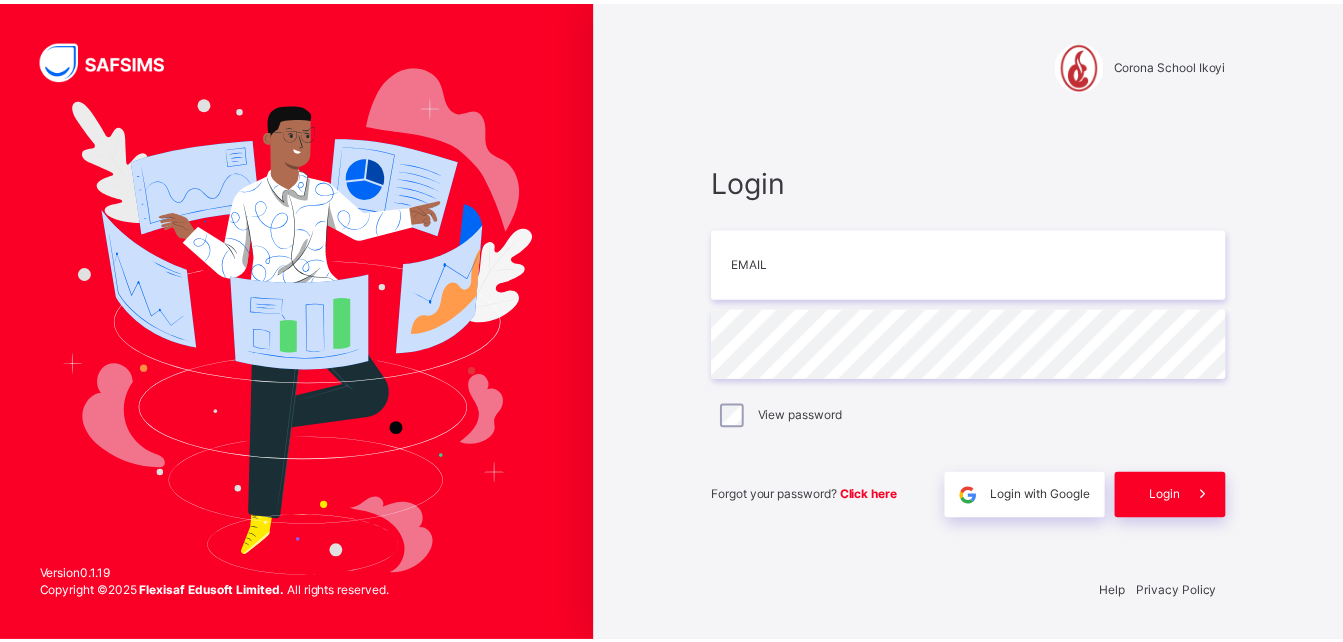 scroll, scrollTop: 0, scrollLeft: 0, axis: both 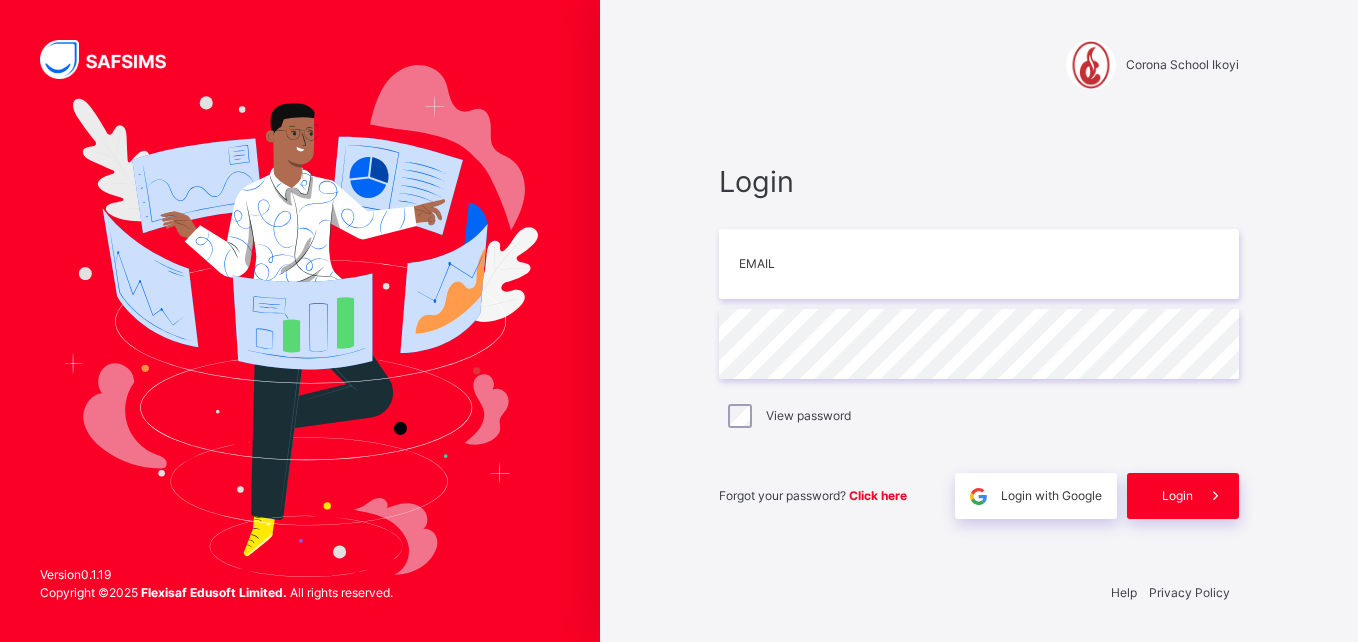 type on "**********" 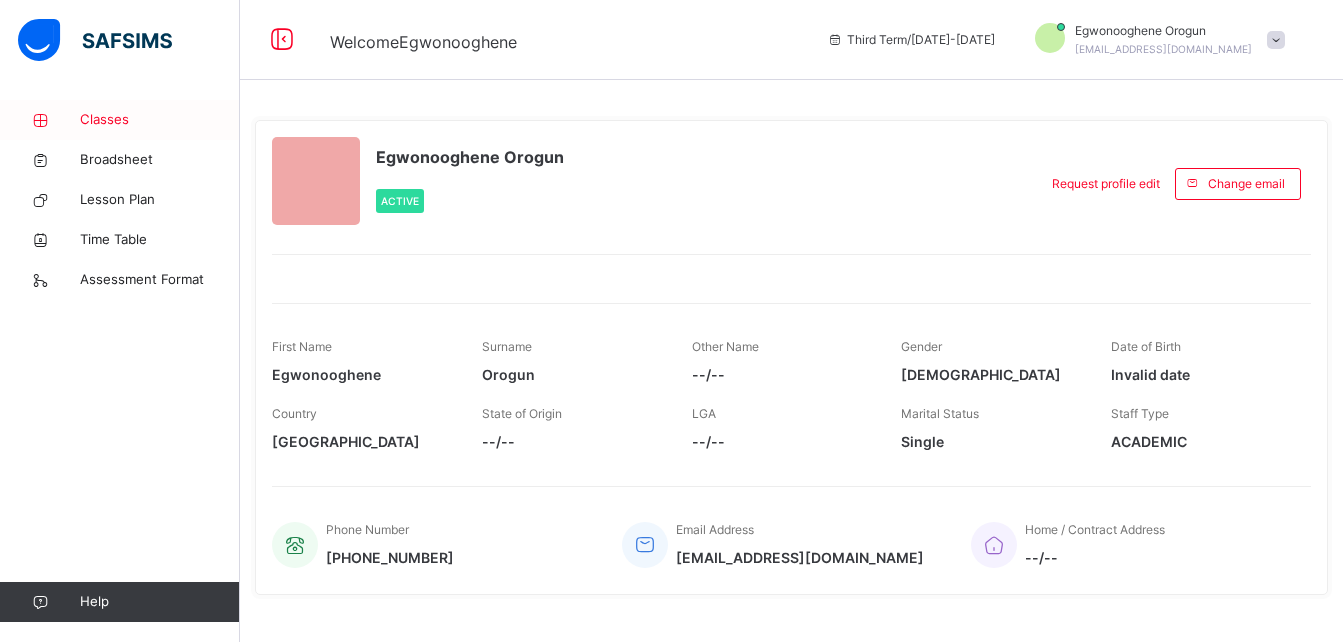 click on "Classes" at bounding box center [160, 120] 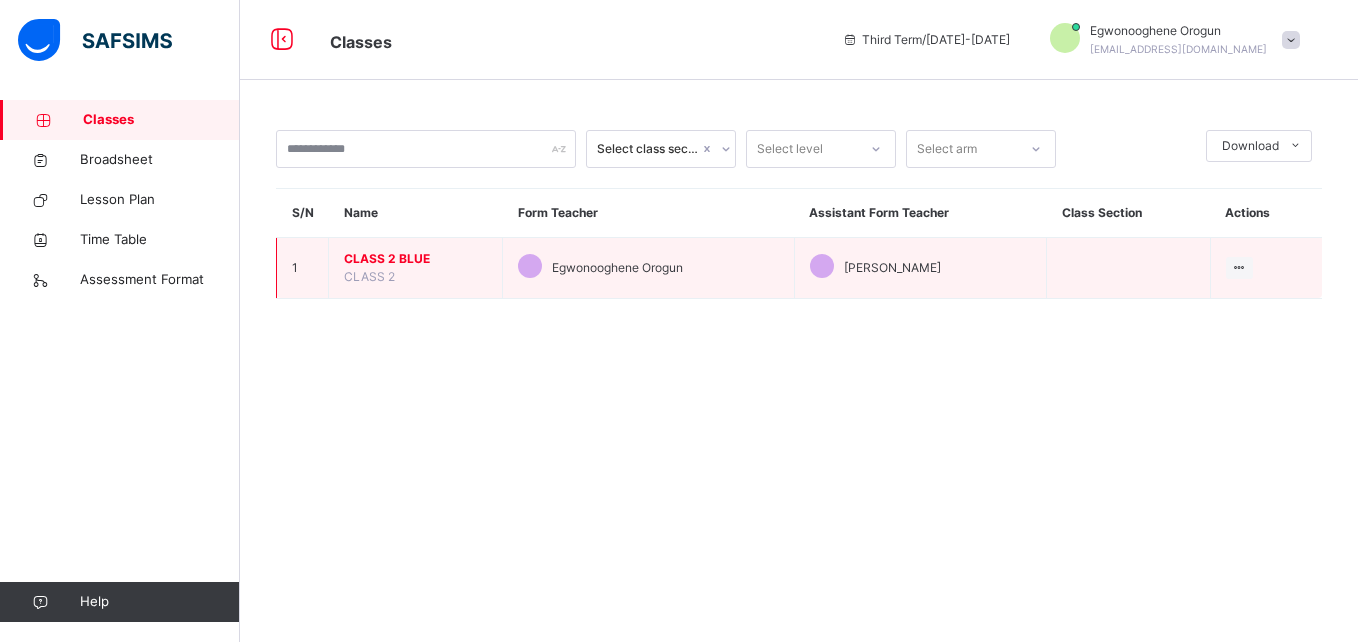 click on "CLASS 2   BLUE" at bounding box center [415, 259] 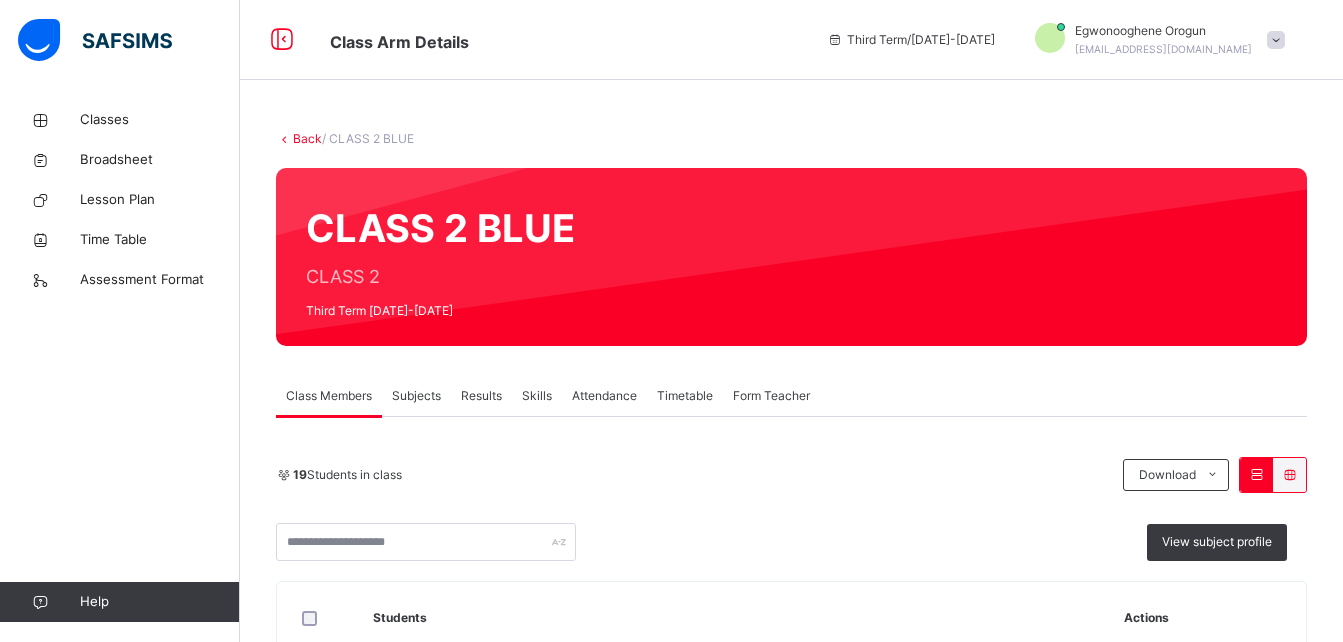 click on "Attendance" at bounding box center (604, 396) 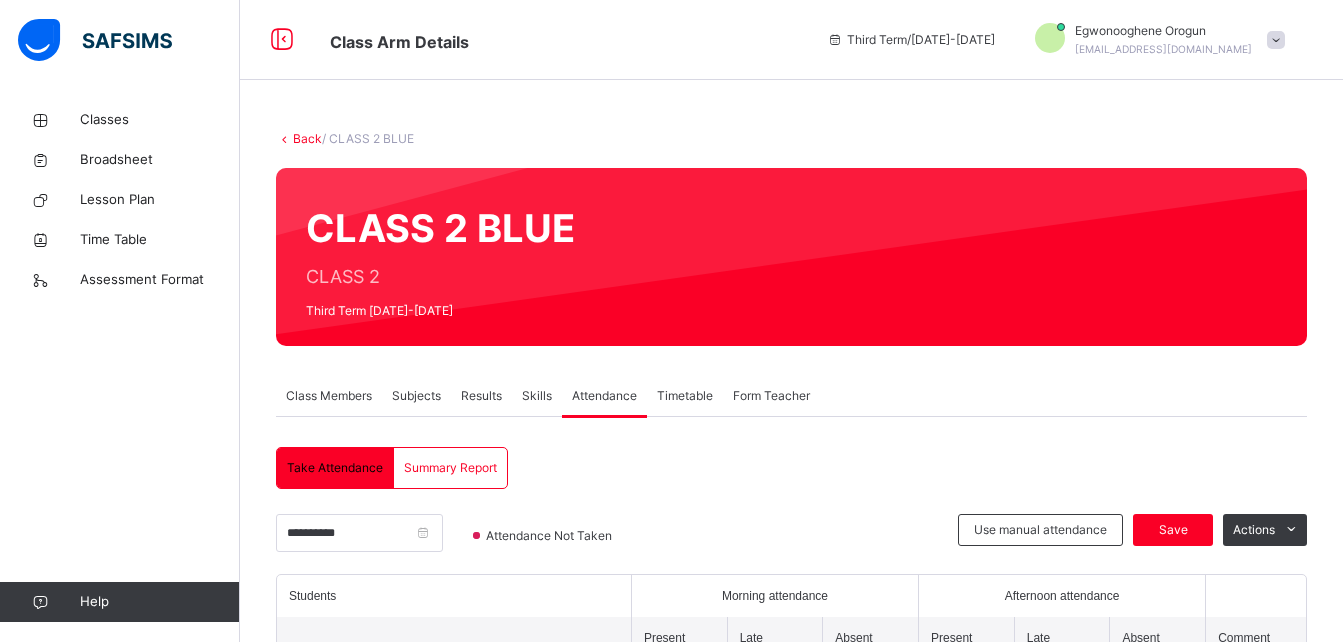 click on "**********" at bounding box center (791, 1192) 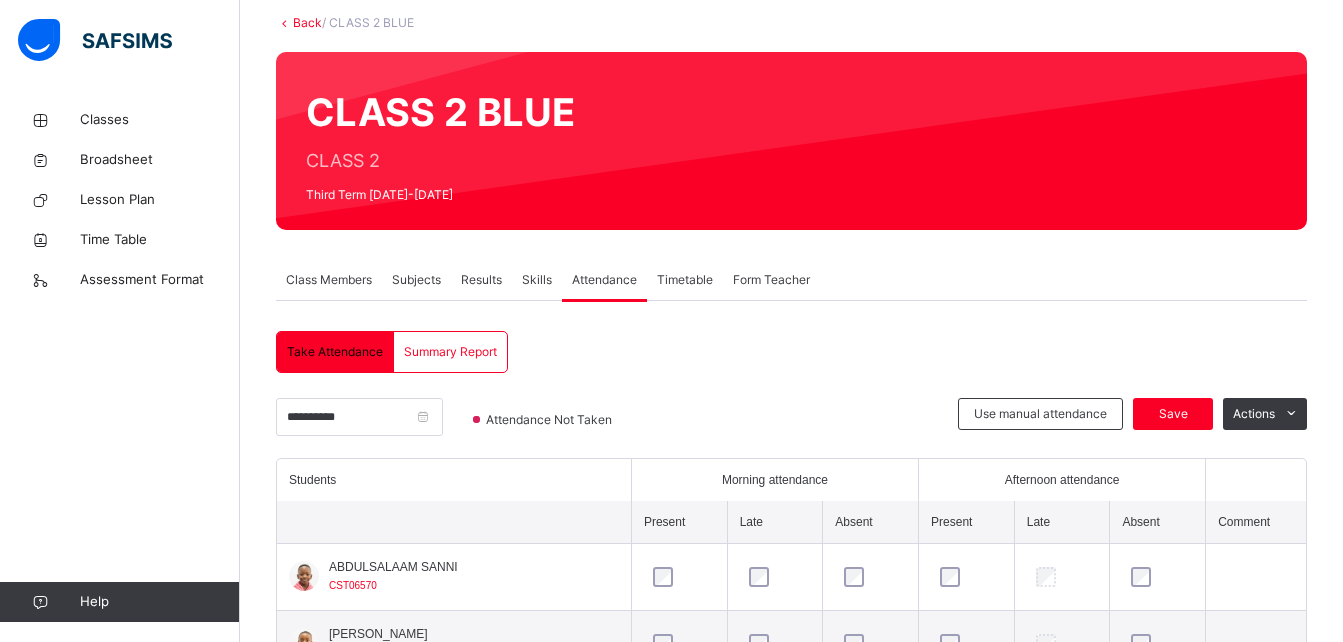scroll, scrollTop: 120, scrollLeft: 0, axis: vertical 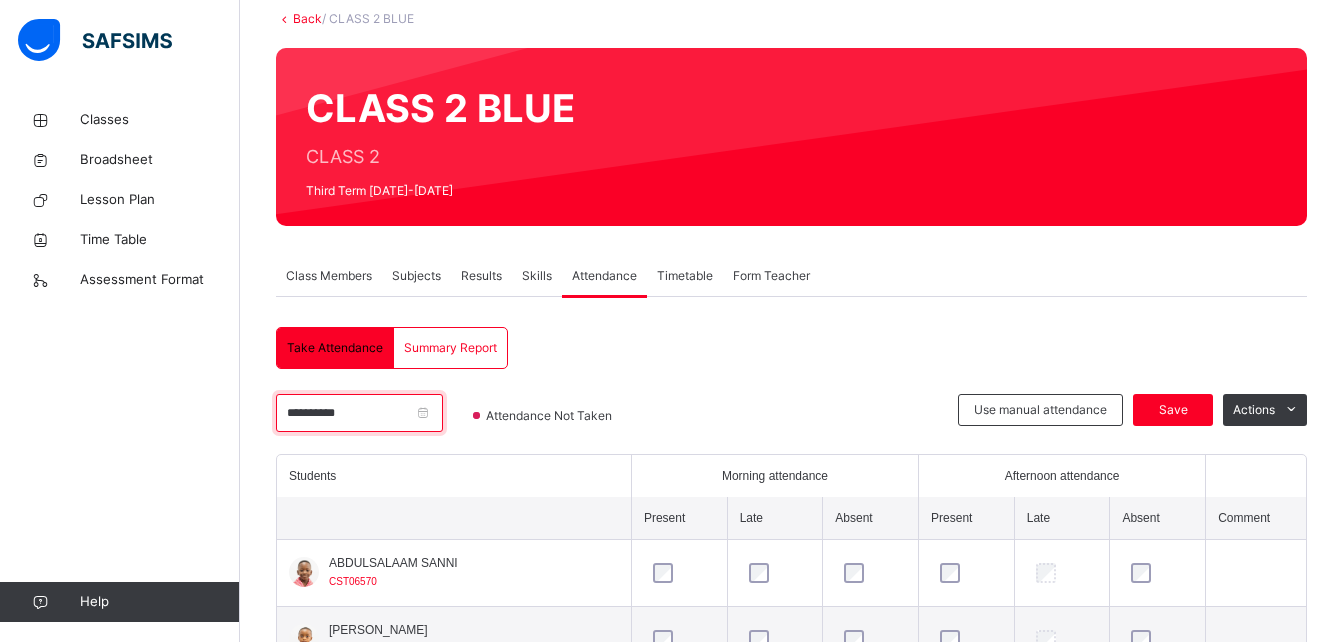click on "**********" at bounding box center (359, 413) 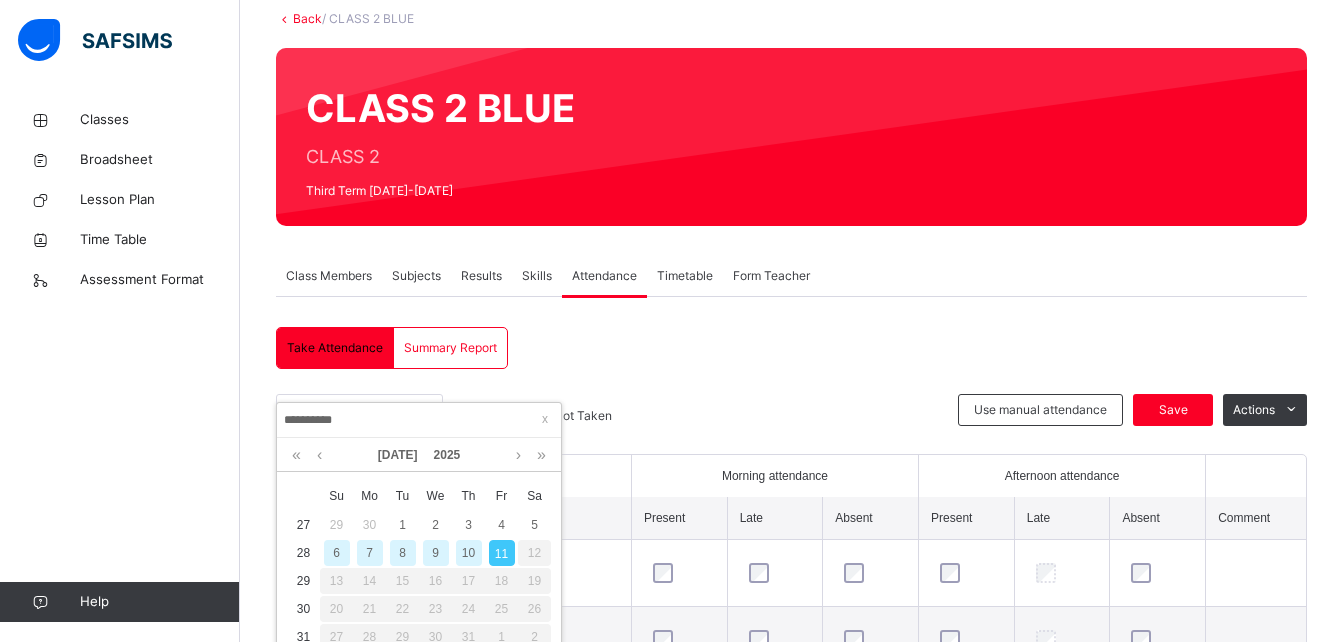 click on "10" at bounding box center (469, 553) 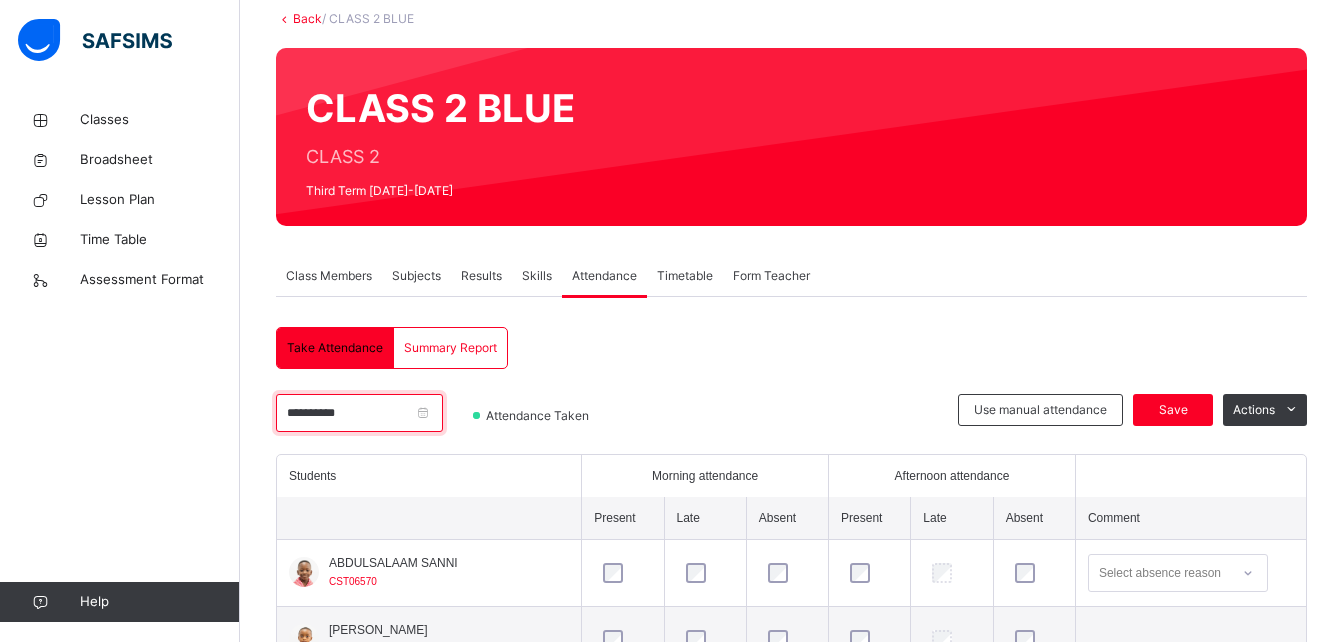 click on "**********" at bounding box center (359, 413) 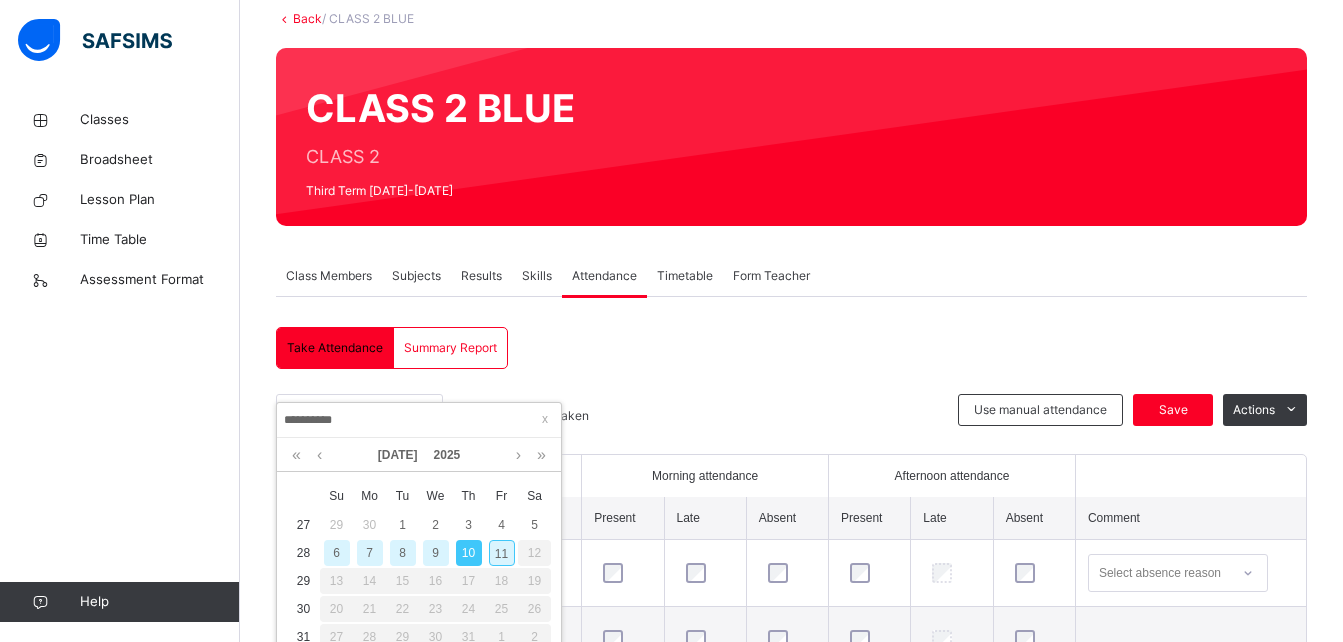 click on "9" at bounding box center [436, 553] 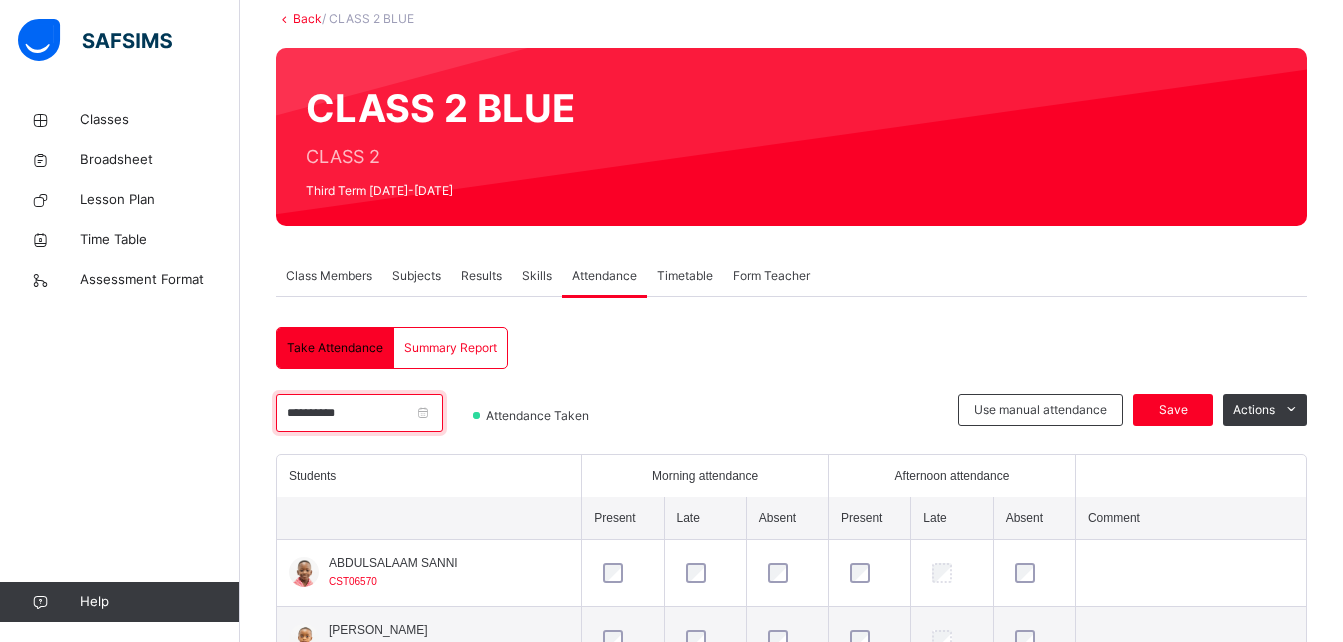 click on "**********" at bounding box center (359, 413) 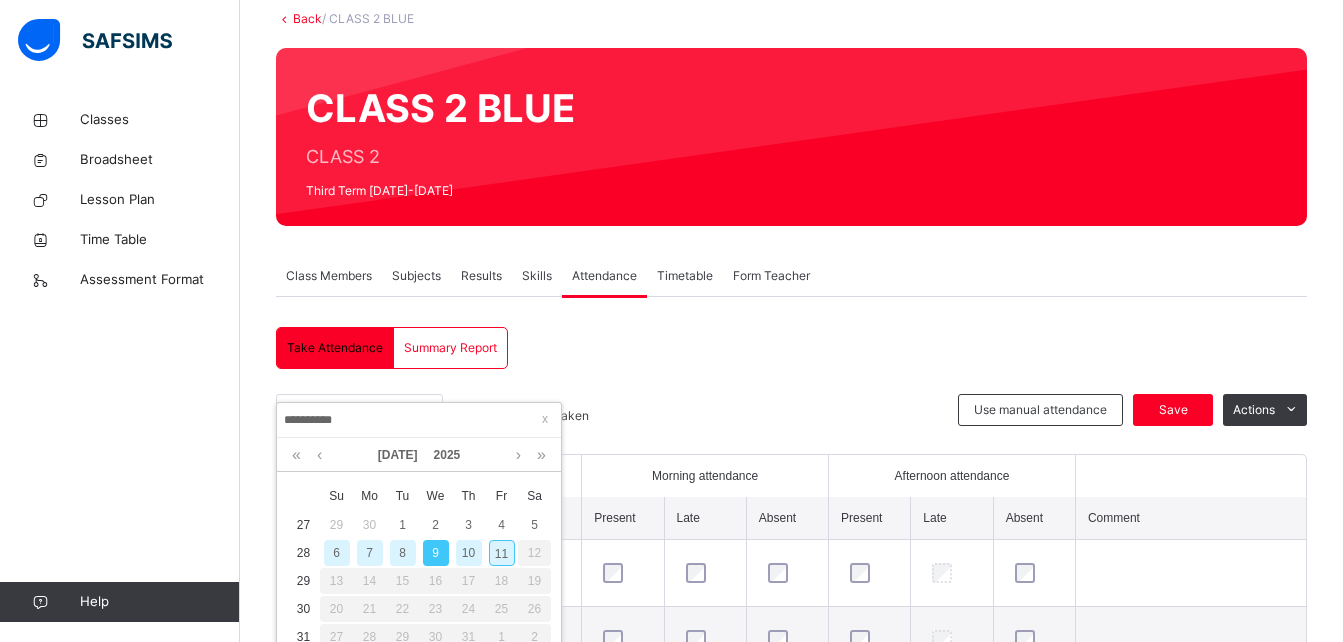 click on "8" at bounding box center [403, 553] 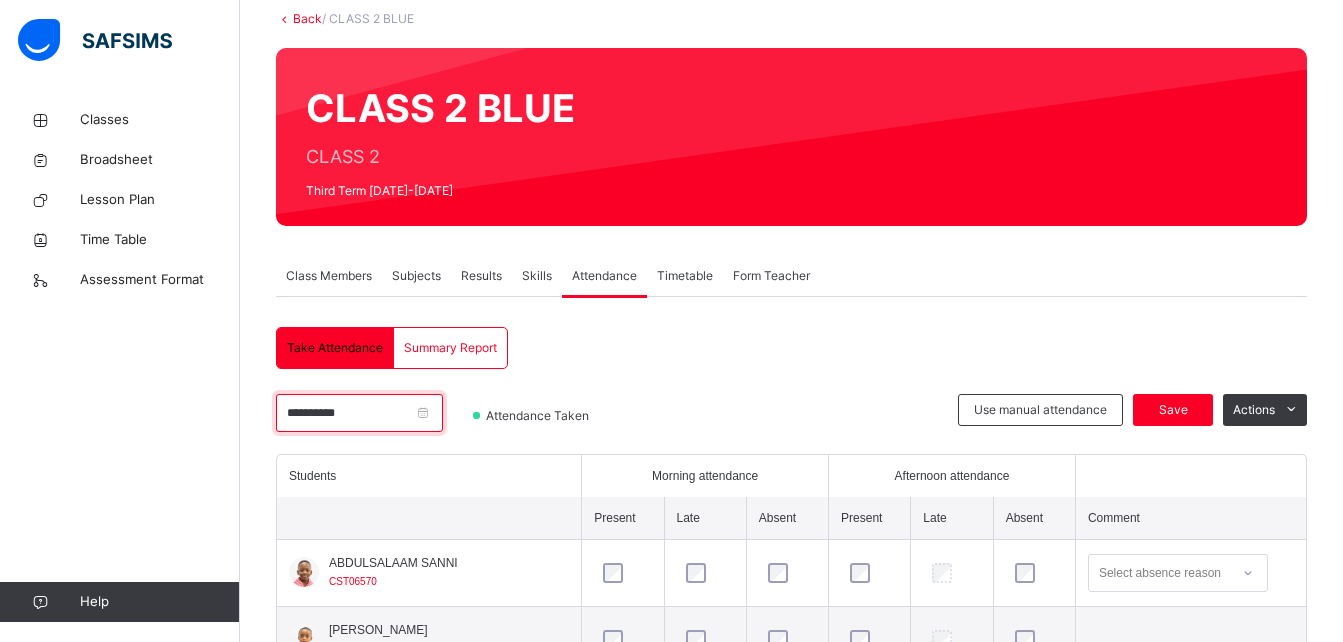 click on "**********" at bounding box center [359, 413] 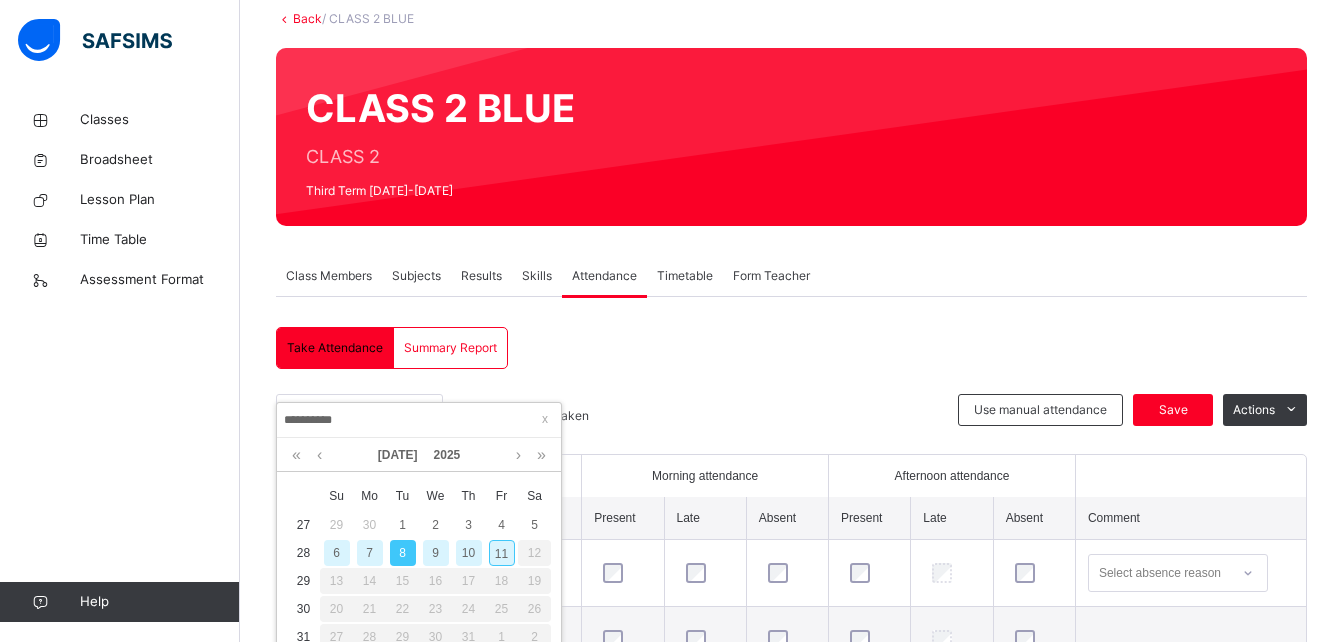 click on "11" at bounding box center (502, 553) 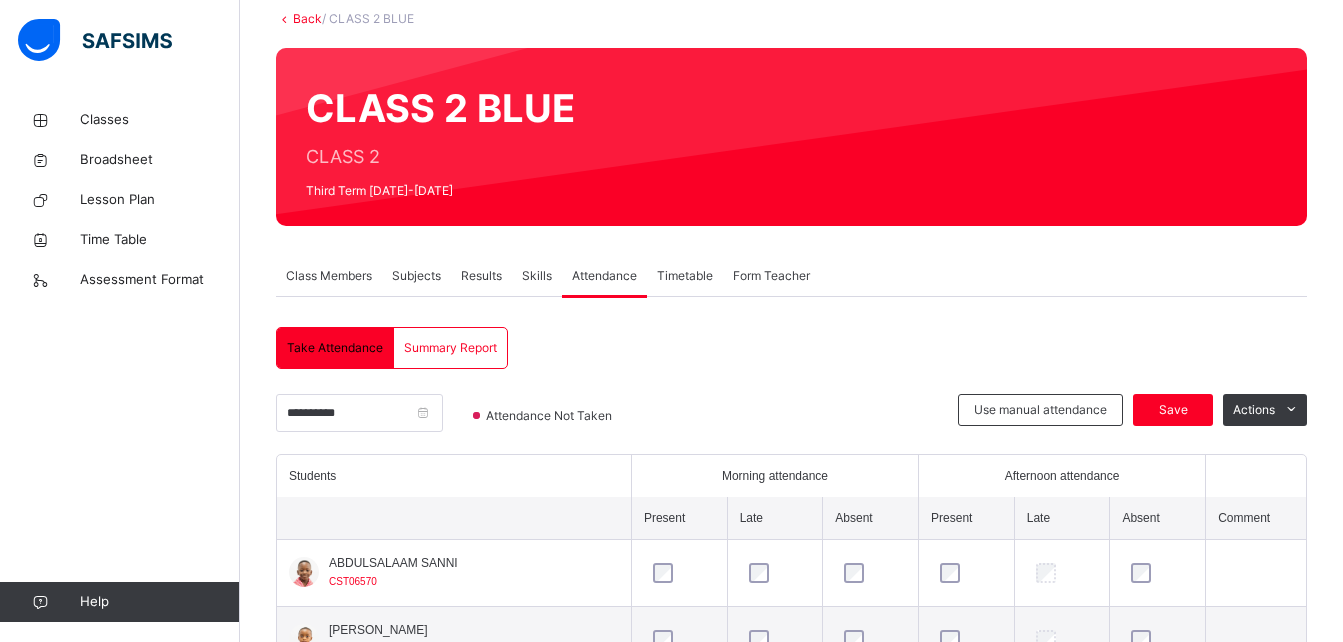 click on "**********" at bounding box center [791, 1103] 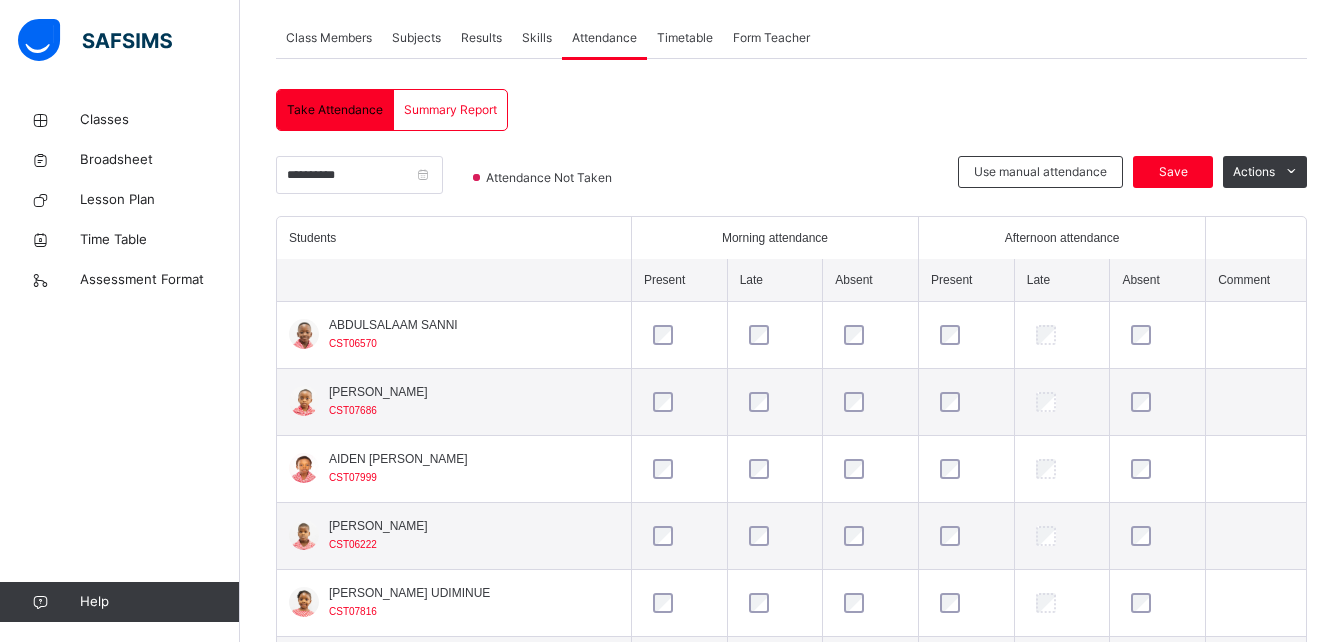 scroll, scrollTop: 360, scrollLeft: 0, axis: vertical 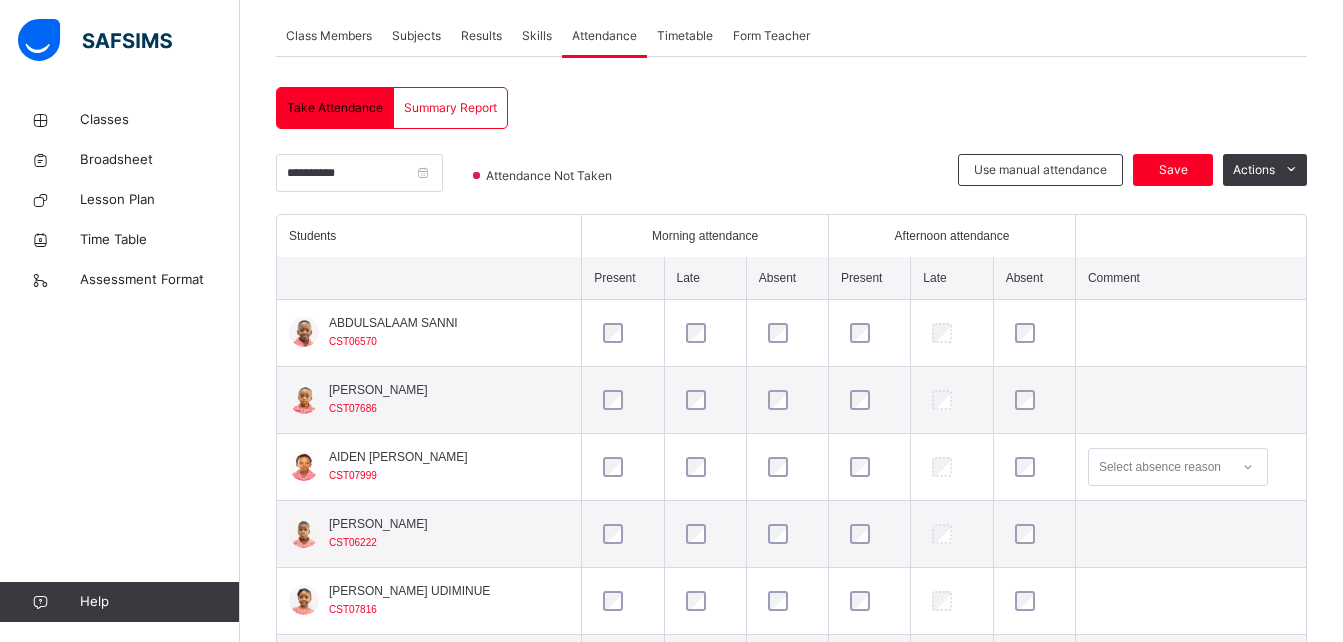 click at bounding box center (1190, 534) 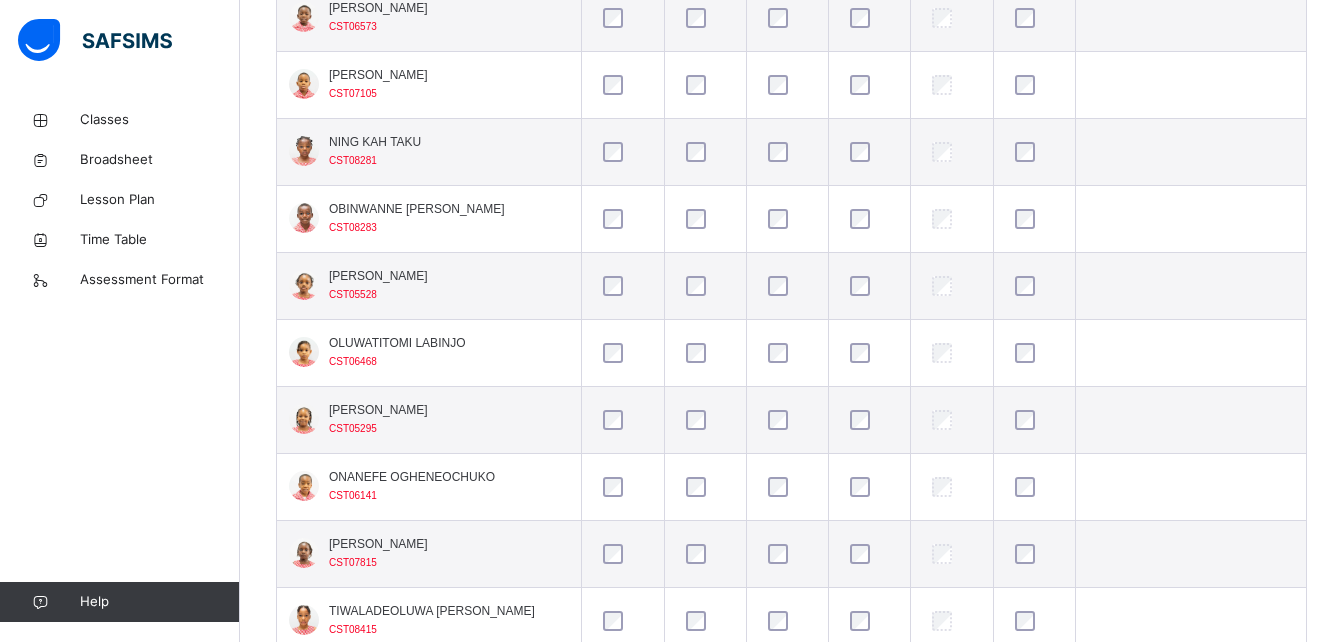 scroll, scrollTop: 1280, scrollLeft: 0, axis: vertical 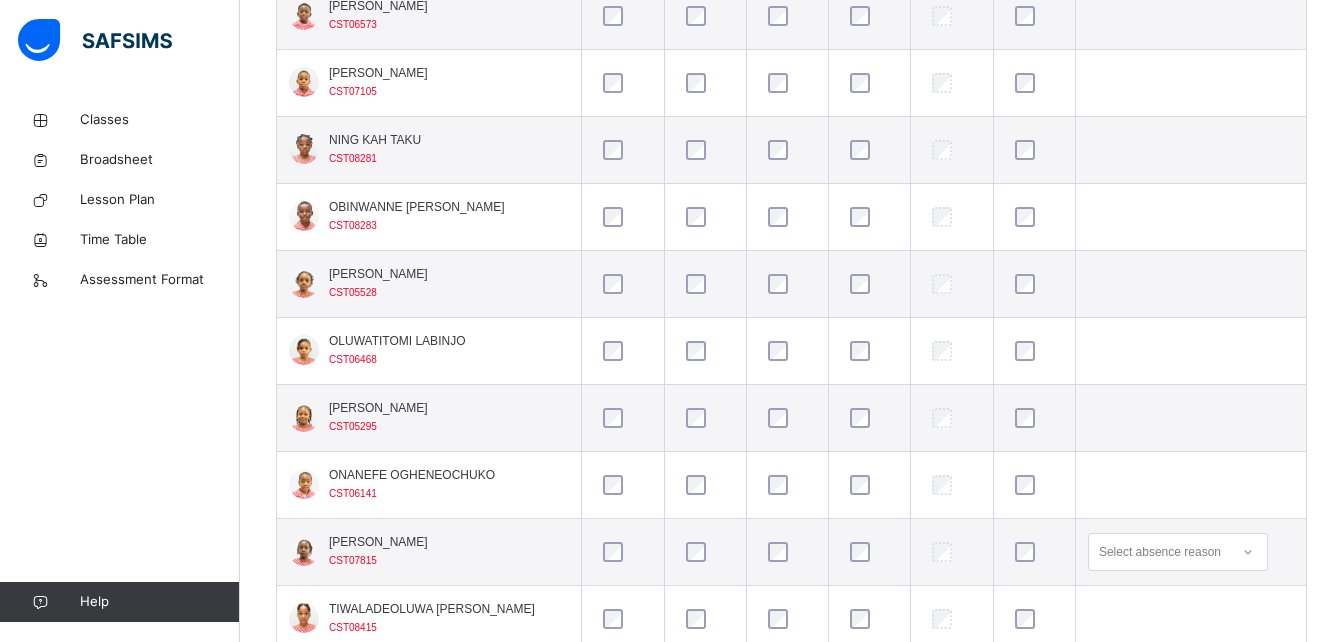 click at bounding box center [1190, 619] 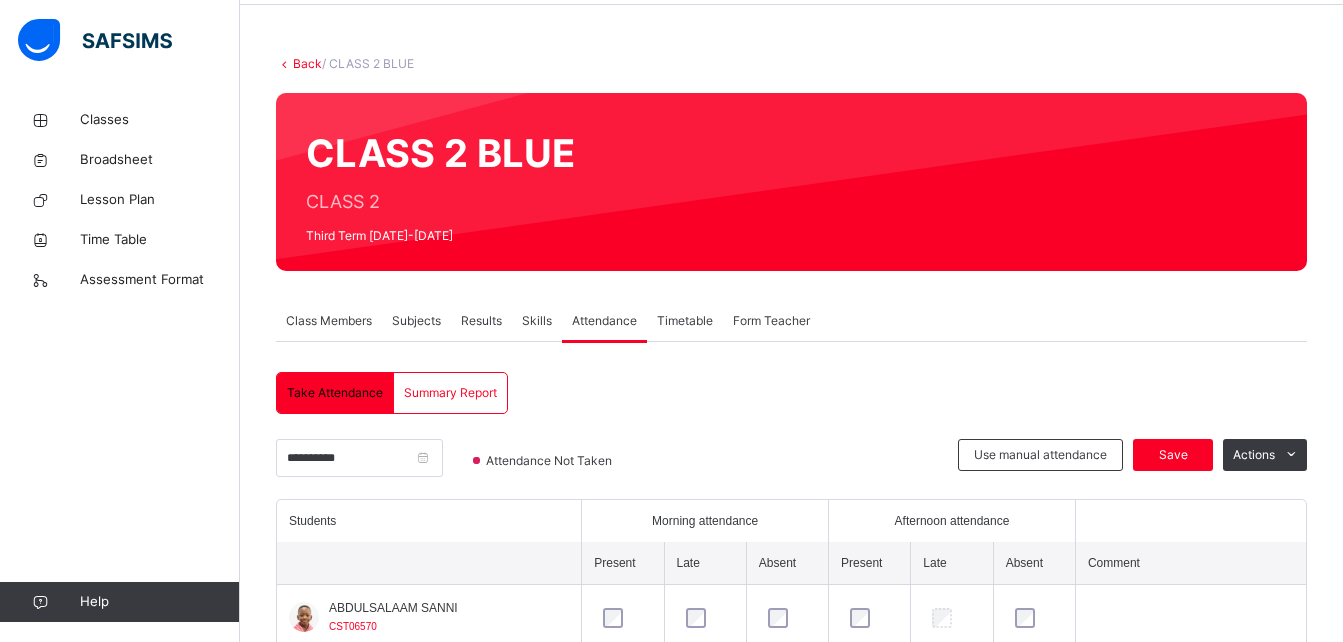 scroll, scrollTop: 0, scrollLeft: 0, axis: both 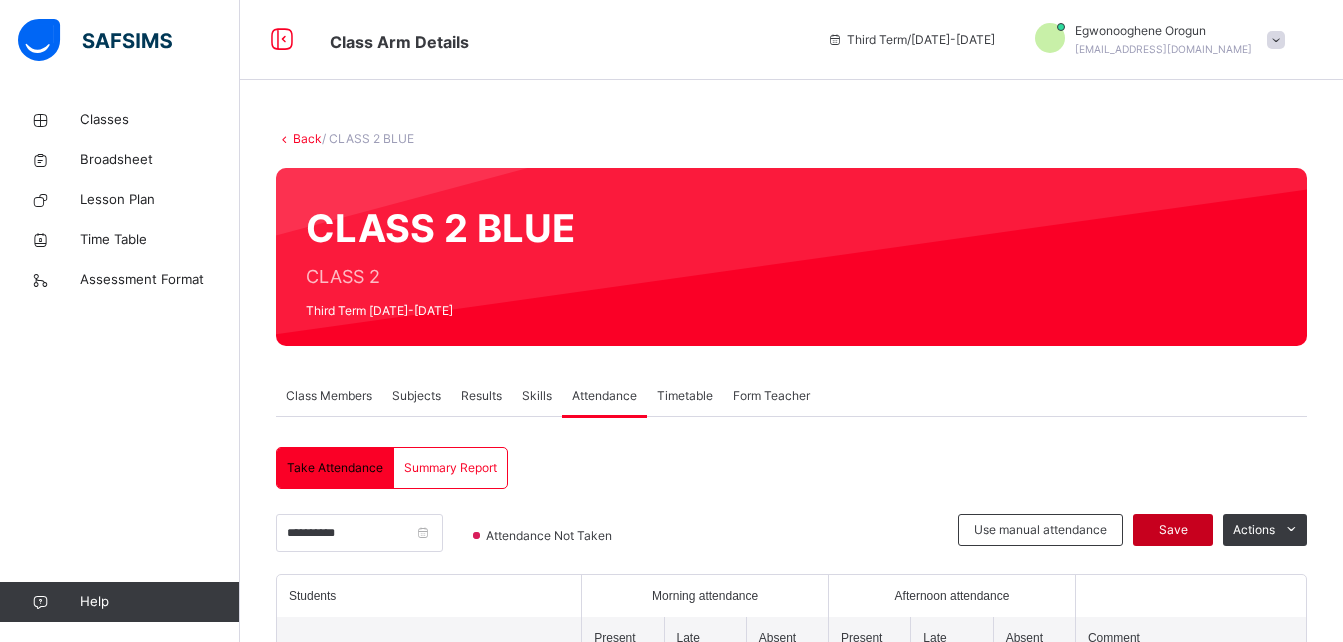 click on "Save" at bounding box center [1173, 530] 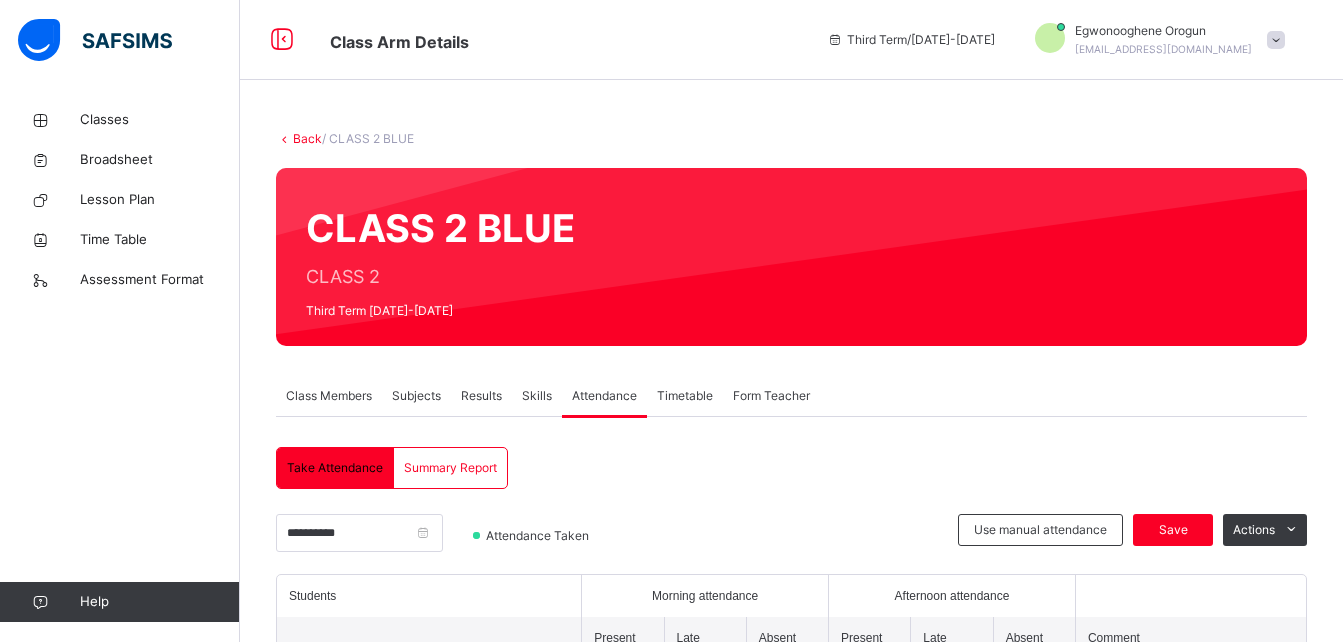click on "Results" at bounding box center [481, 396] 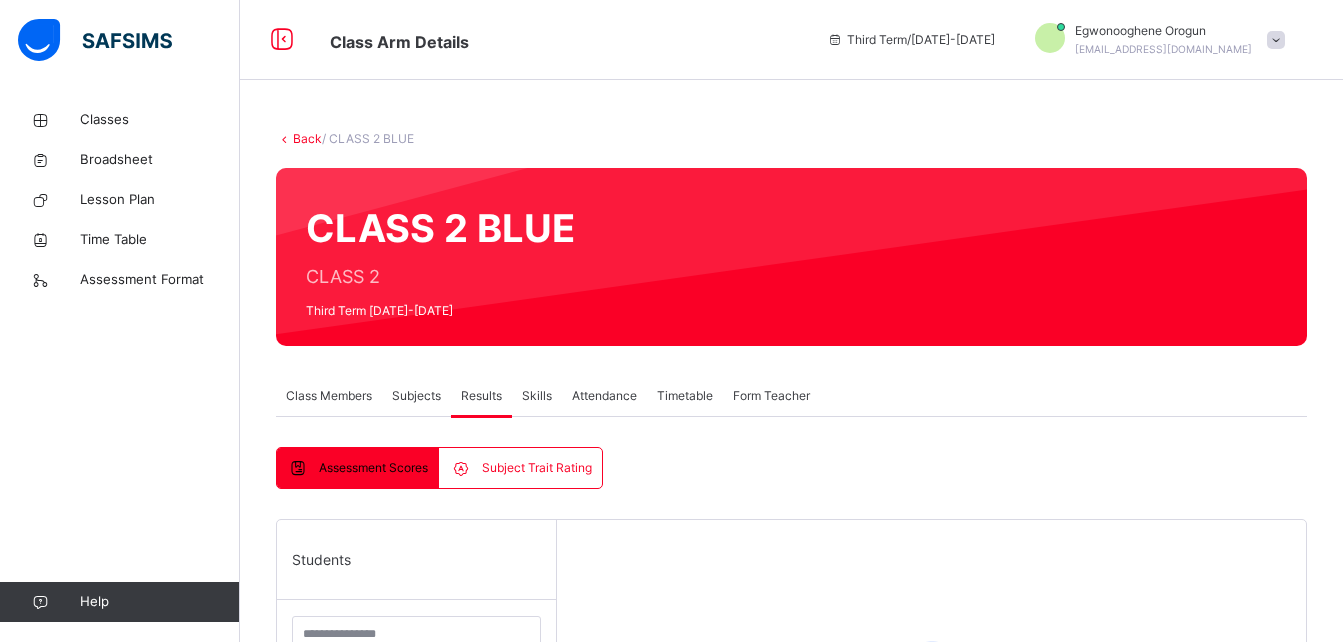 click on "Subjects" at bounding box center (416, 396) 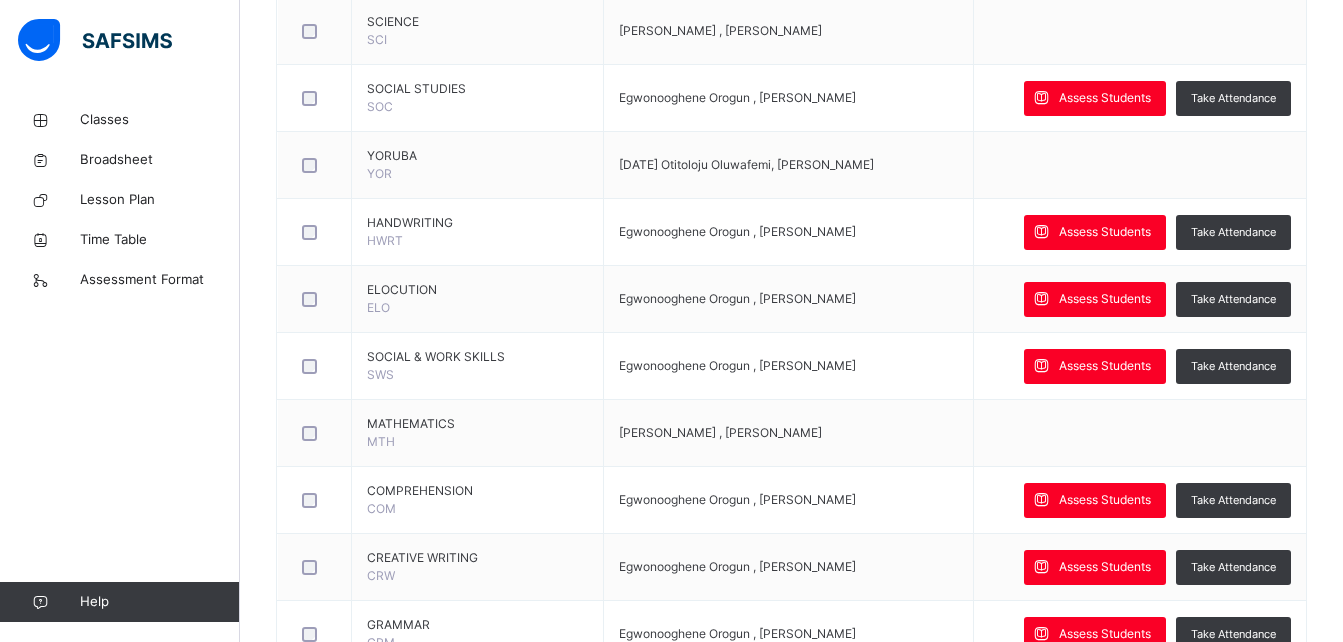 scroll, scrollTop: 1041, scrollLeft: 0, axis: vertical 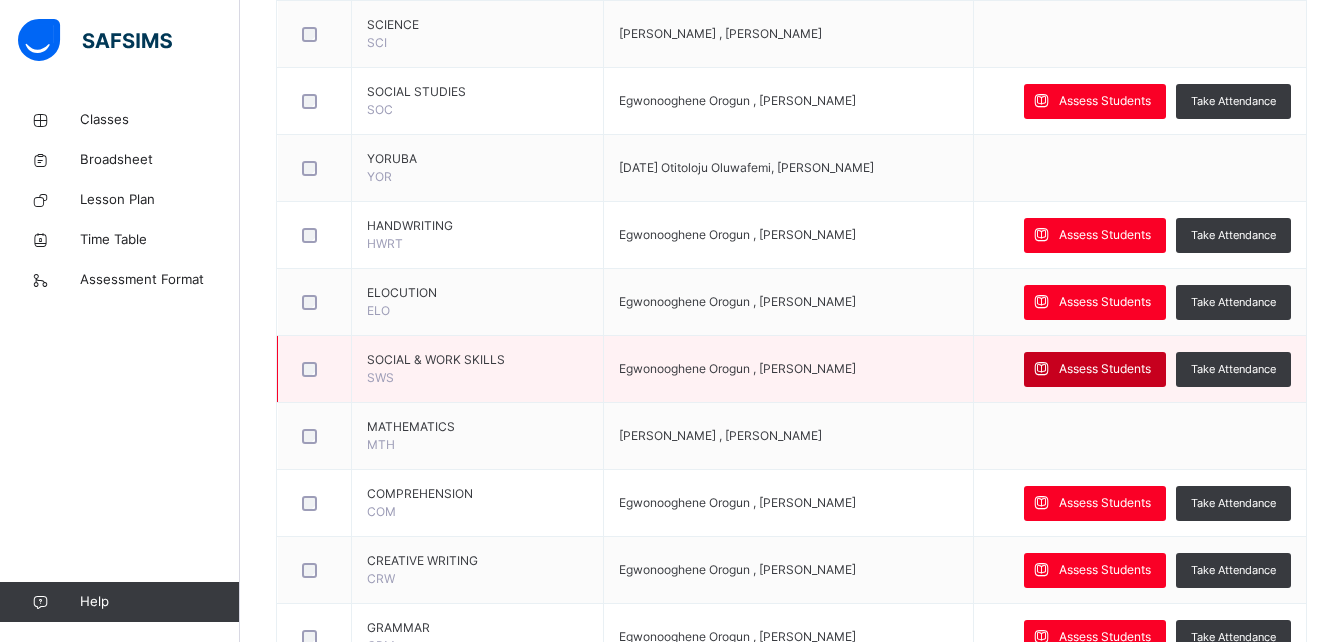 click on "Assess Students" at bounding box center (1105, 369) 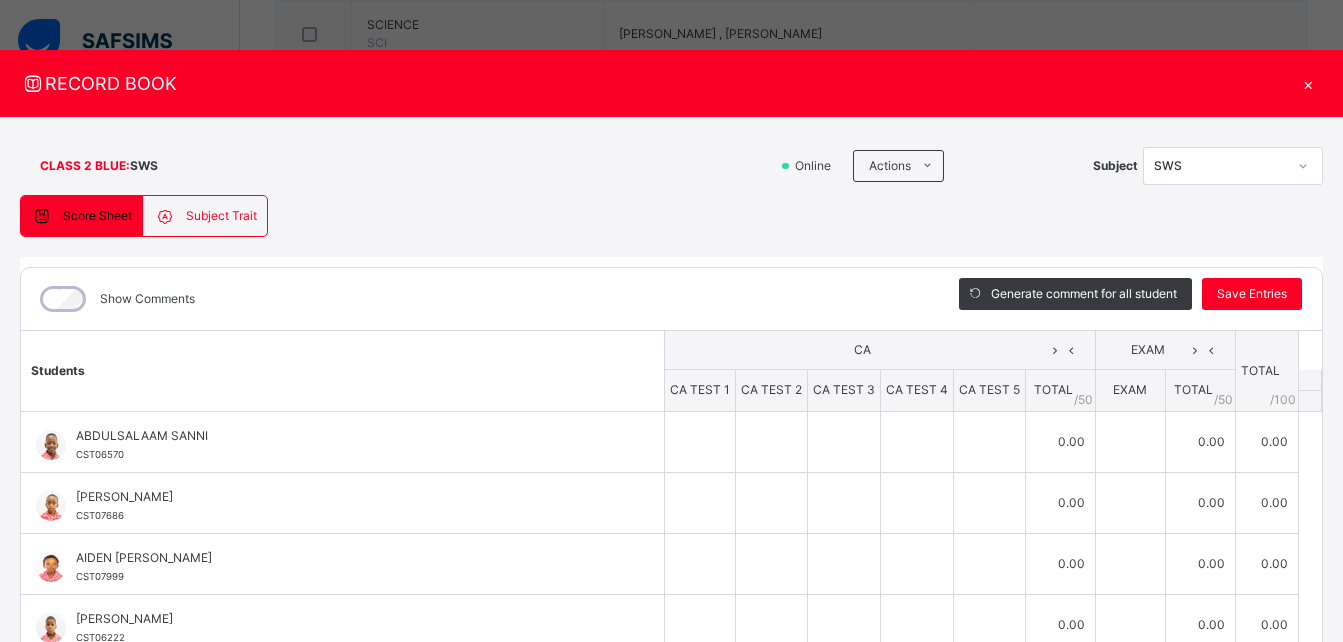 click on "Subject Trait" at bounding box center [221, 216] 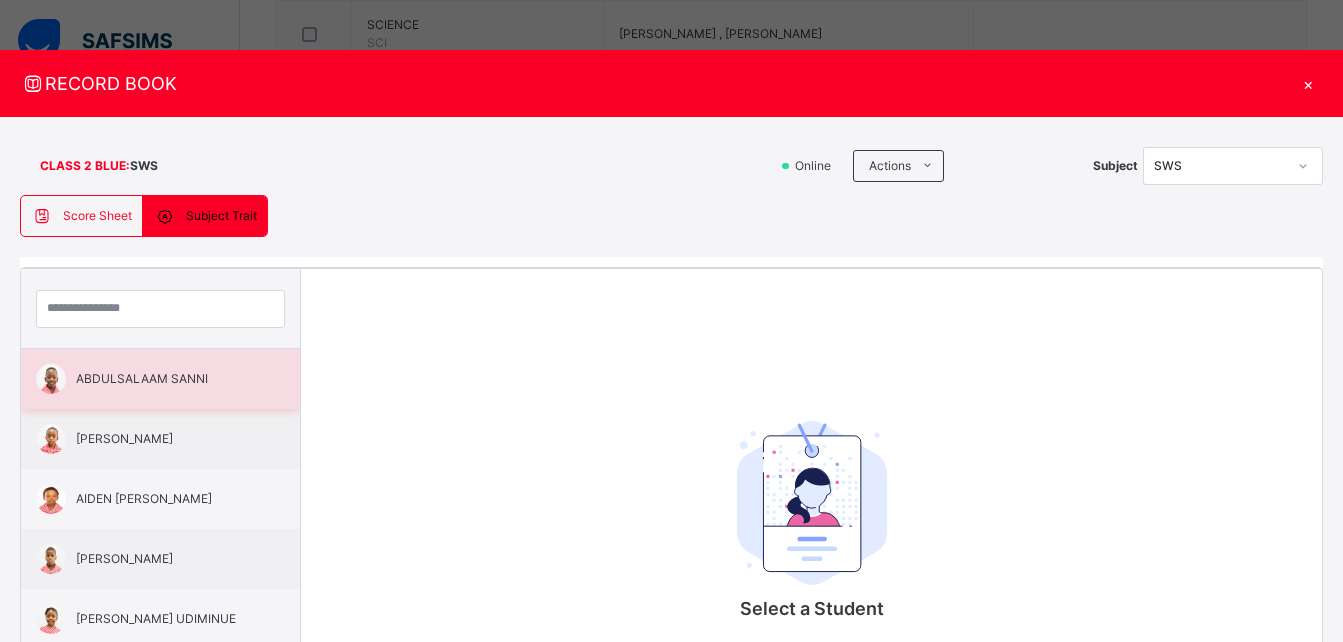 click on "ABDULSALAAM  SANNI" at bounding box center [165, 379] 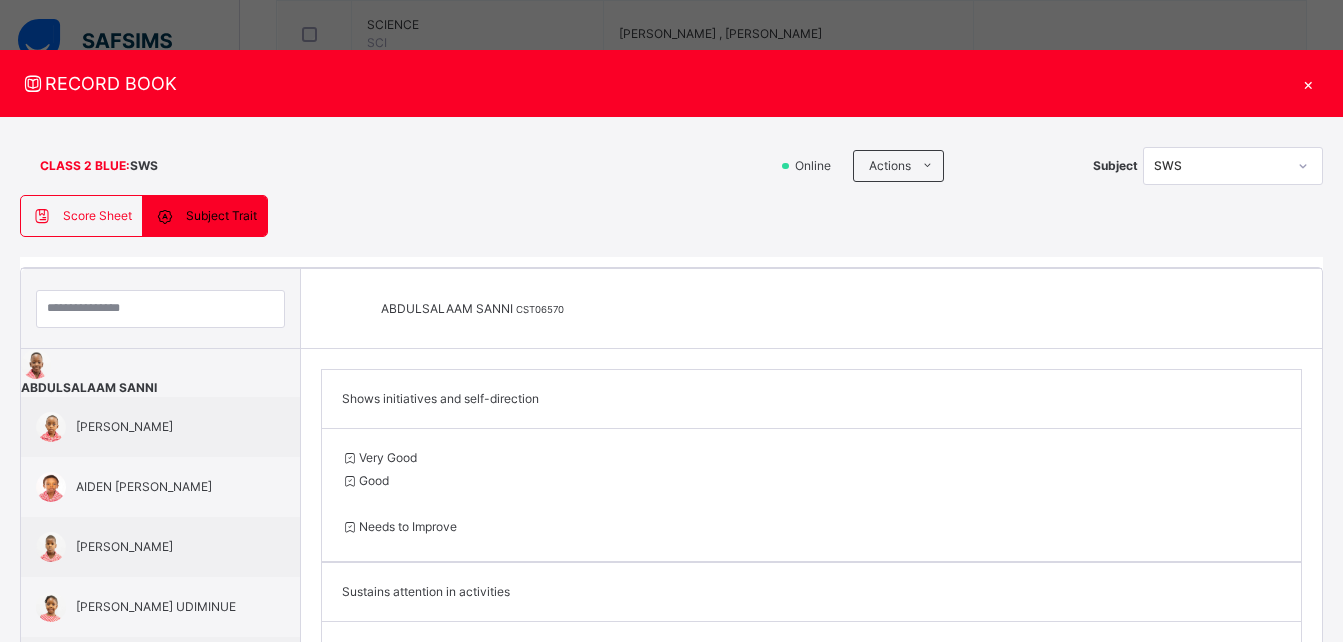 click on "×" at bounding box center (1308, 83) 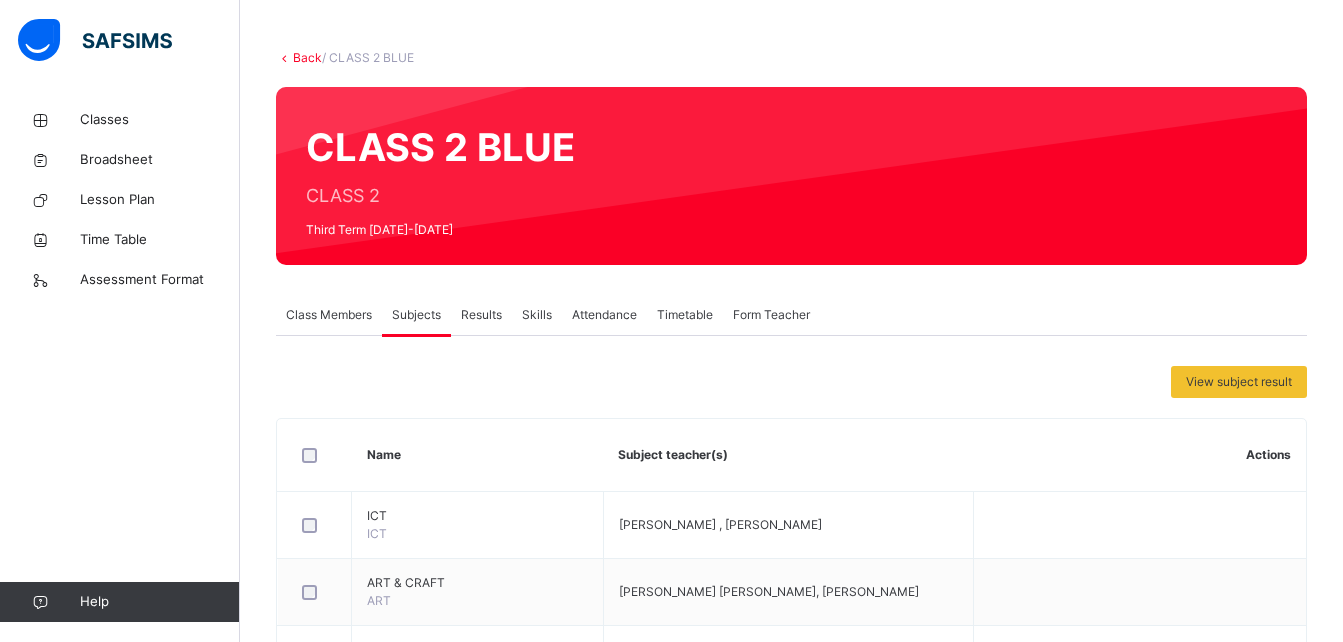 scroll, scrollTop: 41, scrollLeft: 0, axis: vertical 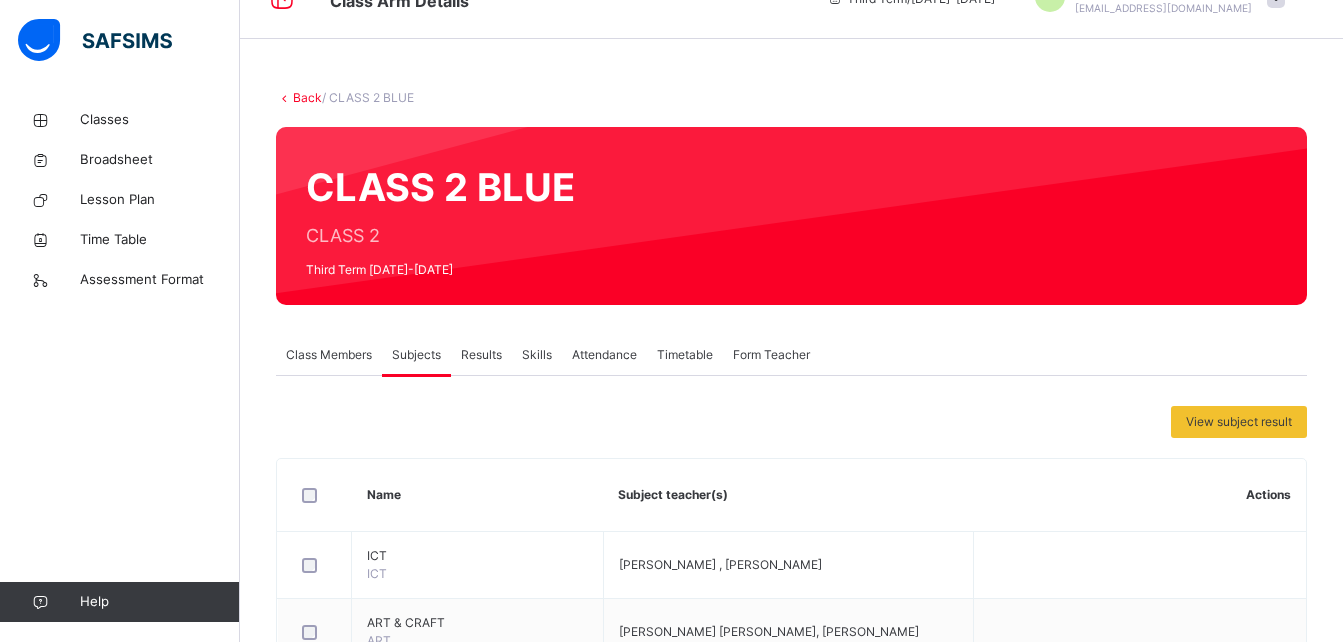 click on "Results" at bounding box center (481, 355) 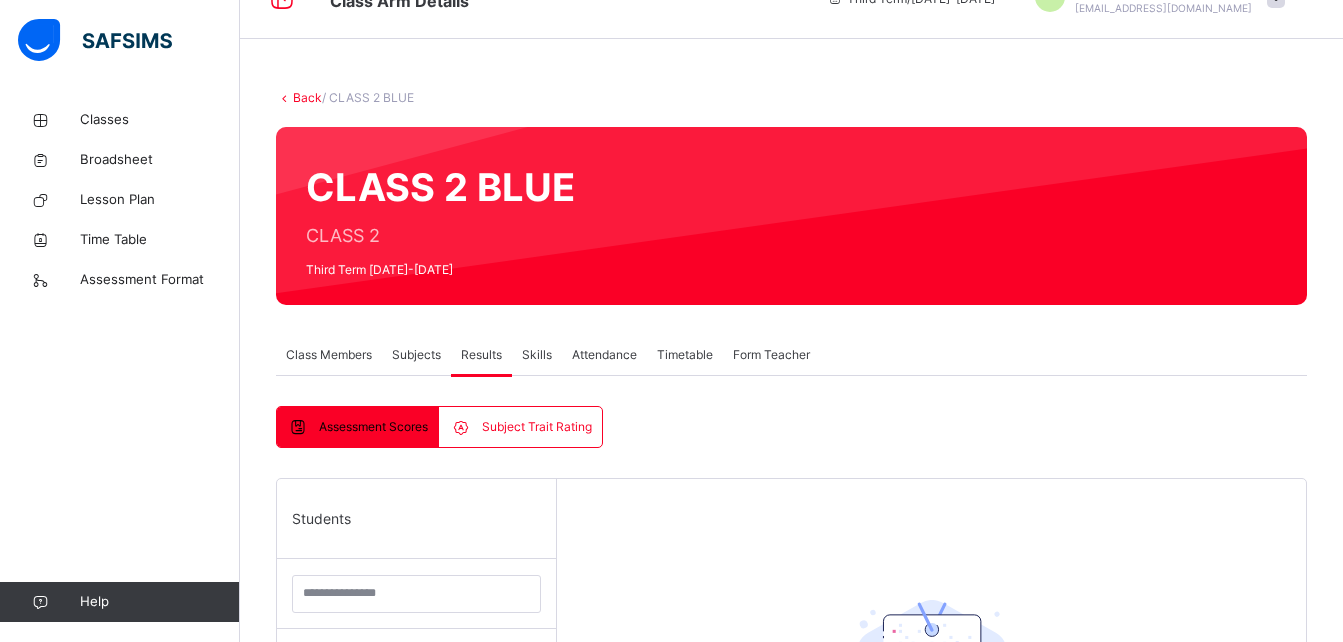 click on "Assessment Scores Subject Trait Rating Assessment Scores Subject Trait Rating Students ABDULSALAAM  SANNI CST06570 [PERSON_NAME] CST07686 AIDEN [PERSON_NAME] CST07999 [PERSON_NAME] CST06222 [PERSON_NAME] UDIMINUE CST07816 EHIOSE  [PERSON_NAME] CST06481 [PERSON_NAME] CST07059 [PERSON_NAME] CST06661 JADEN ADEBIMISIREOLUWA DAVIES CST07997 [PERSON_NAME] CST06573 [PERSON_NAME] CST07105 NING KAH  TAKU CST08281 OBINWANNE OWUNNA  OWUNNA CST08283 OLUWALANI  [PERSON_NAME] CST05528 OLUWATITOMI  LABINJO CST06468 [PERSON_NAME] CST05295 ONANEFE  OGHENEOCHUKO CST06141 [PERSON_NAME] CST07815 TIWALADEOLUWA IJESE  [PERSON_NAME] CST08415 Select a Student Select a student from the list to the left to view records Students ABDULSALAAM  SANNI CST06570 [PERSON_NAME] CST07686 AIDEN [PERSON_NAME] CST07999 [PERSON_NAME] CST06222 [PERSON_NAME] UDIMINUE CST07816 EHIOSE  [PERSON_NAME] CST06481 [PERSON_NAME] CST07059 [PERSON_NAME] CST06661 [PERSON_NAME] CST07997 [PERSON_NAME] CST06573" at bounding box center [791, 754] 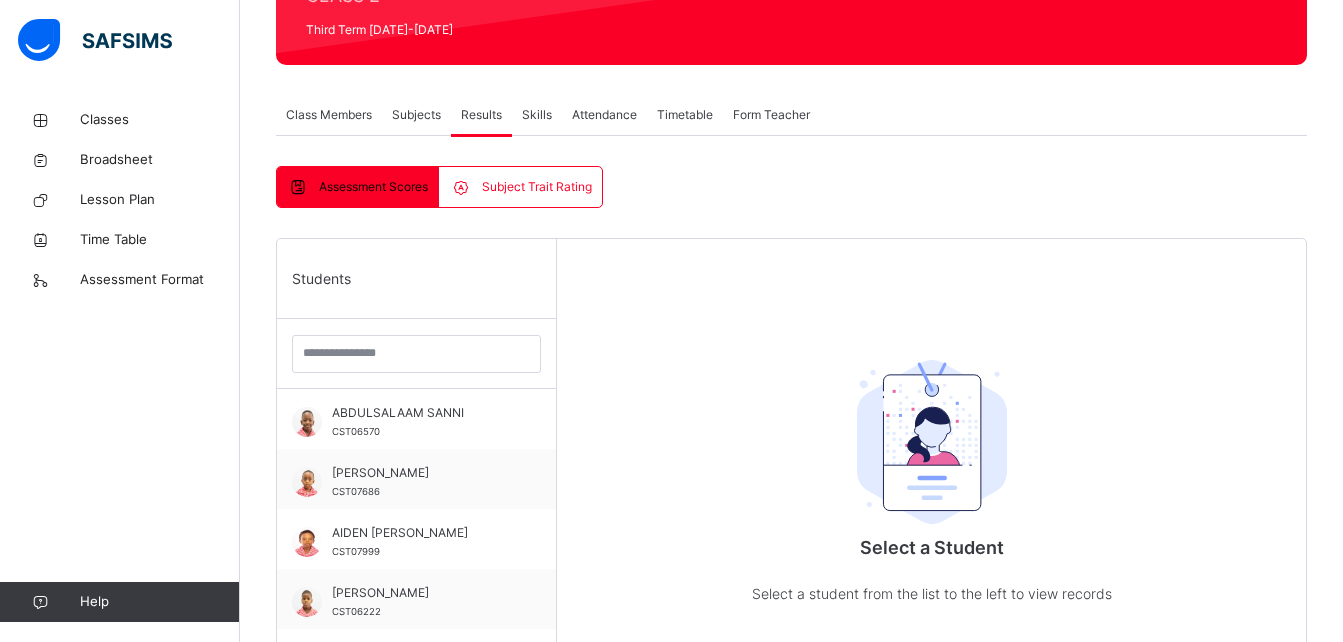 scroll, scrollTop: 321, scrollLeft: 0, axis: vertical 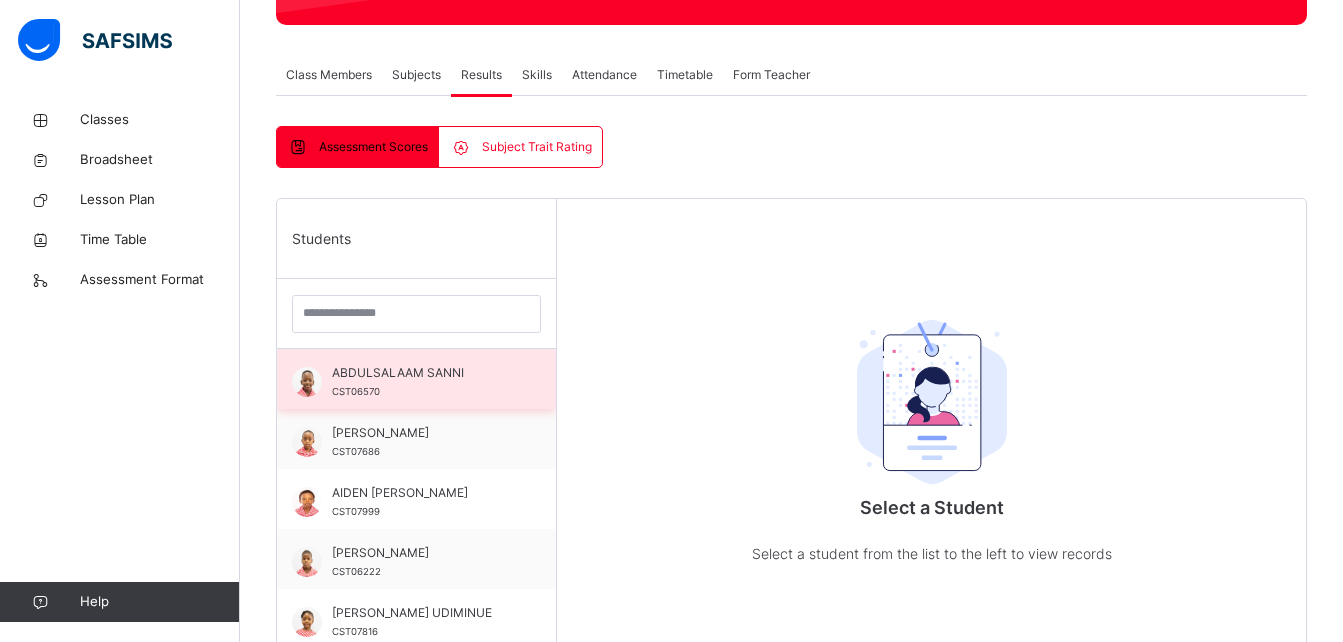 click on "ABDULSALAAM  SANNI" at bounding box center (421, 373) 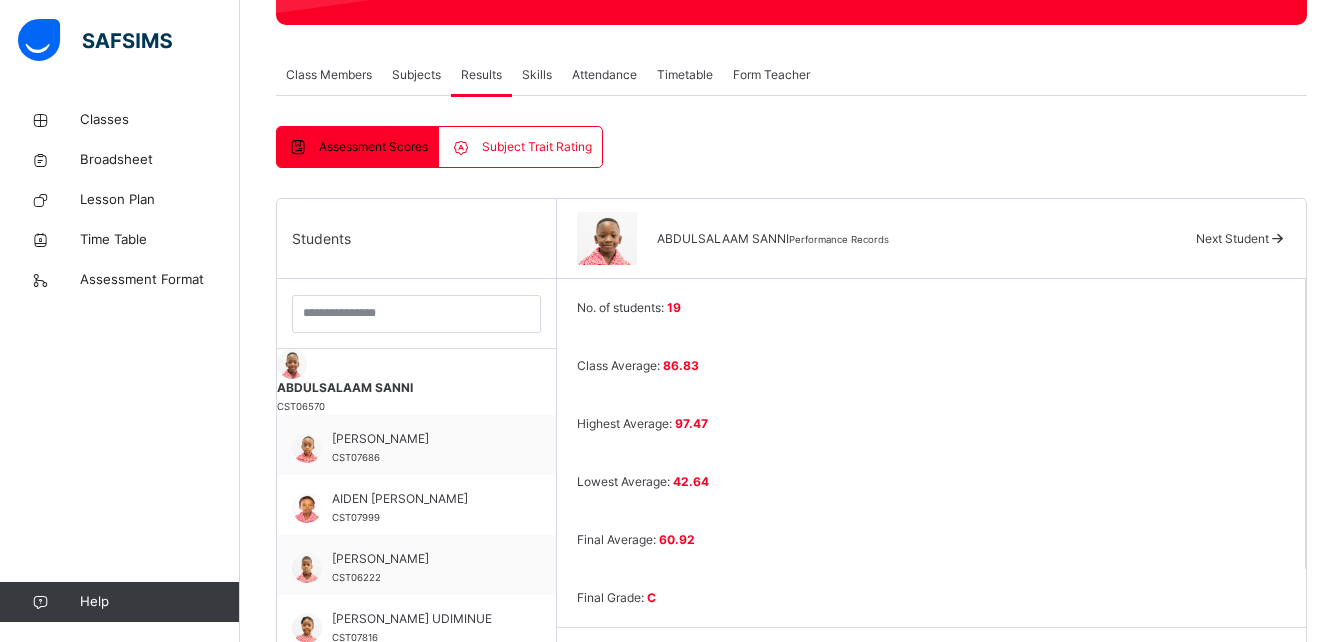 click on "No. of students:   19   Class Average:   86.83   Highest Average:   97.47   Lowest Average:   42.64   Final Average:   60.92   Final Grade:   C Subjects CA EXAM  Total Grade Comment   LITERACY   SPELLING   [ 10 %] 2.60 2.25 48.5 D CREATIVE WRITING   [ 10 %] 1.90 1.50 34 E READING   [ 10 %] 1.25 1.00 22.5 E GRAMMAR   [ 40 %] 12.73 10.00 56.83 C COMPREHENSION   [ 20 %] 6.30 5.25 57.75 C Abdulsalaam reading fluency continues to develop. He excels at making personal and text-to-text connections, which aids in his comprehension. VERBAL REASONING   [ 10 %] 3.42 2.80 62.2 C TOTAL 28.2 22.8 51 C Average   NUMERACY   QUANTITATIVE REASONING   [ 20 %] 7.50 3.80 56.5 C MATHEMATICS   [ 80 %] 25.04 11.60 45.8 D [PERSON_NAME] is steadily progressing in Mathematics and can tell time to the hour and half-hour. He should keep practicing what he learned in class 2. TOTAL 32.54 15.4 57.1 C Below Average ICT 34 30 64 C Abdulsalaam can describe what a machine is.  SCIENCE 36 25.5 61.5 C HANDWRITING 75 75 B FRENCH 40 18 58 C YORUBA" at bounding box center (931, 977) 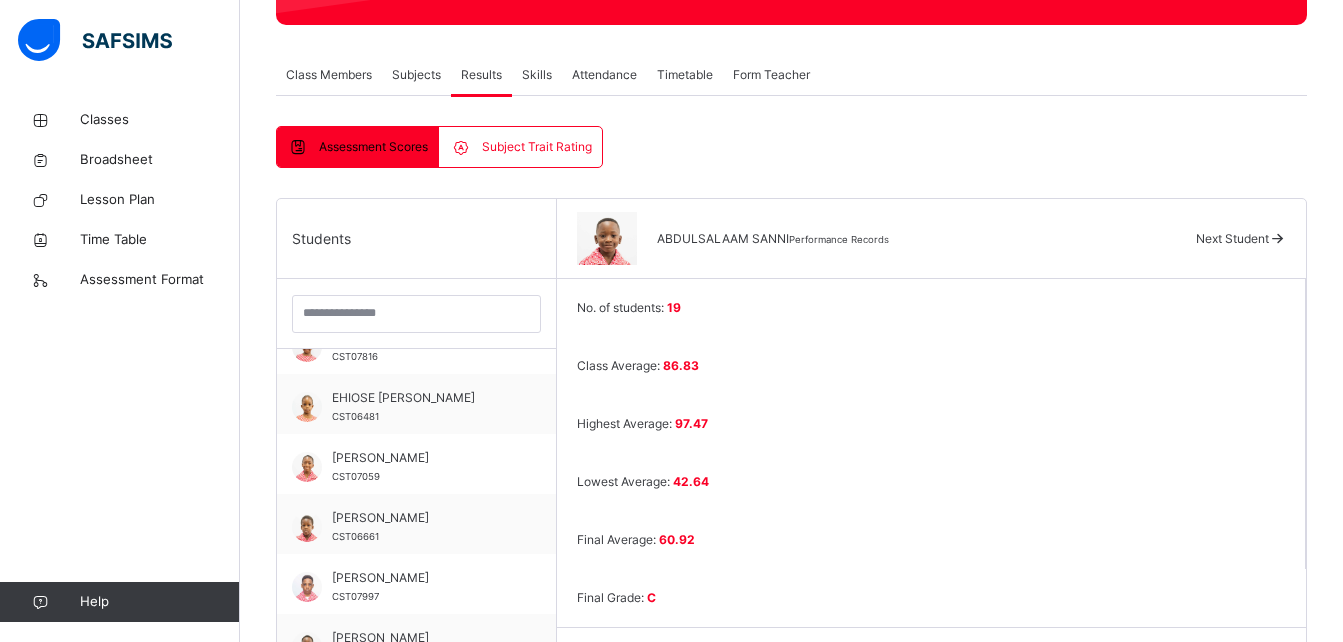 scroll, scrollTop: 293, scrollLeft: 0, axis: vertical 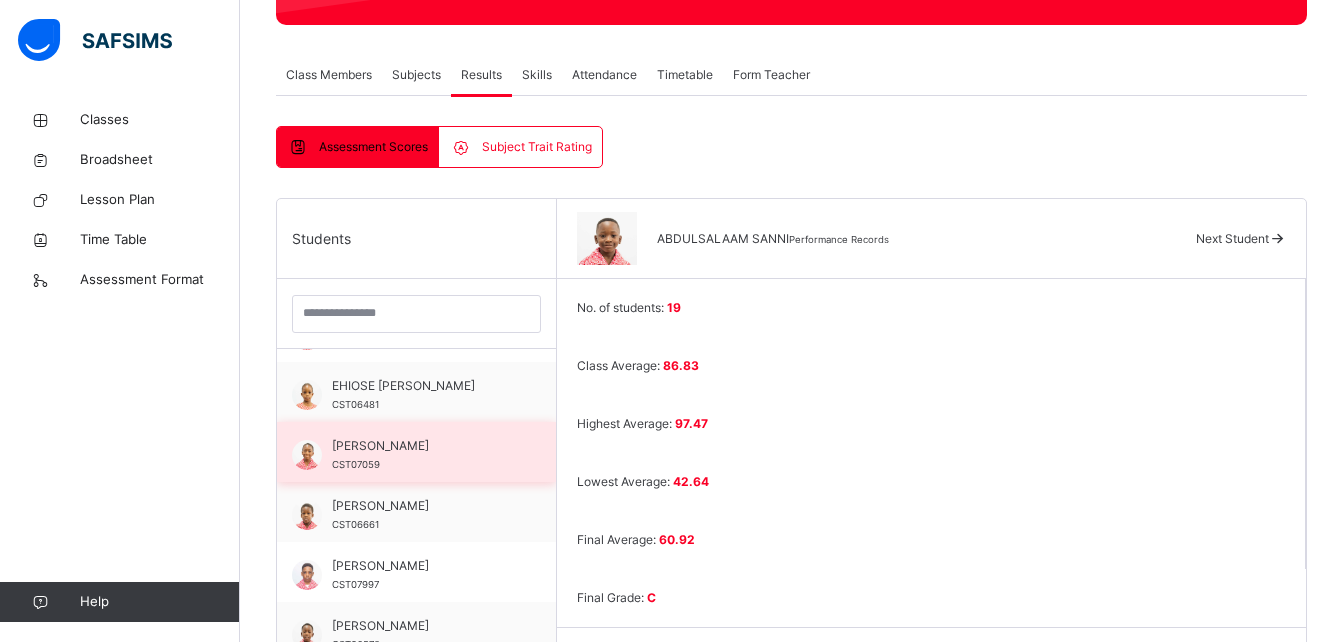 click on "[PERSON_NAME] CST07059" at bounding box center [421, 455] 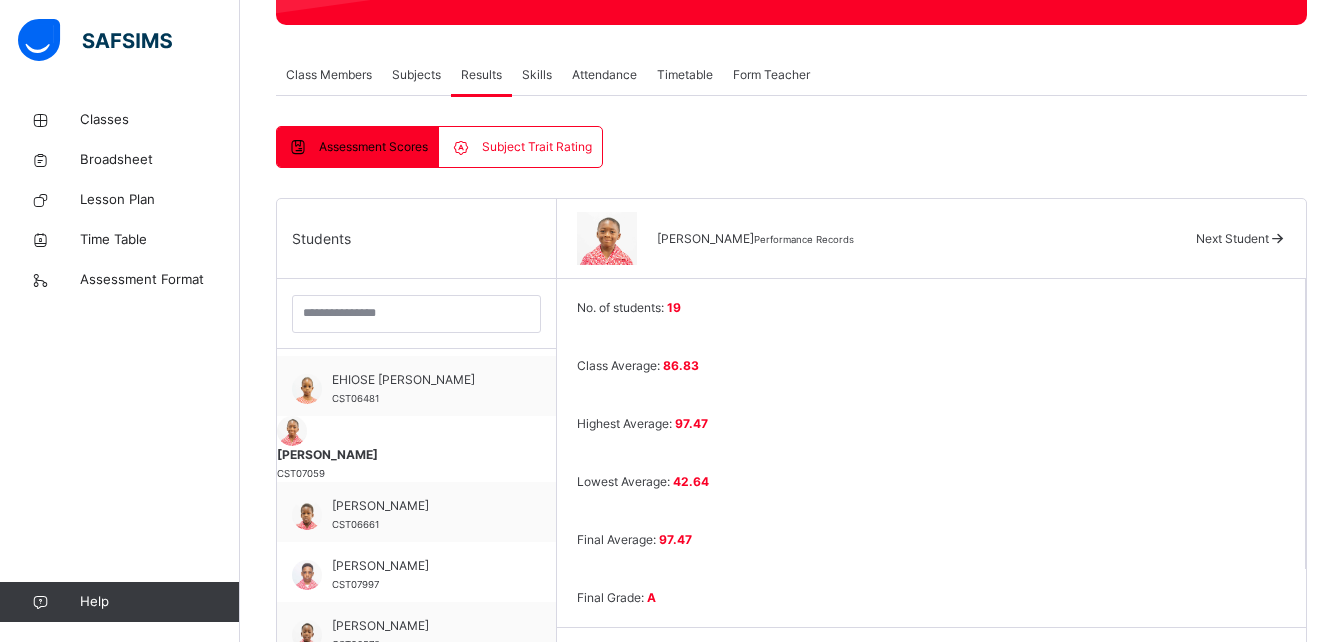 click on "No. of students:   19   Class Average:   86.83   Highest Average:   97.47   Lowest Average:   42.64   Final Average:   97.47   Final Grade:   A Subjects CA EXAM  Total Grade Comment   LITERACY   SPELLING   [ 10 %] 4.87 4.75 96.2 A CREATIVE WRITING   [ 10 %] 4.10 4.25 83.5 B READING   [ 10 %] 4.24 4.65 88.9 B GRAMMAR   [ 40 %] 20.00 20.00 100 A COMPREHENSION   [ 20 %] 10.00 7.50 87.5 B [PERSON_NAME] has shown impressive growth in reading comprehension this year. He si able to identify key details, summarize texts, and demonstrate understanding through thoughtful discussions. VERBAL REASONING   [ 10 %] 4.97 4.50 94.7 A TOTAL 48.18 45.65 93.83 A Excellent   NUMERACY   QUANTITATIVE REASONING   [ 20 %] 10.00 10.00 100 A MATHEMATICS   [ 80 %] 40.00 23.60 79.5 B [PERSON_NAME] has an excellent understanding of shapes, tells time accurately, and confidently calculates perimeter and area. Keep up the great work! TOTAL 50 33.6 99.5 A Good ICT 48 50 98 A Faizullah can highlight the importance of machines in our daily lives.  A" at bounding box center (931, 977) 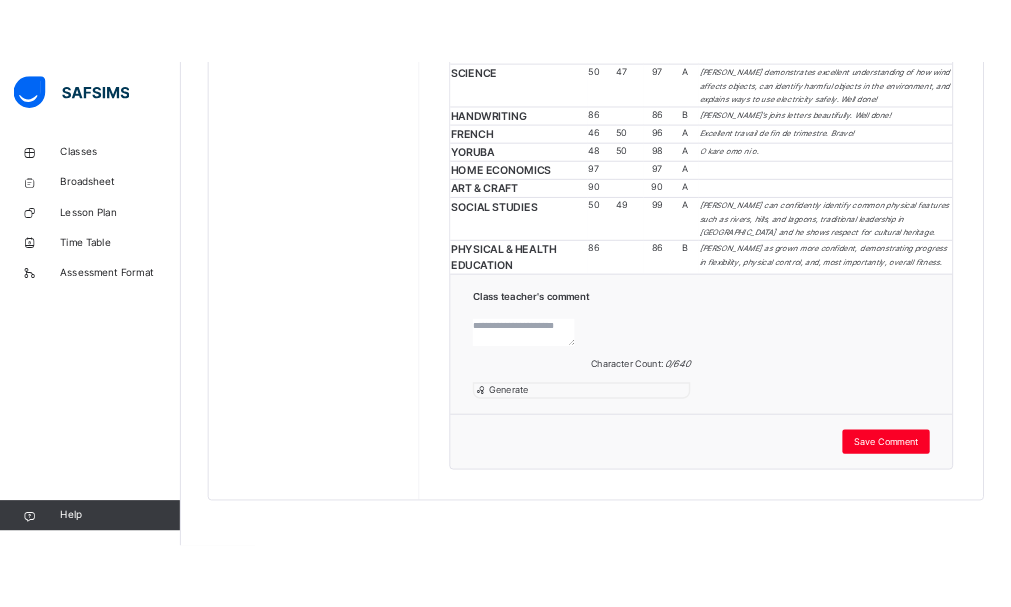 scroll, scrollTop: 2259, scrollLeft: 0, axis: vertical 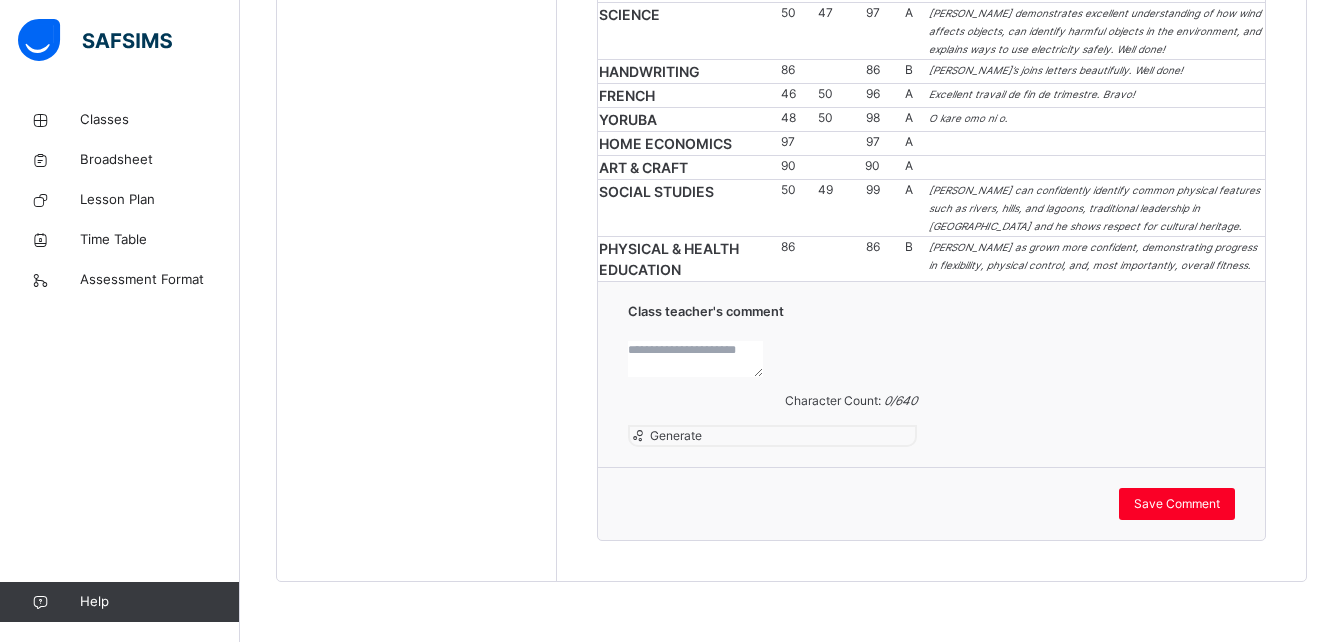 click at bounding box center (695, 359) 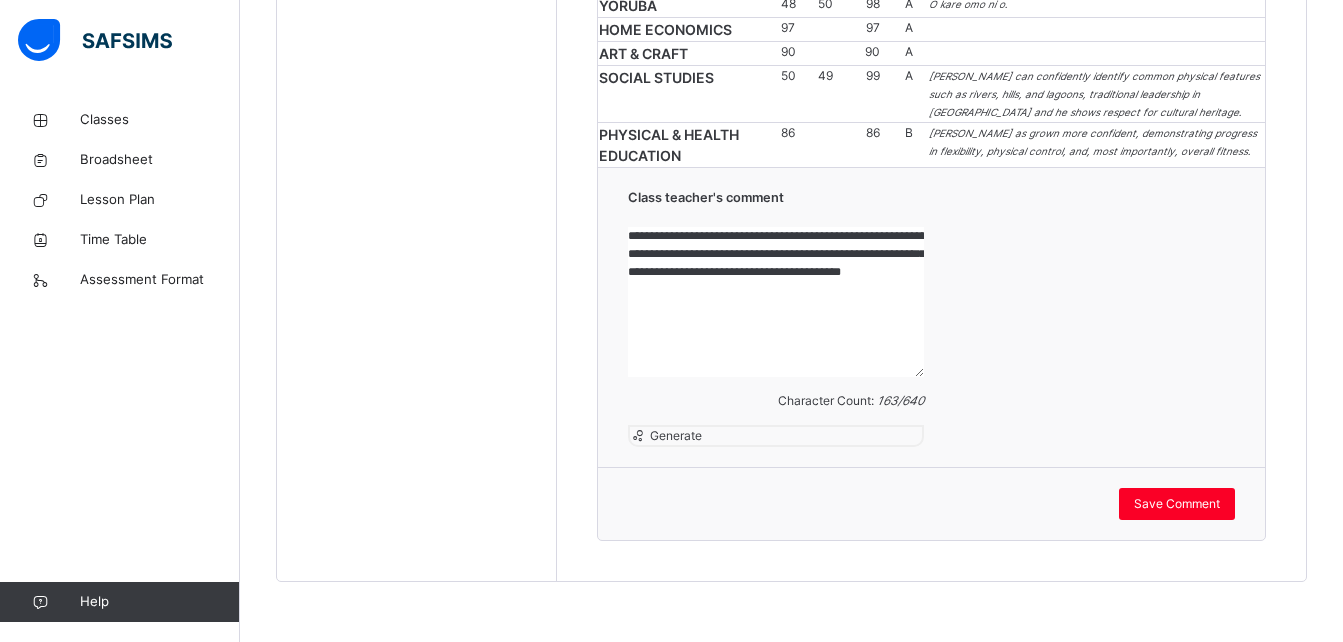 click on "**********" at bounding box center [776, 302] 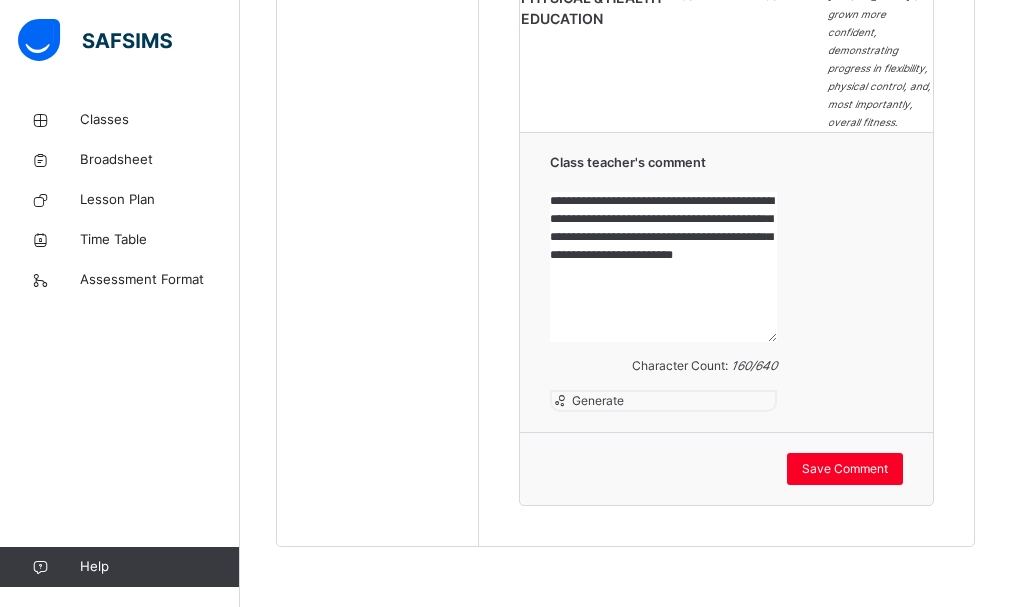 scroll, scrollTop: 2908, scrollLeft: 0, axis: vertical 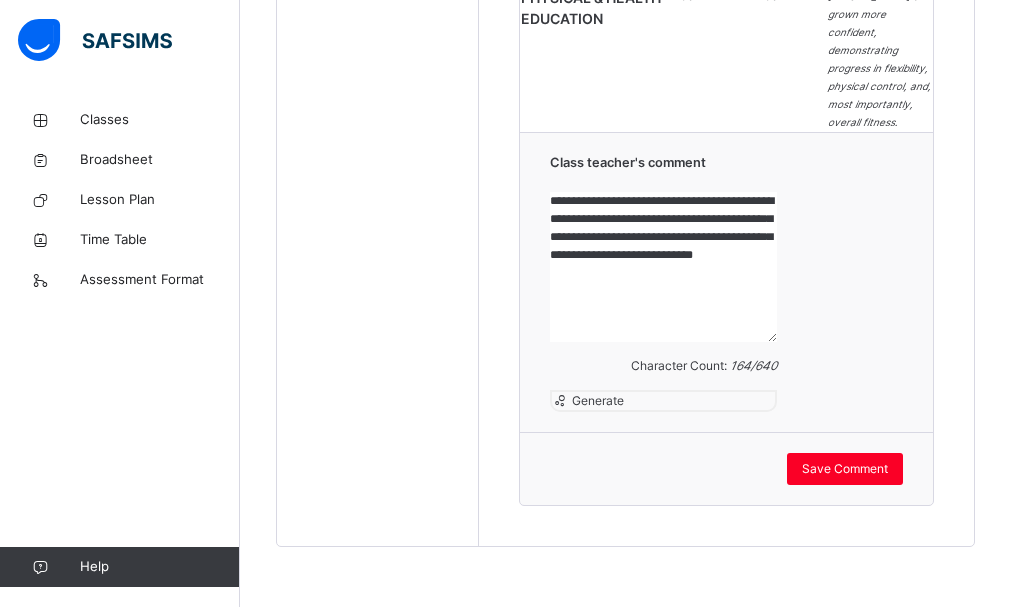click on "**********" at bounding box center [663, 267] 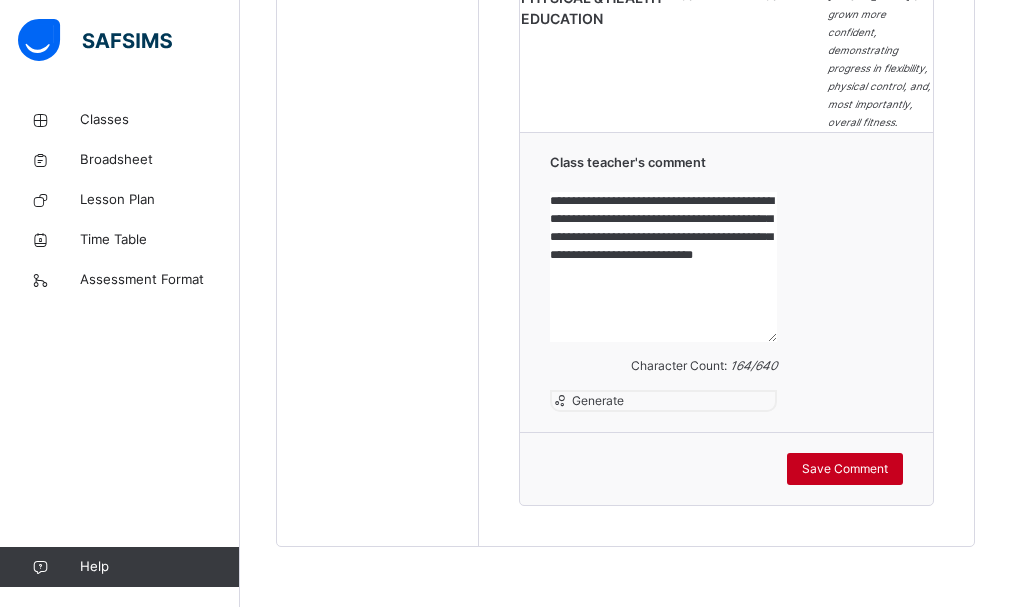 type on "**********" 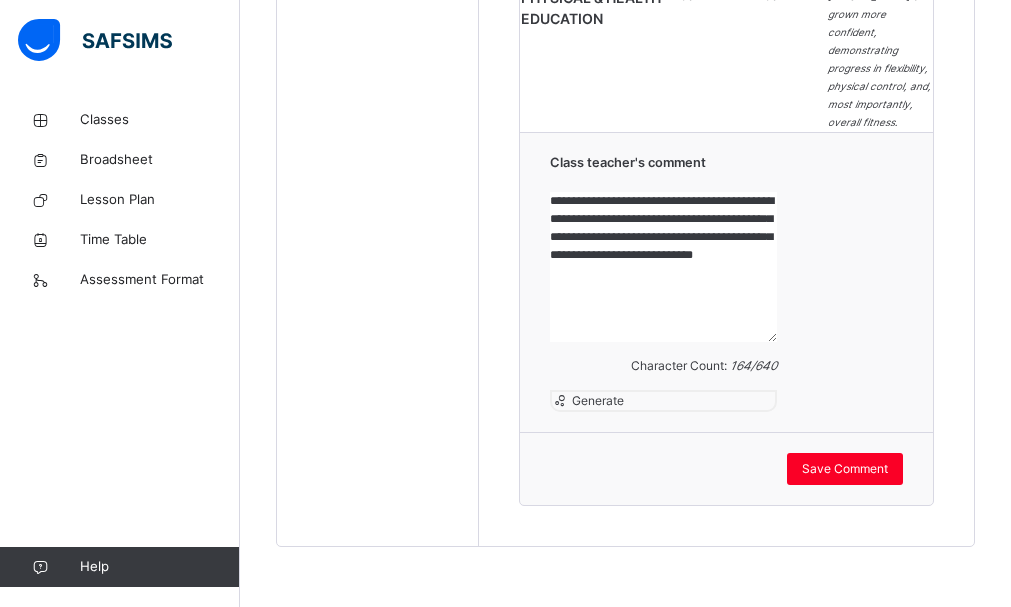 click on "Students ABDULSALAAM  SANNI CST06570 [PERSON_NAME] CST07686 AIDEN [PERSON_NAME] CST07999 [PERSON_NAME] CST06222 [PERSON_NAME] UDIMINUE CST07816 EHIOSE  [PERSON_NAME] CST06481 [PERSON_NAME] CST07059 [PERSON_NAME] CST06661 JADEN ADEBIMISIREOLUWA DAVIES CST07997 [PERSON_NAME] CST06573 [PERSON_NAME] CST07105 NING KAH  TAKU CST08281 OBINWANNE OWUNNA  OWUNNA CST08283 [PERSON_NAME] CST05528 OLUWATITOMI  LABINJO CST06468 [PERSON_NAME] CST05295 ONANEFE  OGHENEOCHUKO CST06141 [PERSON_NAME] CST07815 TIWALADEOLUWA [PERSON_NAME] CST08415" at bounding box center [378, -616] 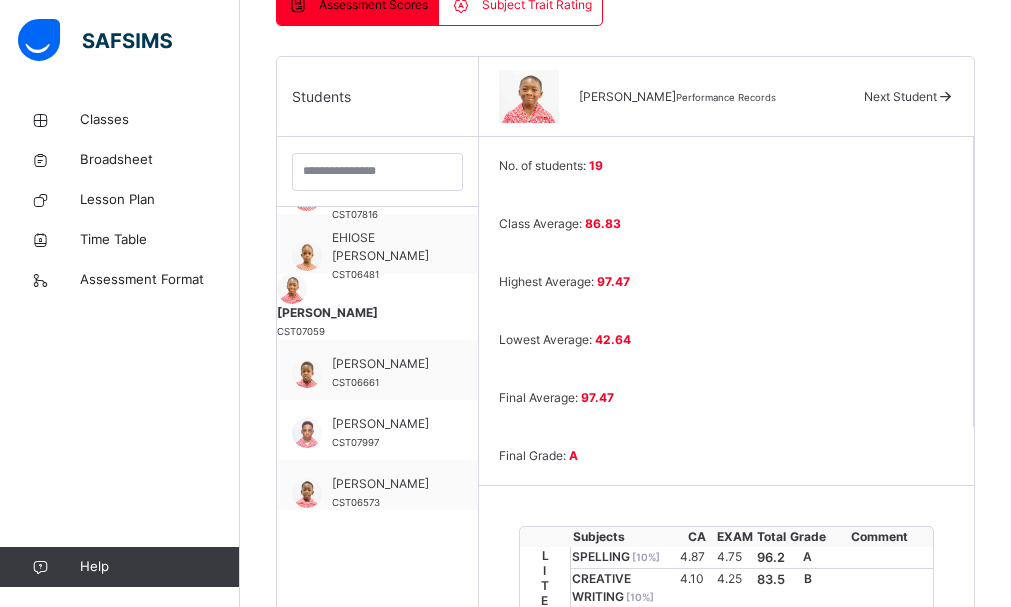 scroll, scrollTop: 465, scrollLeft: 0, axis: vertical 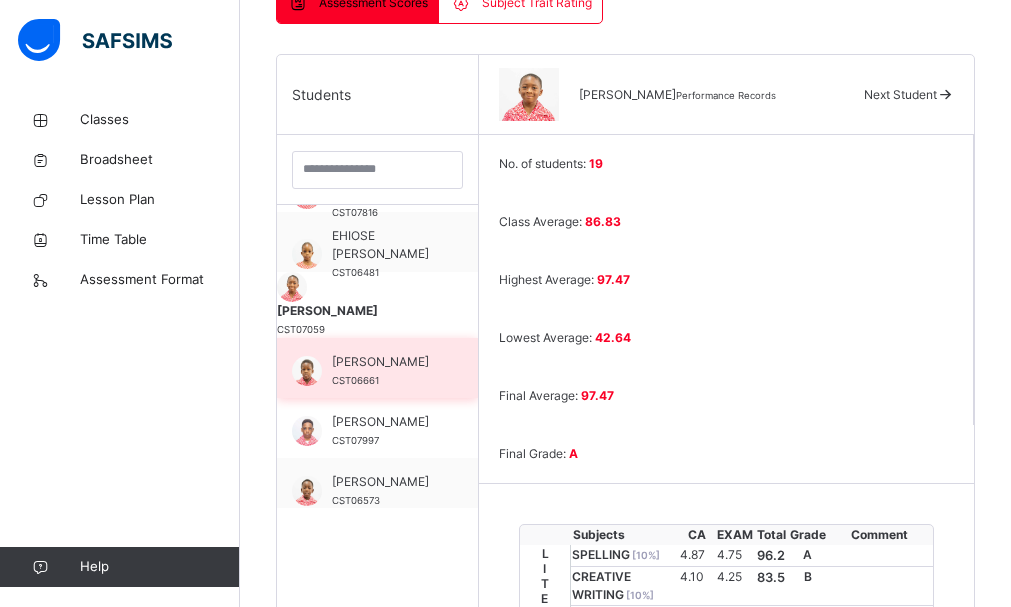 click on "[PERSON_NAME]" at bounding box center (382, 362) 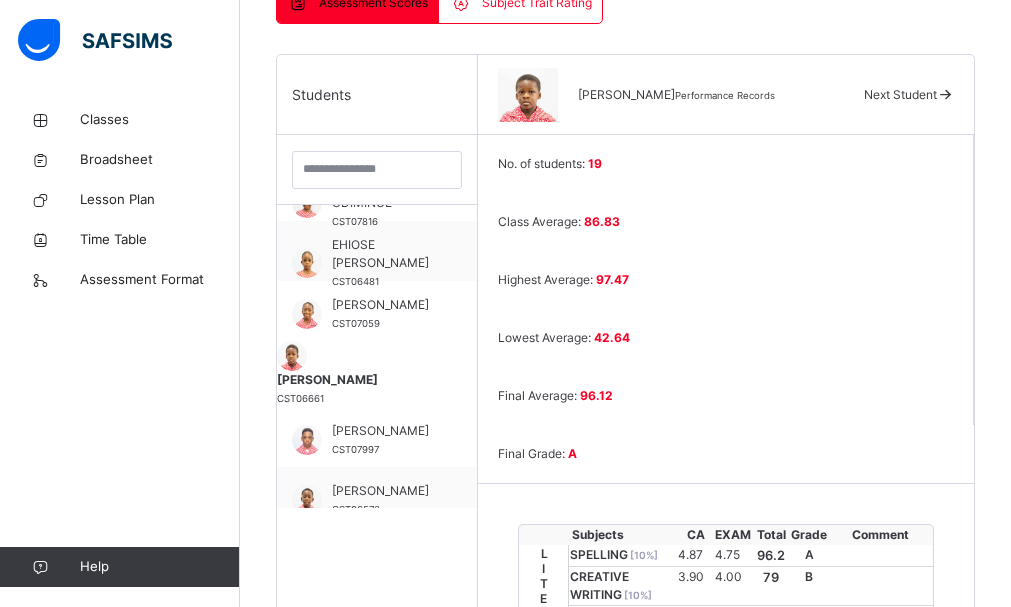 scroll, scrollTop: 293, scrollLeft: 0, axis: vertical 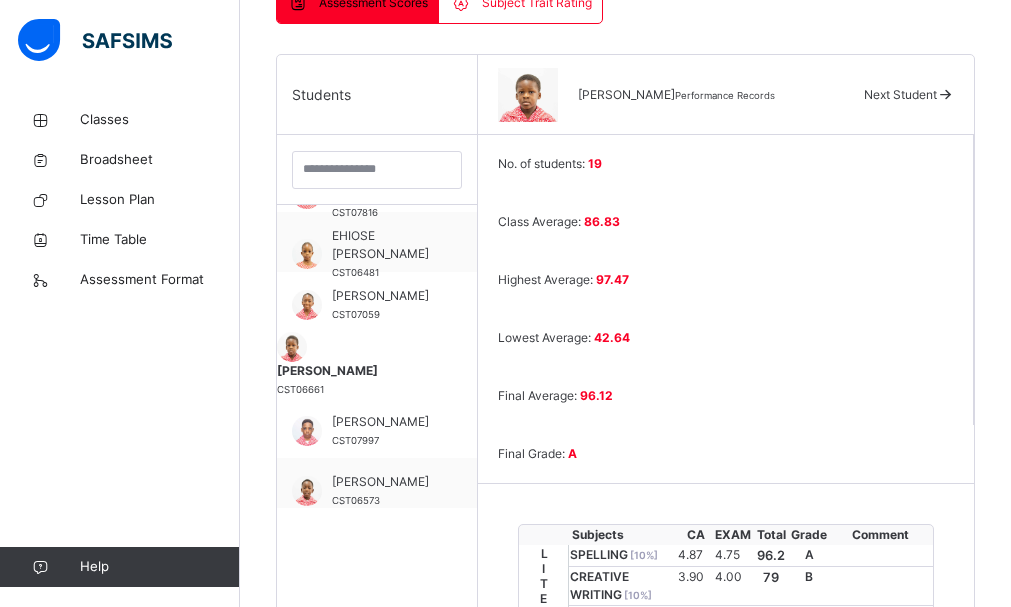 click on "[PERSON_NAME] Performance Records" at bounding box center (711, 95) 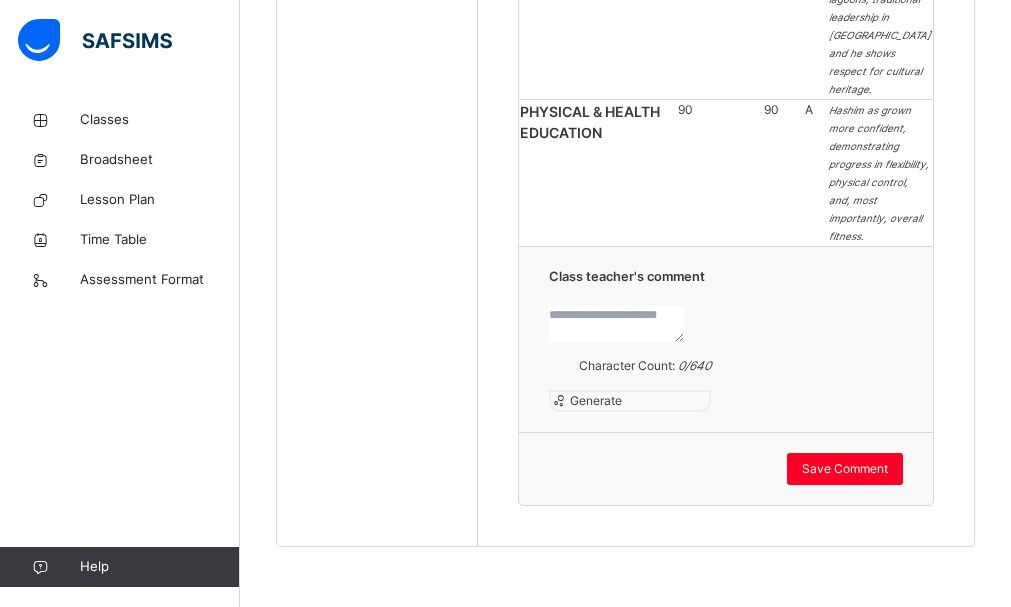 scroll, scrollTop: 2970, scrollLeft: 0, axis: vertical 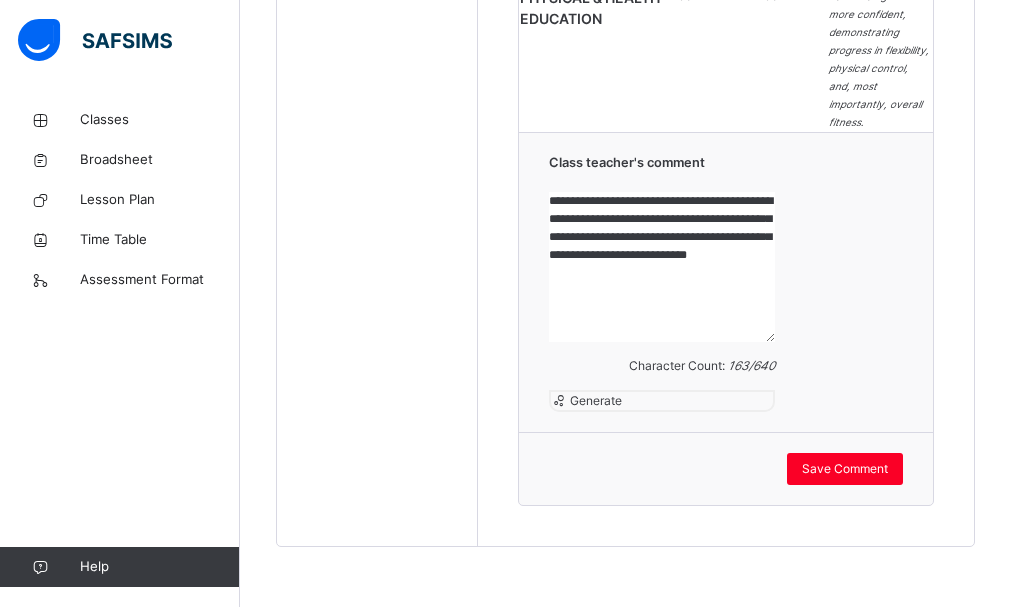 click on "**********" at bounding box center (662, 267) 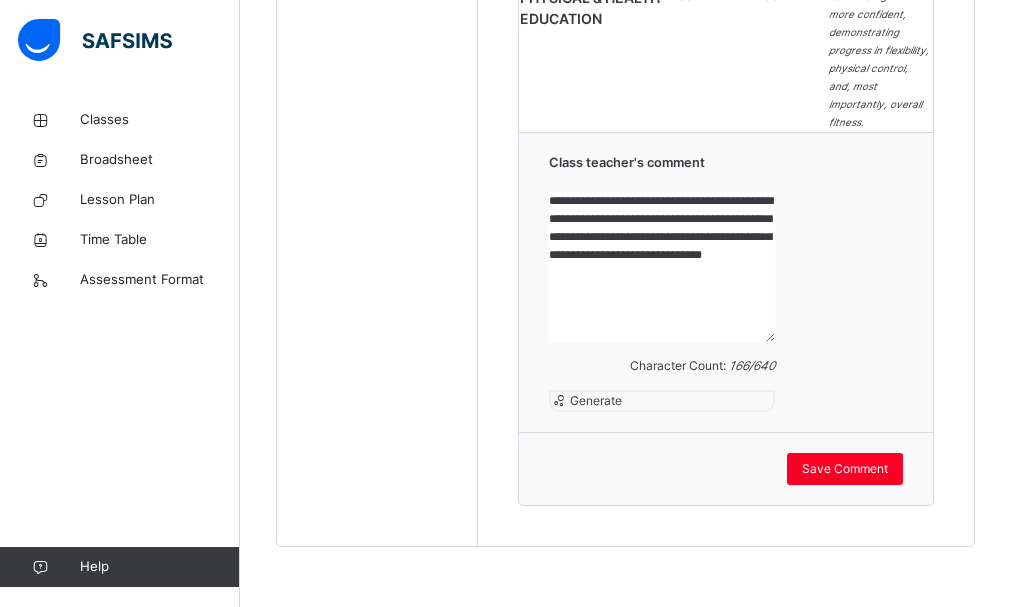 click on "**********" at bounding box center (662, 267) 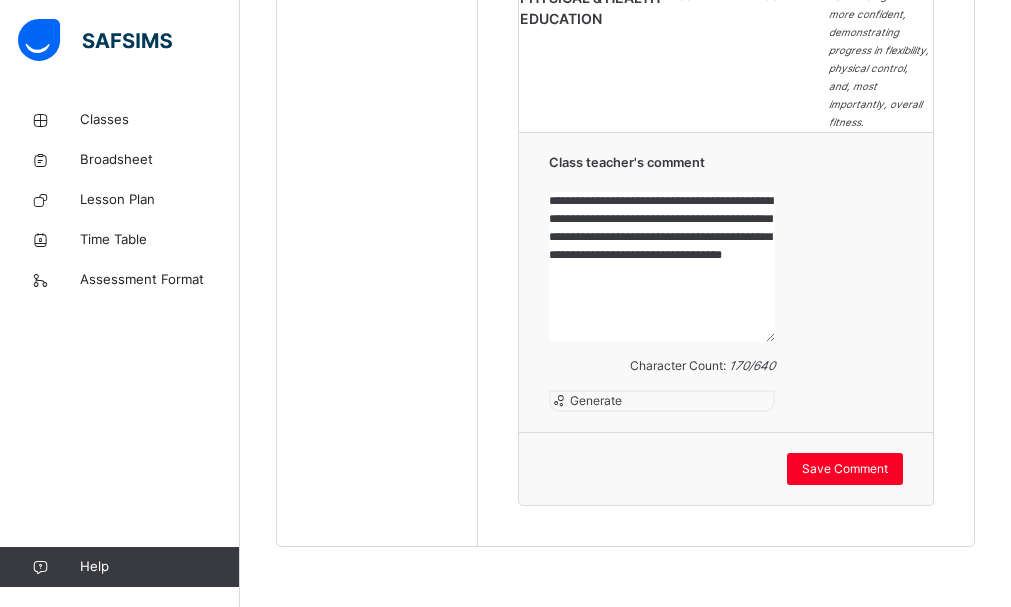 scroll, scrollTop: 3130, scrollLeft: 0, axis: vertical 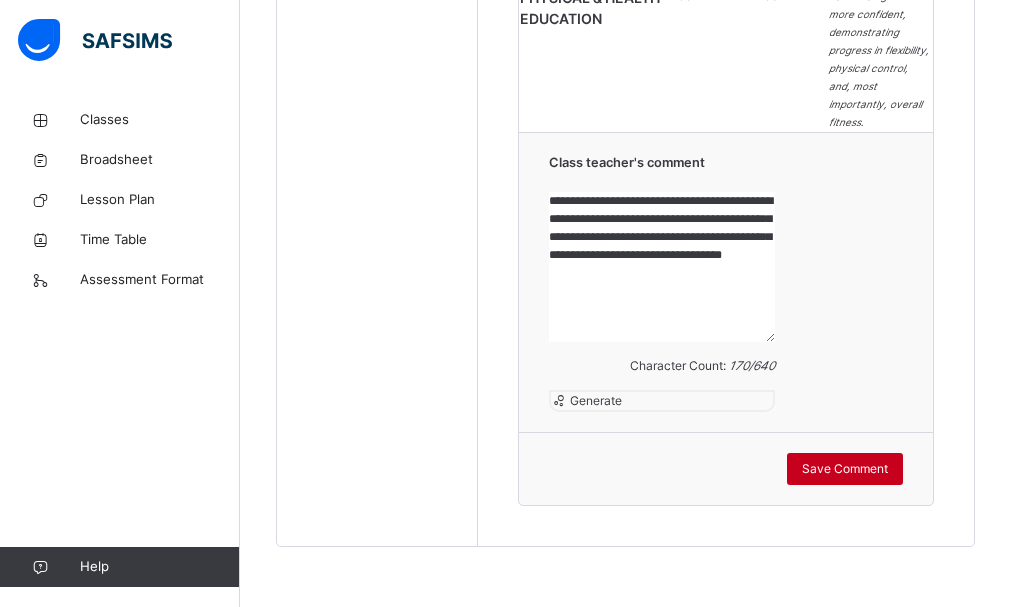 type on "**********" 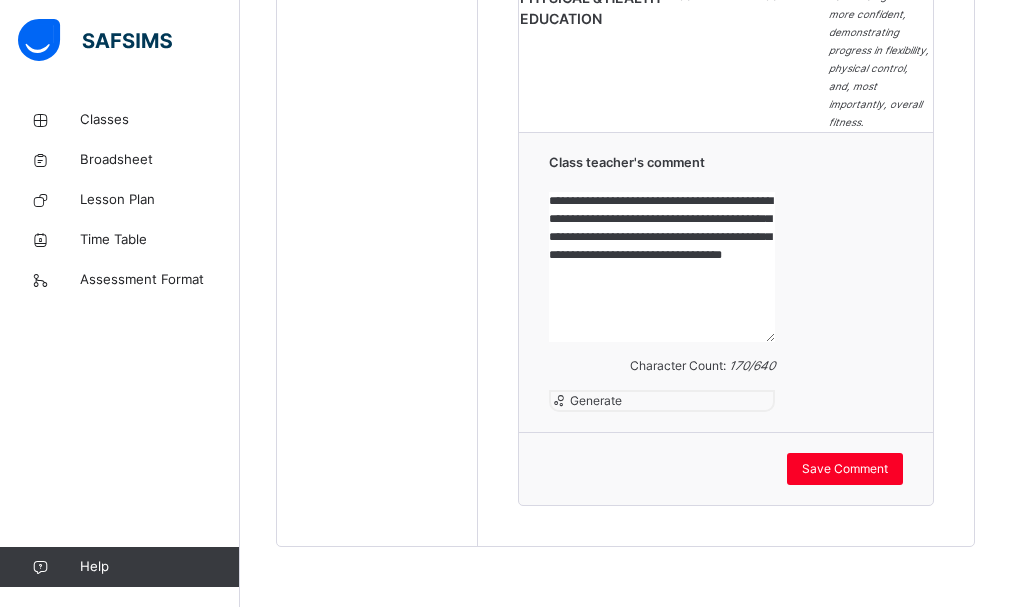 click on "No. of students:   19   Class Average:   86.83   Highest Average:   97.47   Lowest Average:   42.64   Final Average:   96.12   Final Grade:   A Subjects CA EXAM  Total Grade Comment   LITERACY   SPELLING   [ 10 %] 4.87 4.75 96.2 A CREATIVE WRITING   [ 10 %] 3.90 4.00 79 B READING   [ 10 %] 4.34 4.40 87.4 B GRAMMAR   [ 40 %] 19.80 18.50 95.75 A COMPREHENSION   [ 20 %] 9.93 8.50 92.15 A Hashim has shown impressive growth in reading comprehension this year. He is able to identify key details, summarize texts, and demonstrate understanding through thoughtful discussions. VERBAL REASONING   [ 10 %] 4.97 4.65 96.2 A TOTAL 47.81 44.8 92.61 A Excellent   NUMERACY   QUANTITATIVE REASONING   [ 20 %] 10.00 8.50 92.5 A MATHEMATICS   [ 80 %] 40.00 22.80 78.5 B Hashim has an excellent understanding of shapes, tells time accurately, and confidently calculates perimeter and area. Keep up the great work! TOTAL 50 31.3 97 A Good ICT 50 44 94 A Hashim can describe the concept of evolution. SCIENCE 50 50 100 A HANDWRITING 77 B" at bounding box center [726, -576] 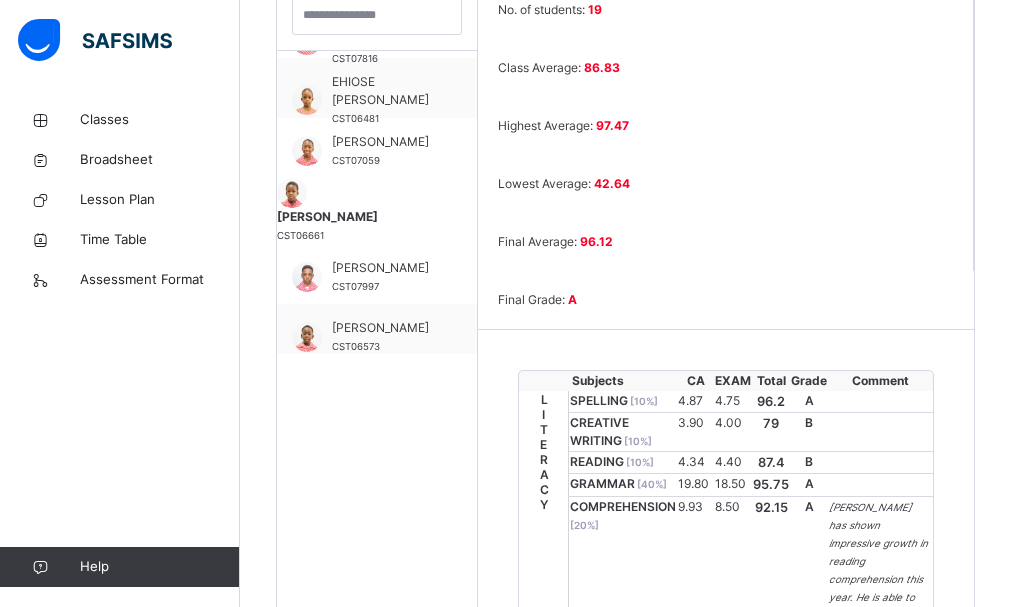 scroll, scrollTop: 610, scrollLeft: 0, axis: vertical 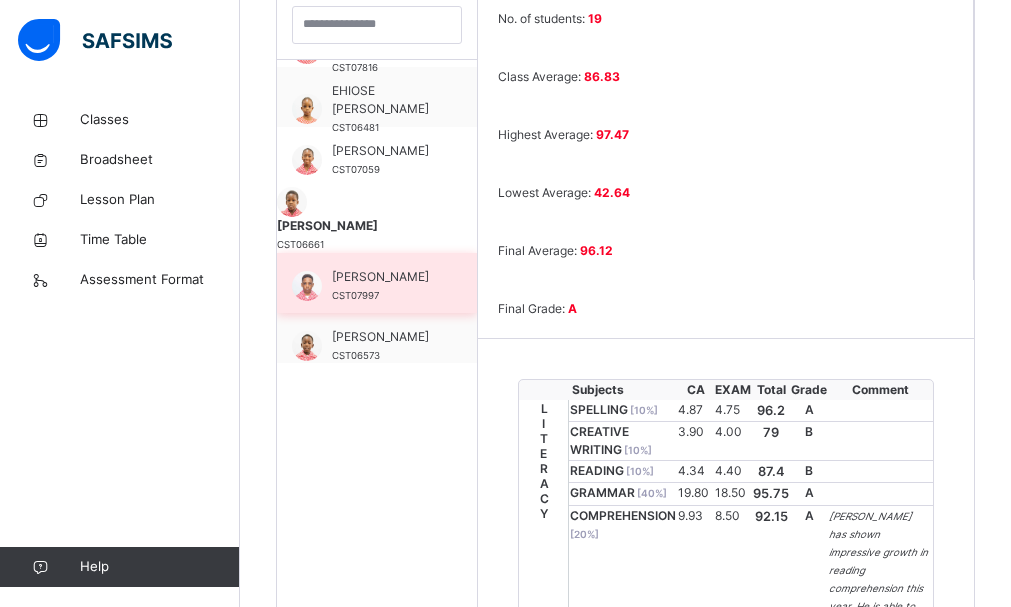 click on "[PERSON_NAME]" at bounding box center [382, 277] 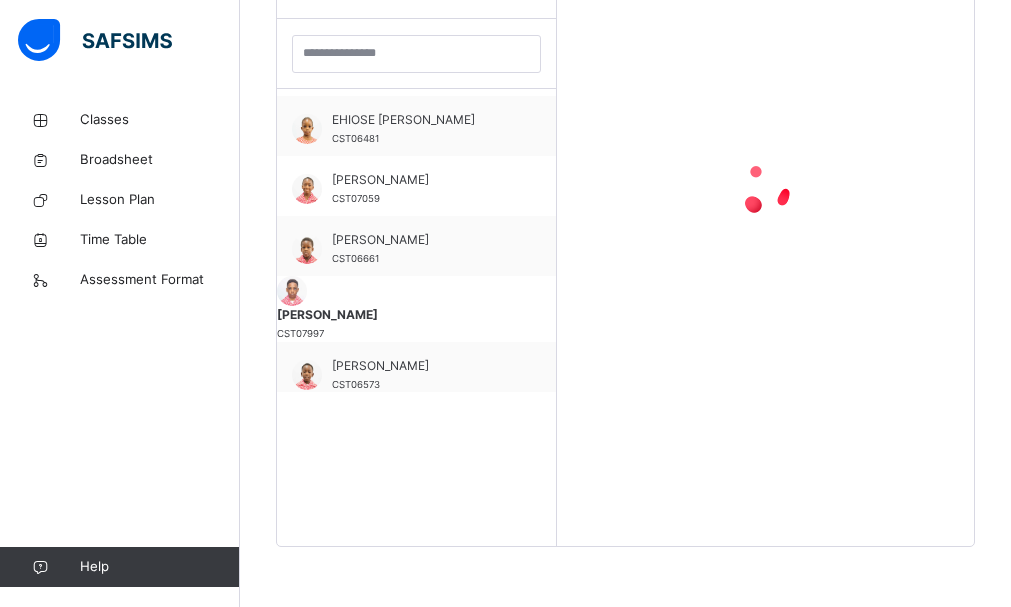 scroll, scrollTop: 581, scrollLeft: 0, axis: vertical 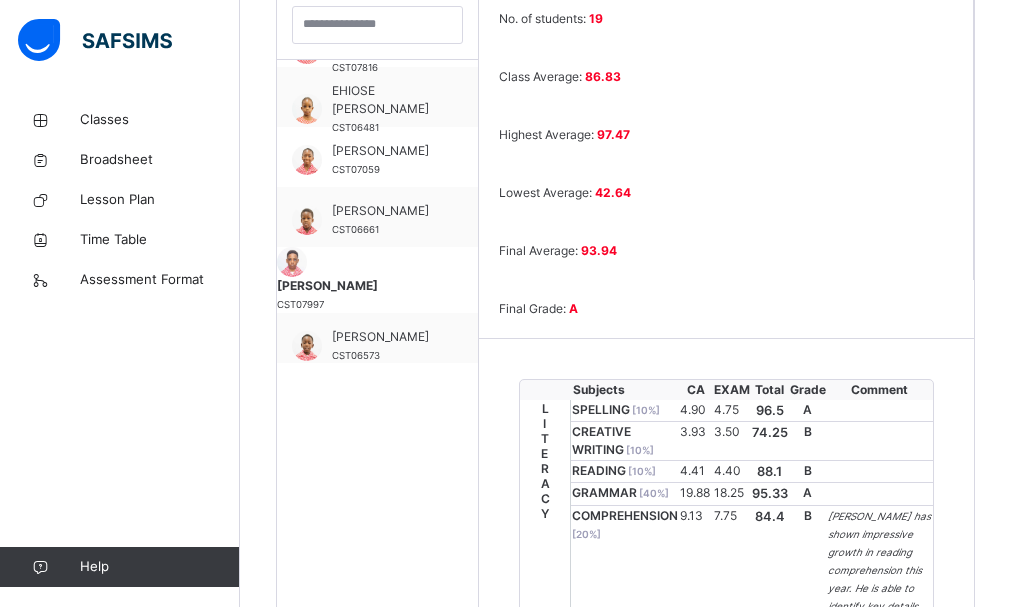 click on "Students ABDULSALAAM  SANNI CST06570 [PERSON_NAME] CST07686 AIDEN [PERSON_NAME] CST07999 [PERSON_NAME] CST06222 [PERSON_NAME] UDIMINUE CST07816 EHIOSE  [PERSON_NAME] CST06481 [PERSON_NAME] CST07059 [PERSON_NAME] CST06661 JADEN ADEBIMISIREOLUWA DAVIES CST07997 [PERSON_NAME] CST06573 [PERSON_NAME] CST07105 NING KAH  TAKU CST08281 OBINWANNE OWUNNA  OWUNNA CST08283 [PERSON_NAME] CST05528 OLUWATITOMI  LABINJO CST06468 [PERSON_NAME] CST05295 ONANEFE  OGHENEOCHUKO CST06141 [PERSON_NAME] CST07815 TIWALADEOLUWA [PERSON_NAME] CST08415" at bounding box center (378, 1053) 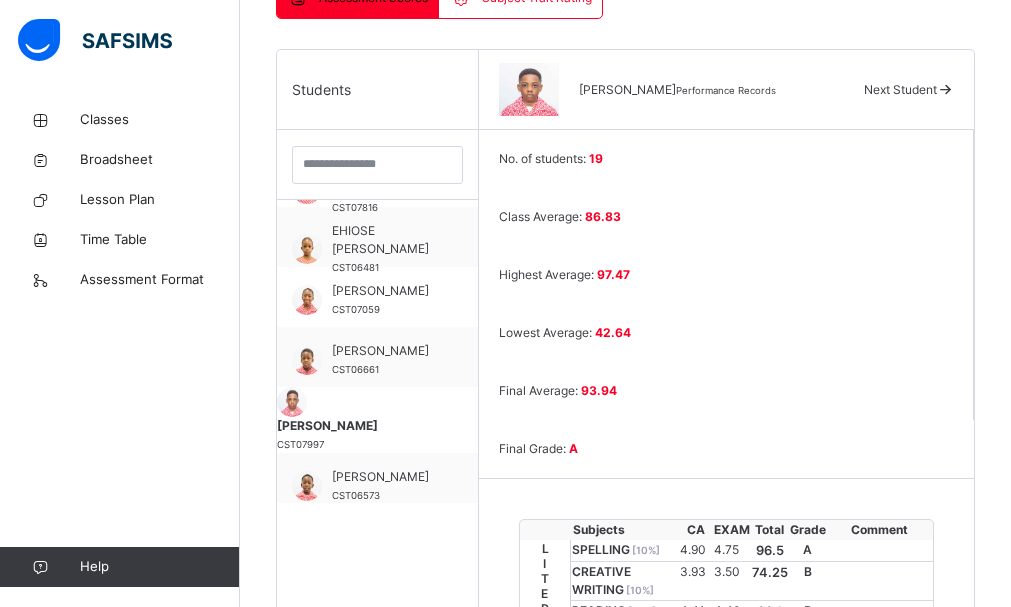 scroll, scrollTop: 472, scrollLeft: 0, axis: vertical 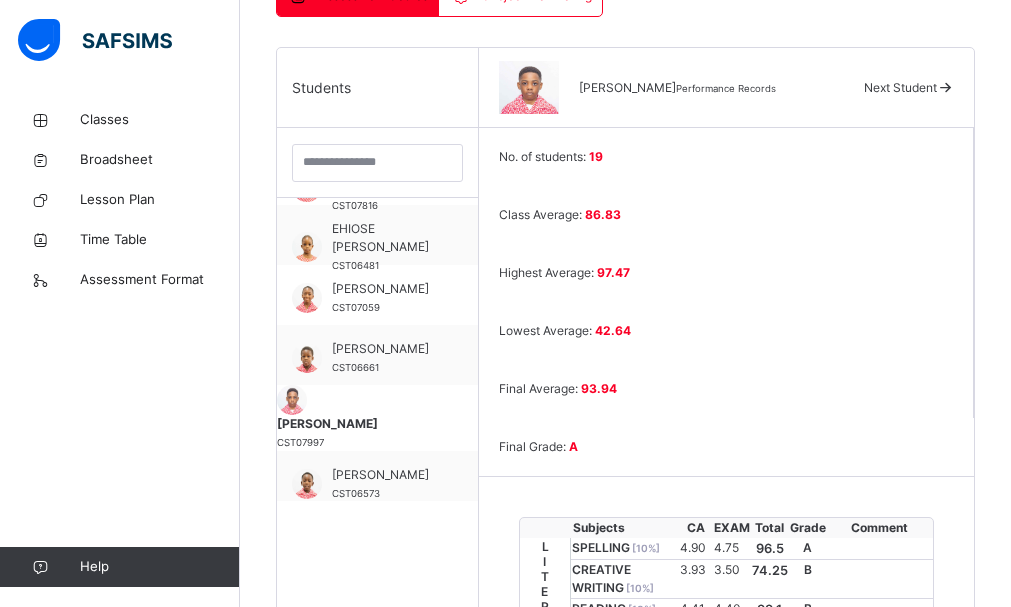 click on "[PERSON_NAME]" at bounding box center (377, 424) 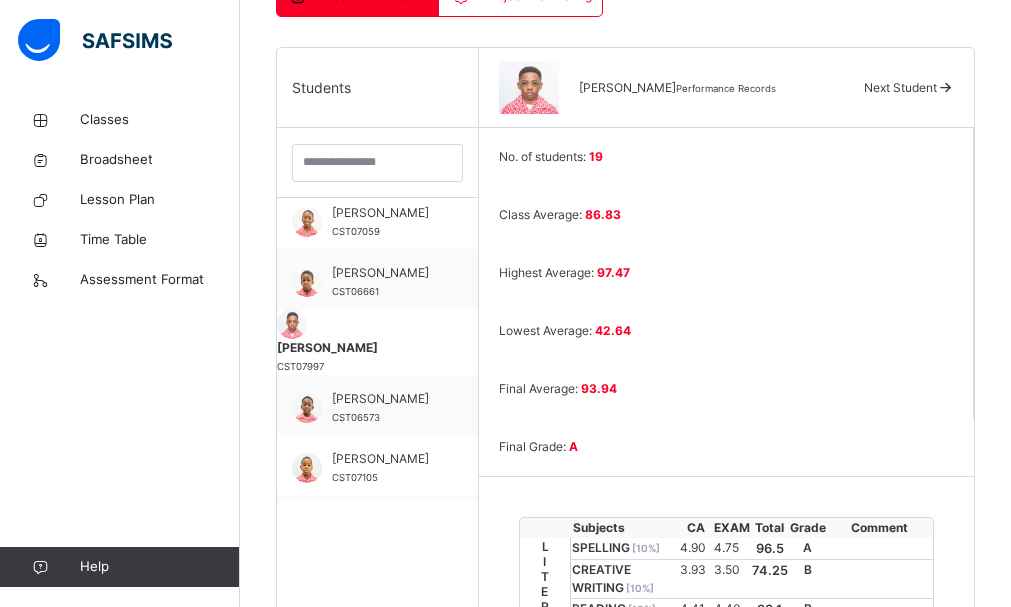 scroll, scrollTop: 373, scrollLeft: 0, axis: vertical 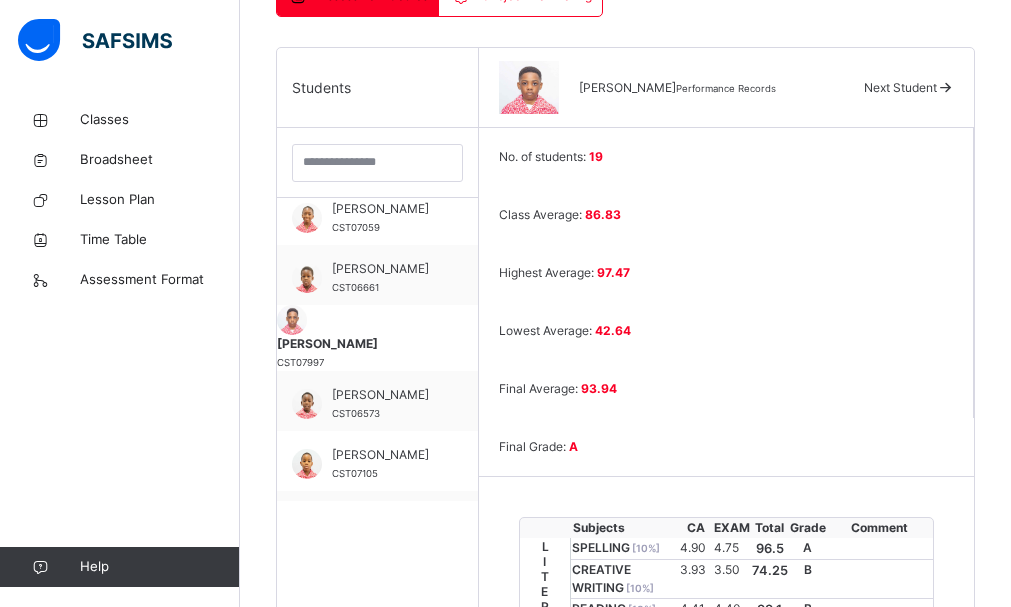click on "No. of students:   19   Class Average:   86.83   Highest Average:   97.47   Lowest Average:   42.64   Final Average:   93.94   Final Grade:   A Subjects CA EXAM  Total Grade Comment   LITERACY   SPELLING   [ 10 %] 4.90 4.75 96.5 A CREATIVE WRITING   [ 10 %] 3.93 3.50 74.25 B READING   [ 10 %] 4.41 4.40 88.1 B GRAMMAR   [ 40 %] 19.88 18.25 95.33 A COMPREHENSION   [ 20 %] 9.13 7.75 84.4 B [PERSON_NAME] has shown impressive growth in reading comprehension this year. He is able to identify key details, summarize texts, and demonstrate understanding through thoughtful discussions. VERBAL REASONING   [ 10 %] 4.80 4.50 93 A TOTAL 47.05 43.15 90.2 A Excellent   NUMERACY   QUANTITATIVE REASONING   [ 20 %] 9.90 9.00 94.5 A MATHEMATICS   [ 80 %] 37.28 22.80 75.1 B Jaden has an excellent understanding of shapes, tells time accurately, and confidently calculates perimeter and area. Keep up the great work! TOTAL 47.18 31.8 94 A Good ICT 46 46 92 A Jaden can provide examples of machines.  SCIENCE 50 49 99 A HANDWRITING 86 86 B 46" at bounding box center [726, 1174] 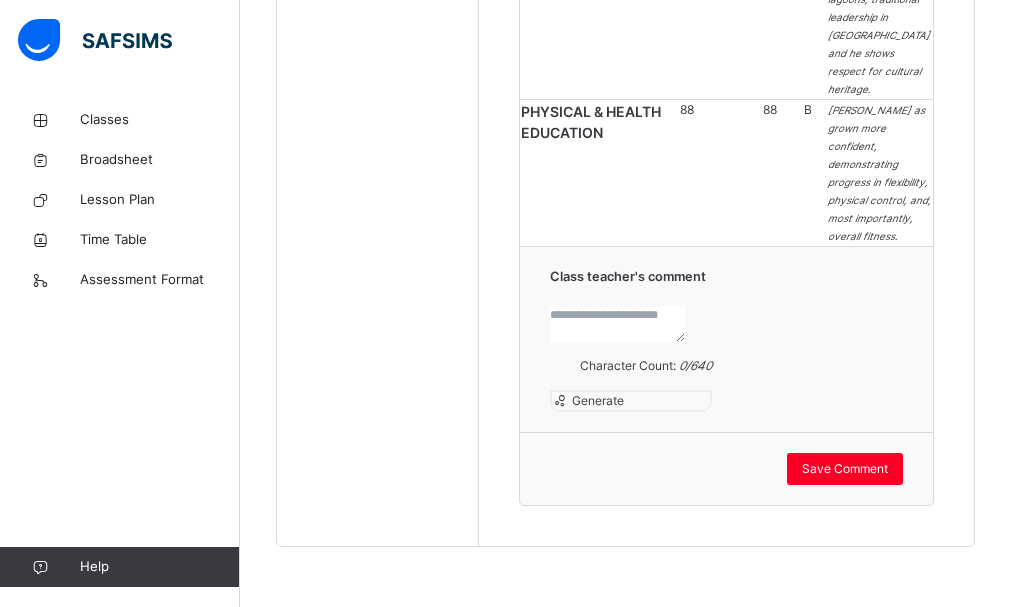 scroll, scrollTop: 2952, scrollLeft: 0, axis: vertical 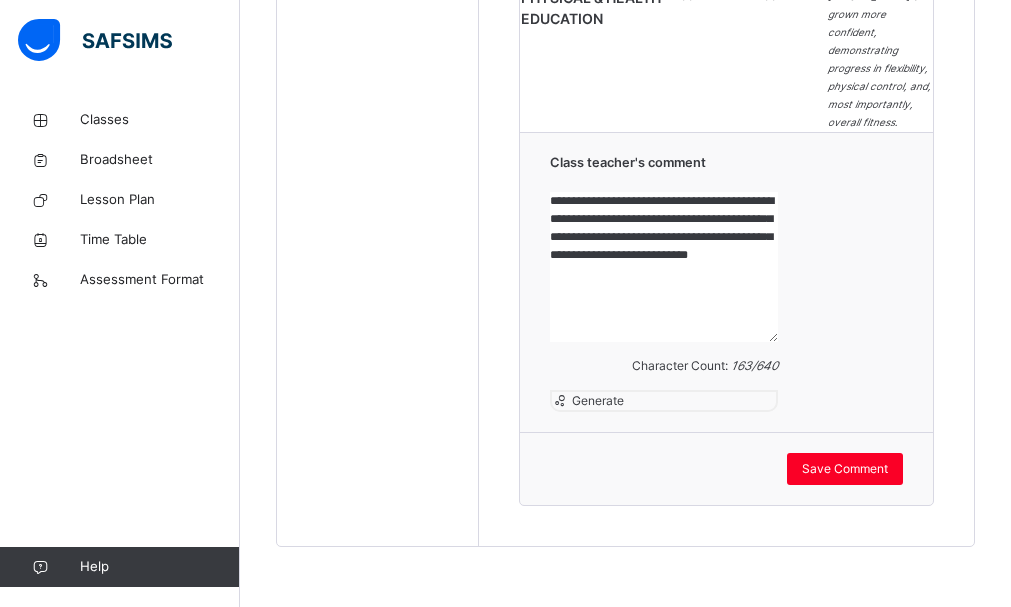 click on "**********" at bounding box center (664, 267) 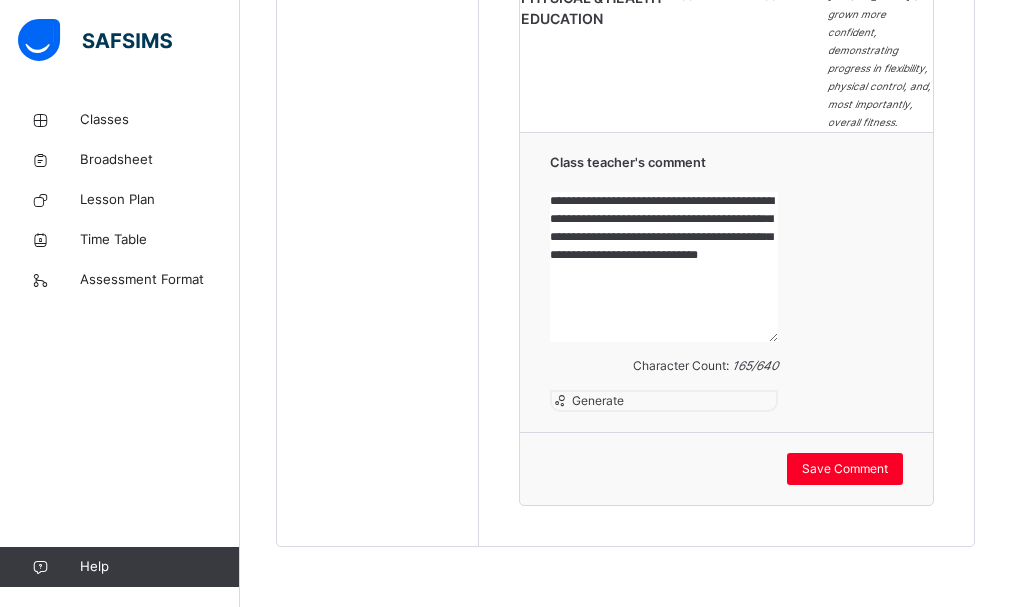 click on "**********" at bounding box center (664, 267) 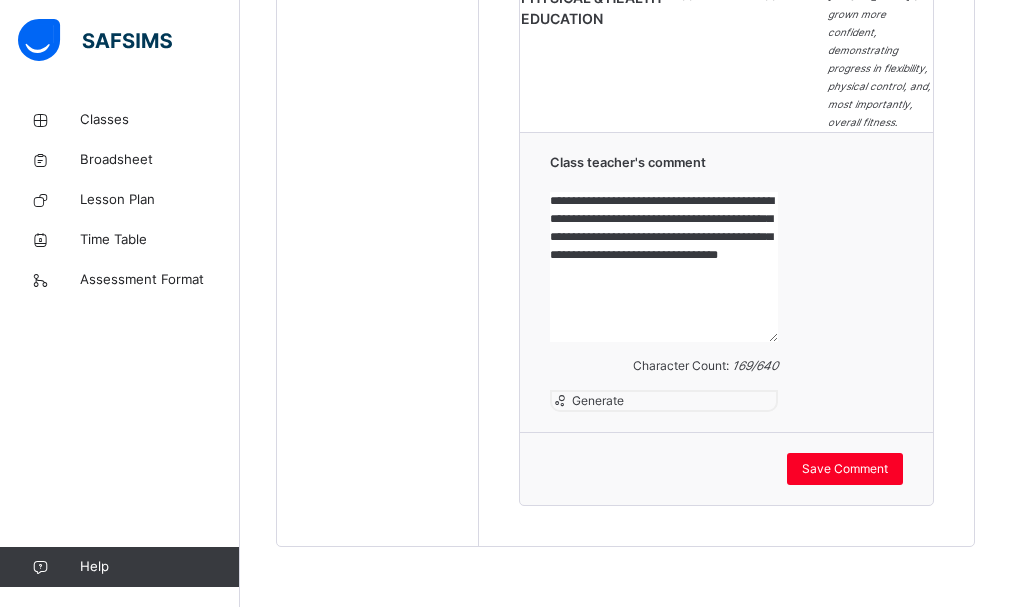 scroll, scrollTop: 3138, scrollLeft: 0, axis: vertical 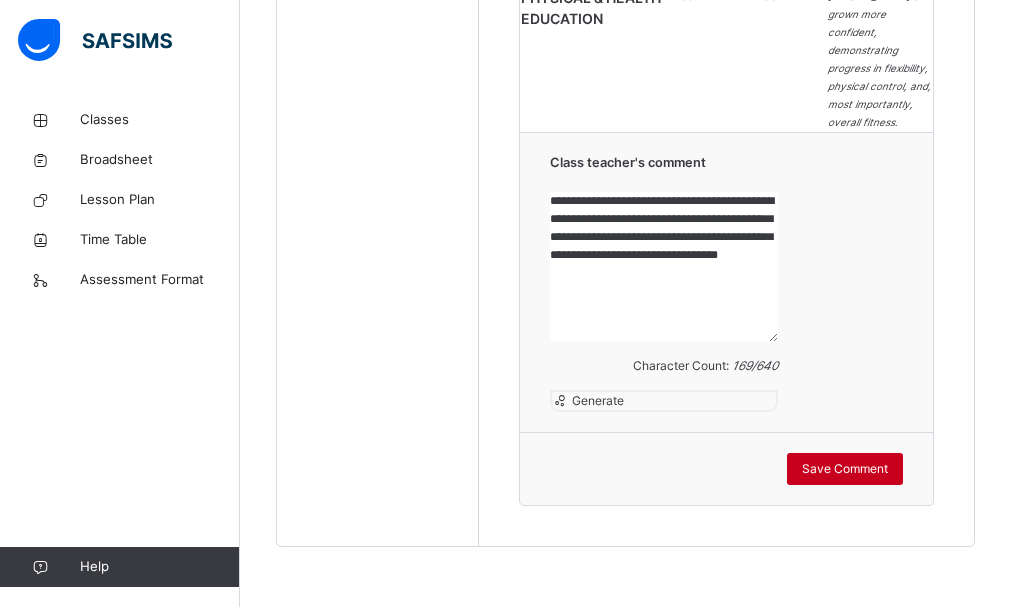 type on "**********" 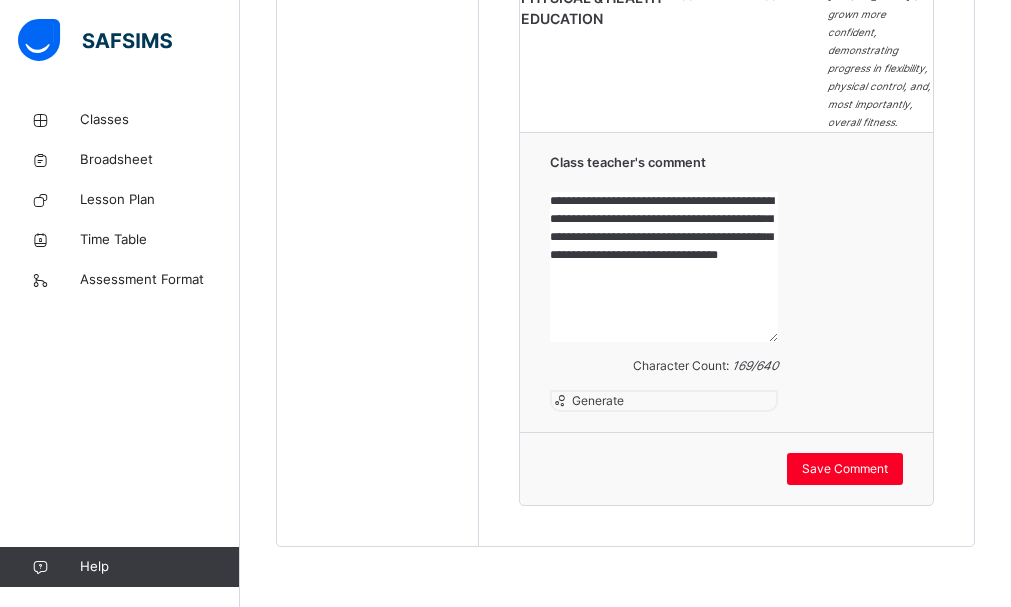 click on "Students ABDULSALAAM  SANNI CST06570 [PERSON_NAME] CST07686 AIDEN [PERSON_NAME] CST07999 [PERSON_NAME] CST06222 [PERSON_NAME] UDIMINUE CST07816 EHIOSE  [PERSON_NAME] CST06481 [PERSON_NAME] CST07059 [PERSON_NAME] CST06661 JADEN ADEBIMISIREOLUWA DAVIES CST07997 [PERSON_NAME] CST06573 [PERSON_NAME] CST07105 NING KAH  TAKU CST08281 OBINWANNE OWUNNA  OWUNNA CST08283 [PERSON_NAME] CST05528 OLUWATITOMI  LABINJO CST06468 [PERSON_NAME] CST05295 ONANEFE  OGHENEOCHUKO CST06141 [PERSON_NAME] CST07815 TIWALADEOLUWA [PERSON_NAME] CST08415" at bounding box center (378, -598) 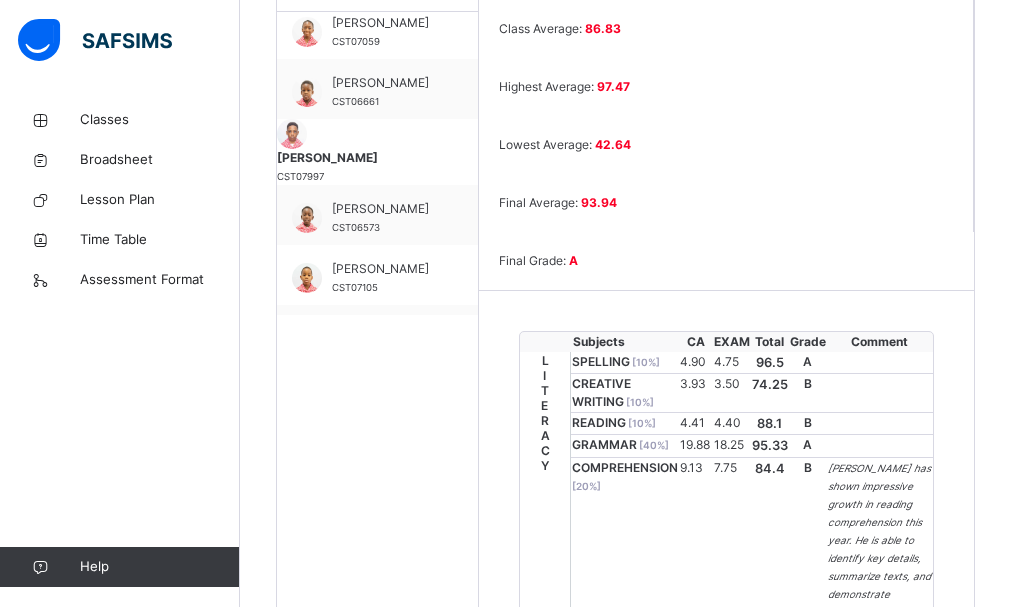 scroll, scrollTop: 618, scrollLeft: 0, axis: vertical 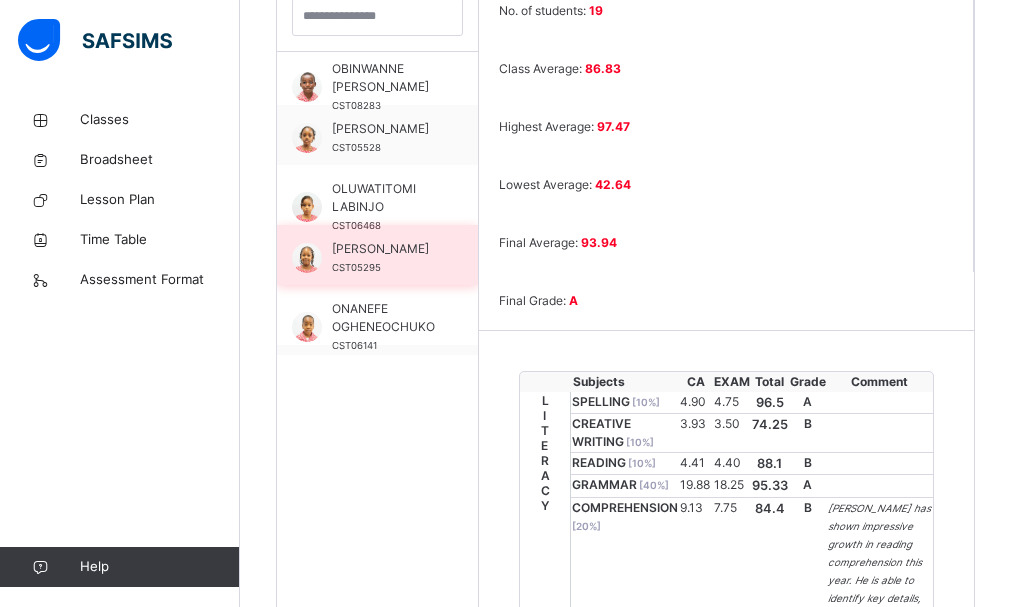 click on "[PERSON_NAME]" at bounding box center (382, 249) 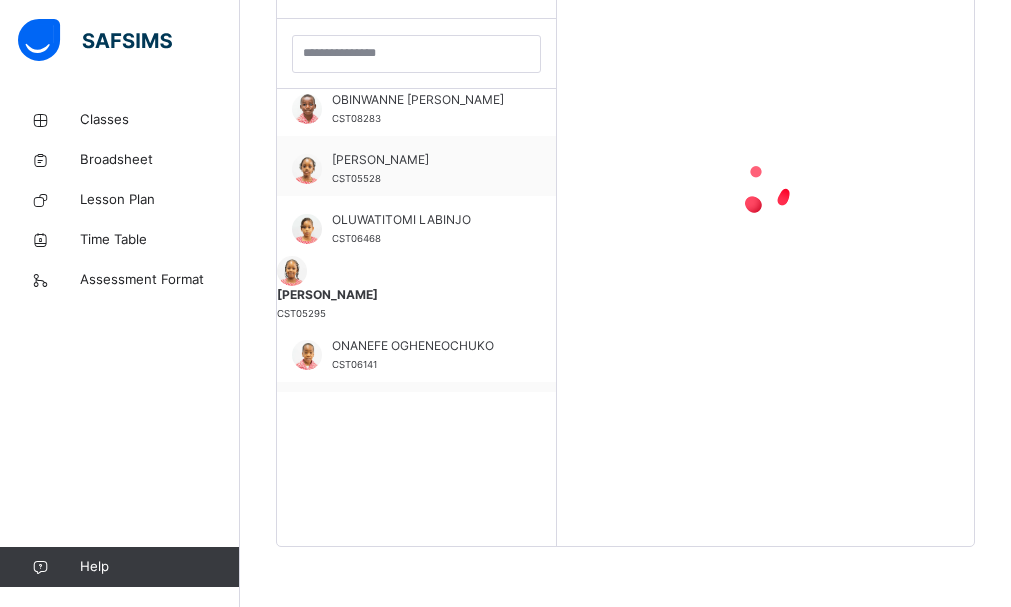 scroll, scrollTop: 581, scrollLeft: 0, axis: vertical 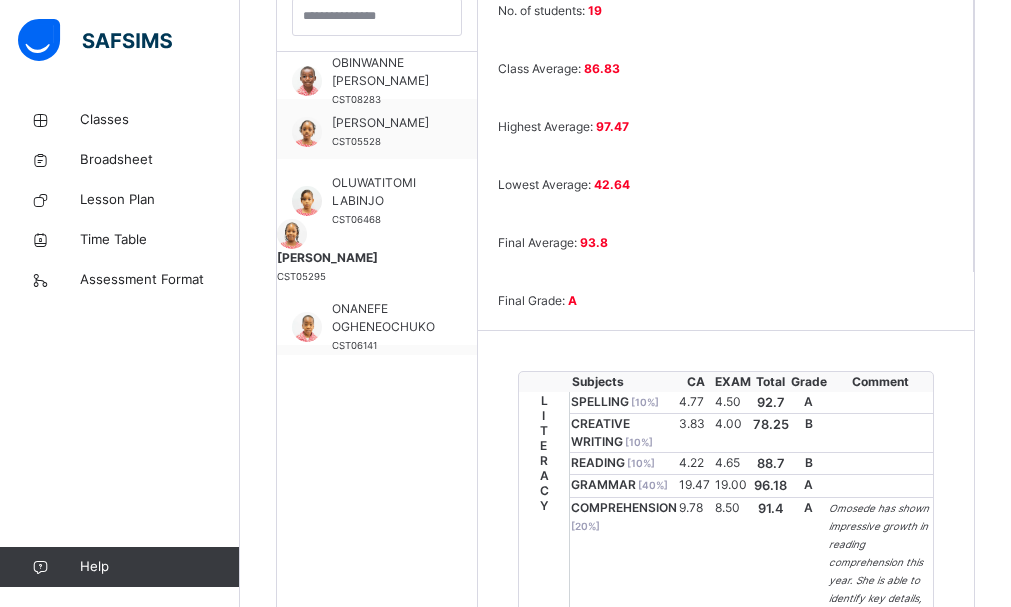 click on "LITERACY" at bounding box center (544, 575) 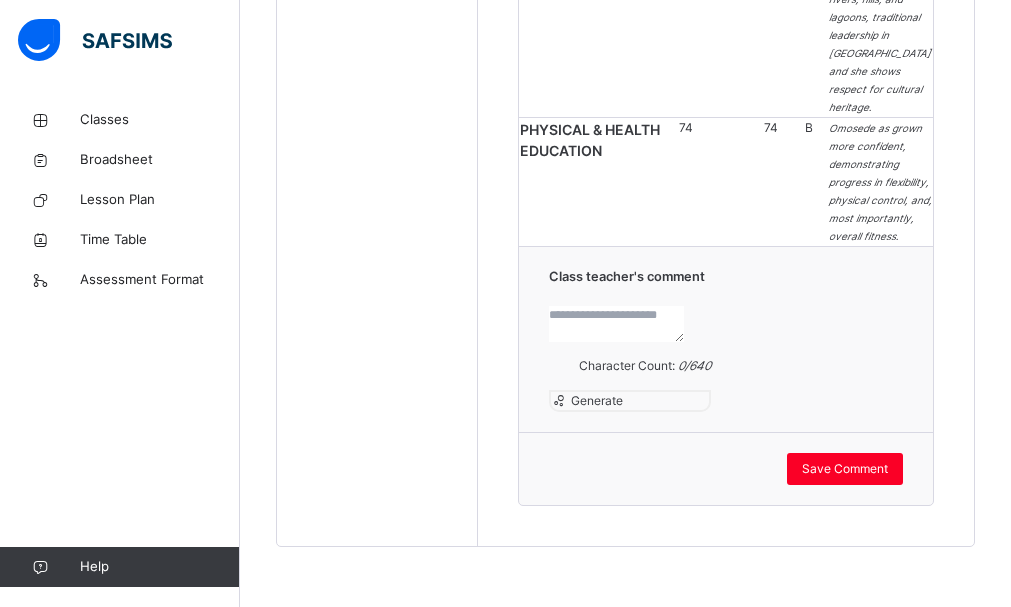 scroll, scrollTop: 3155, scrollLeft: 0, axis: vertical 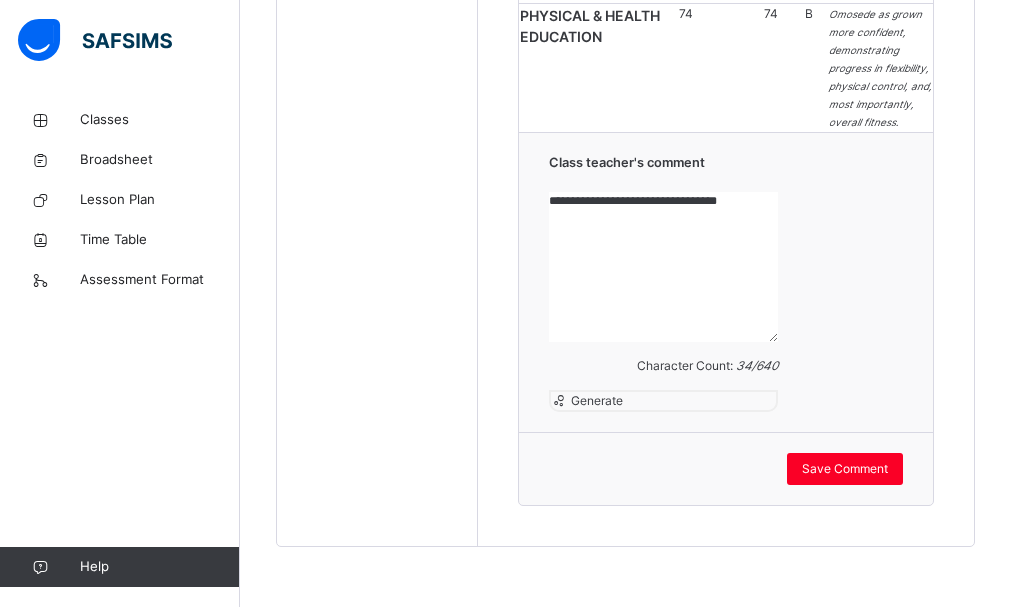 paste on "**********" 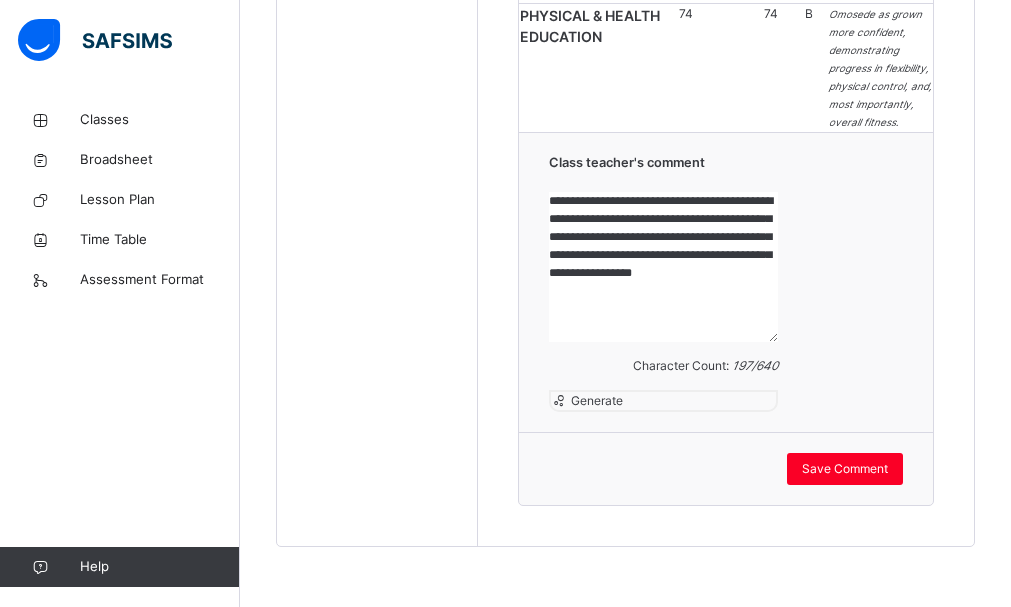 click on "**********" at bounding box center (663, 267) 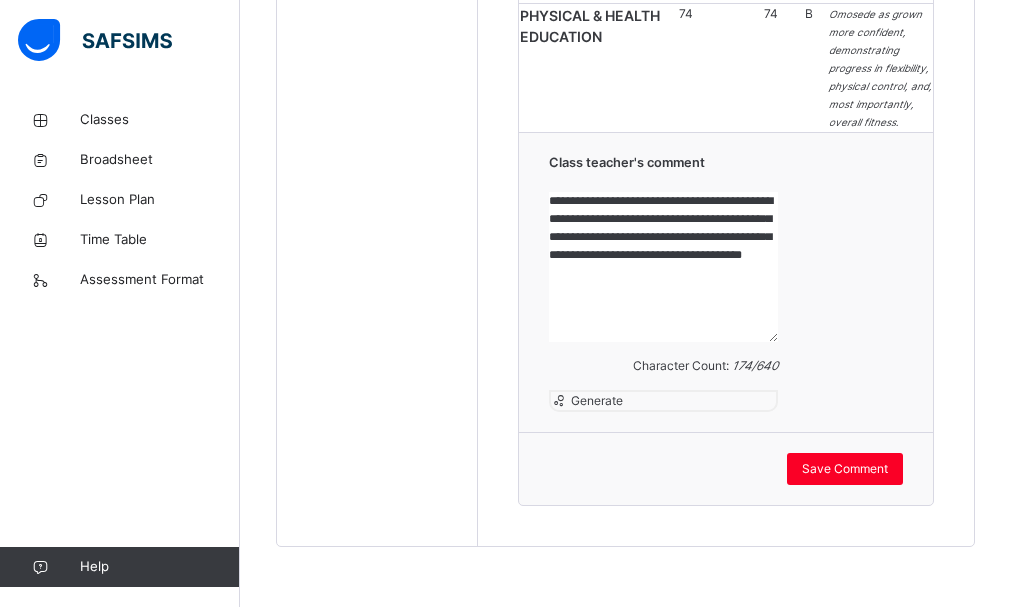 click on "**********" at bounding box center [663, 267] 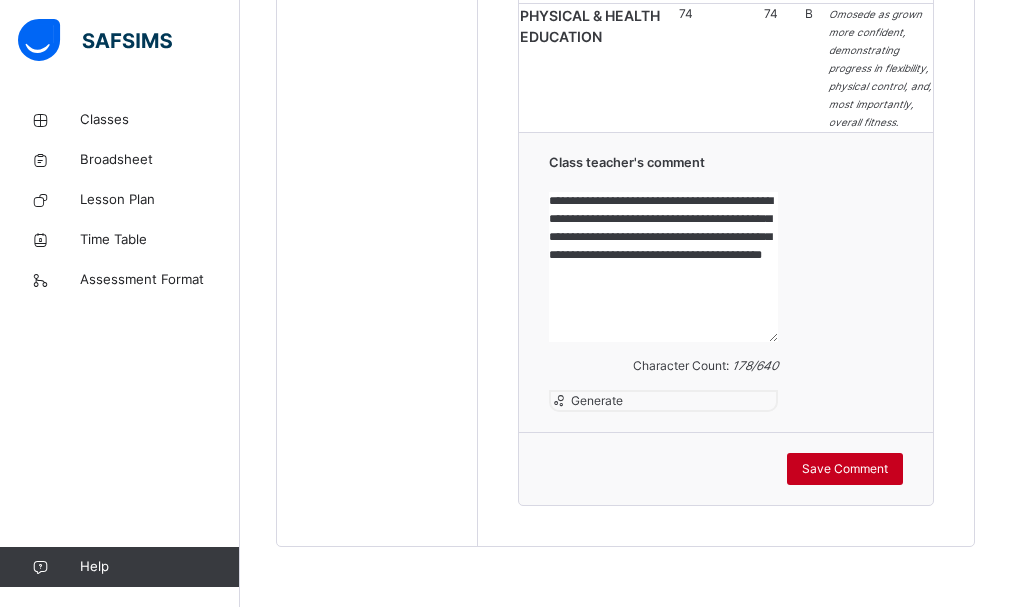 type on "**********" 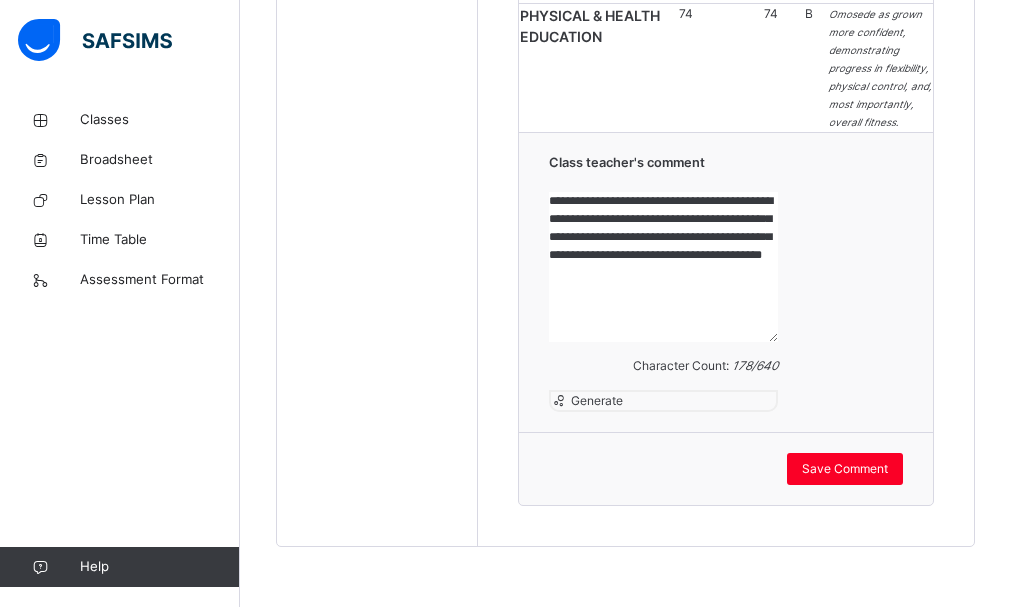 click on "**********" at bounding box center [663, 267] 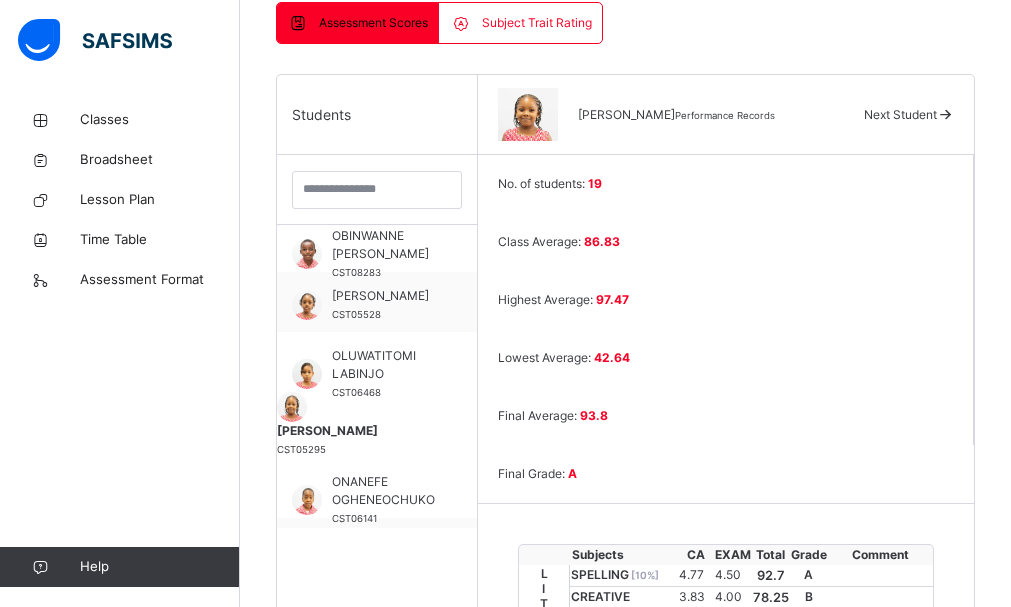 scroll, scrollTop: 475, scrollLeft: 0, axis: vertical 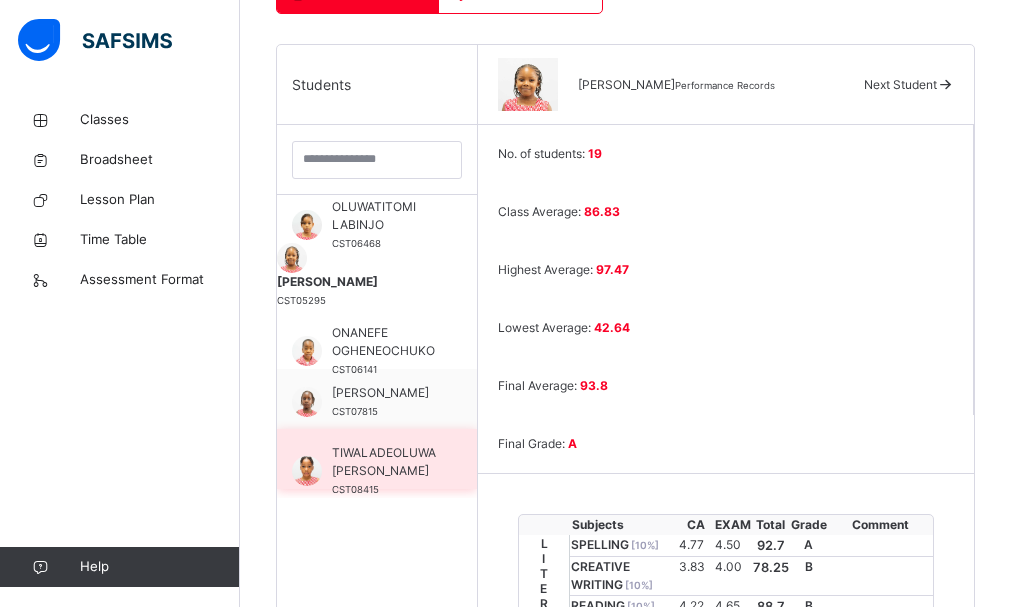 click on "TIWALADEOLUWA [PERSON_NAME]" at bounding box center (384, 462) 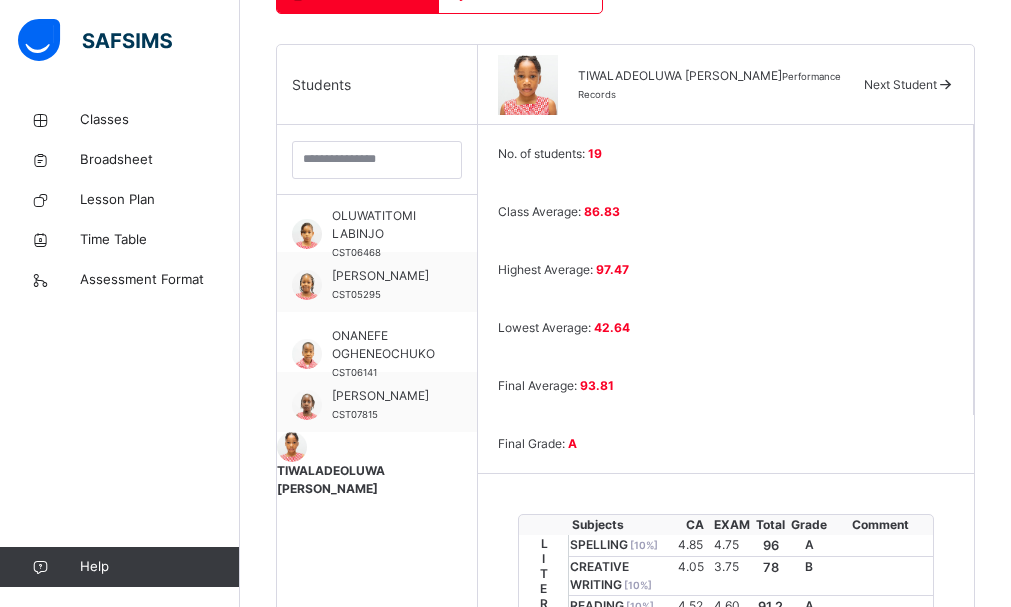 scroll, scrollTop: 861, scrollLeft: 0, axis: vertical 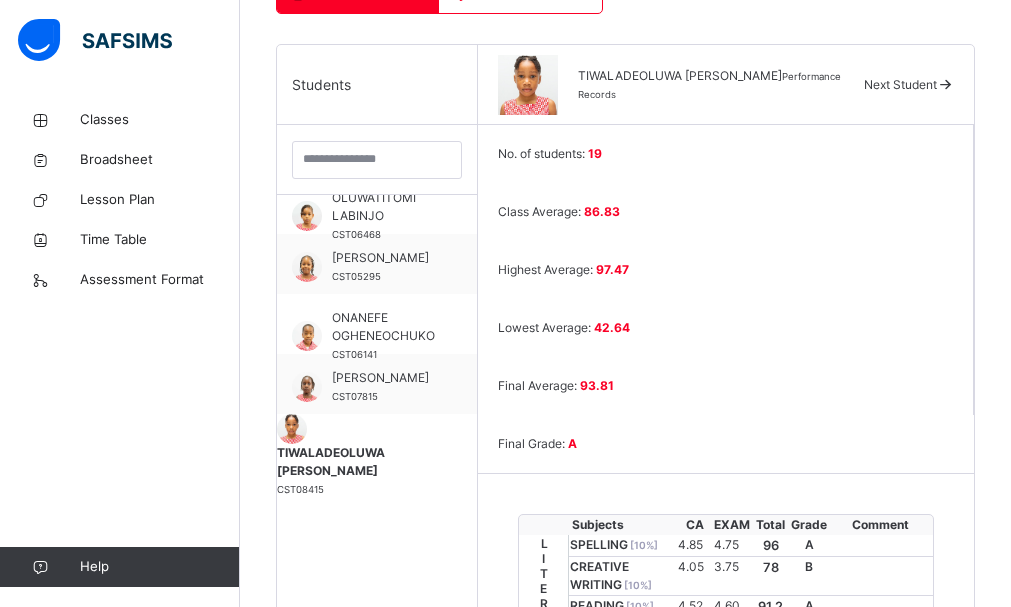 click on "LITERACY" at bounding box center (544, 718) 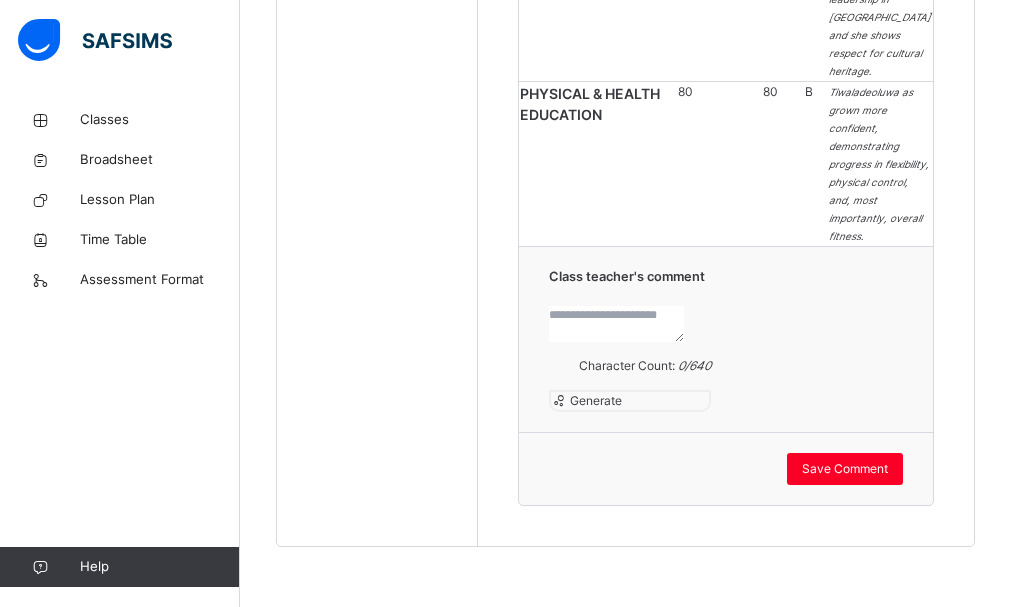 scroll, scrollTop: 3035, scrollLeft: 0, axis: vertical 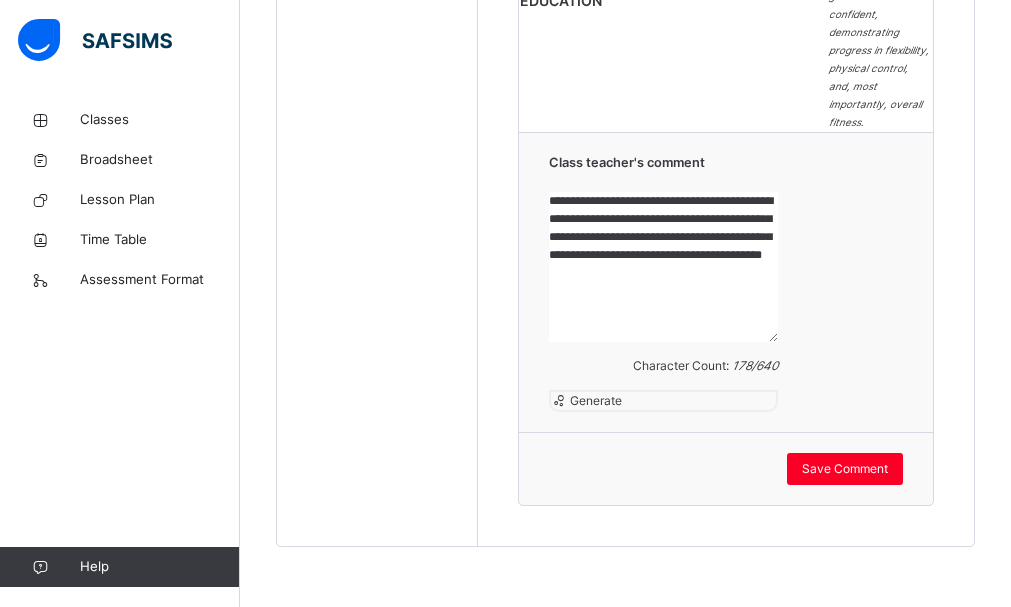 click on "**********" at bounding box center [663, 267] 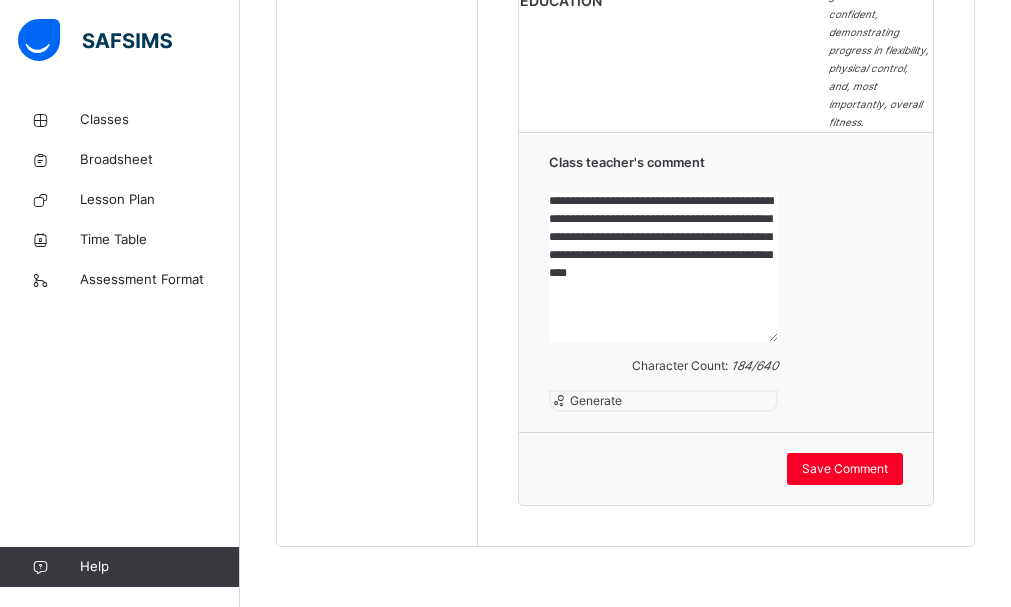 scroll, scrollTop: 3239, scrollLeft: 0, axis: vertical 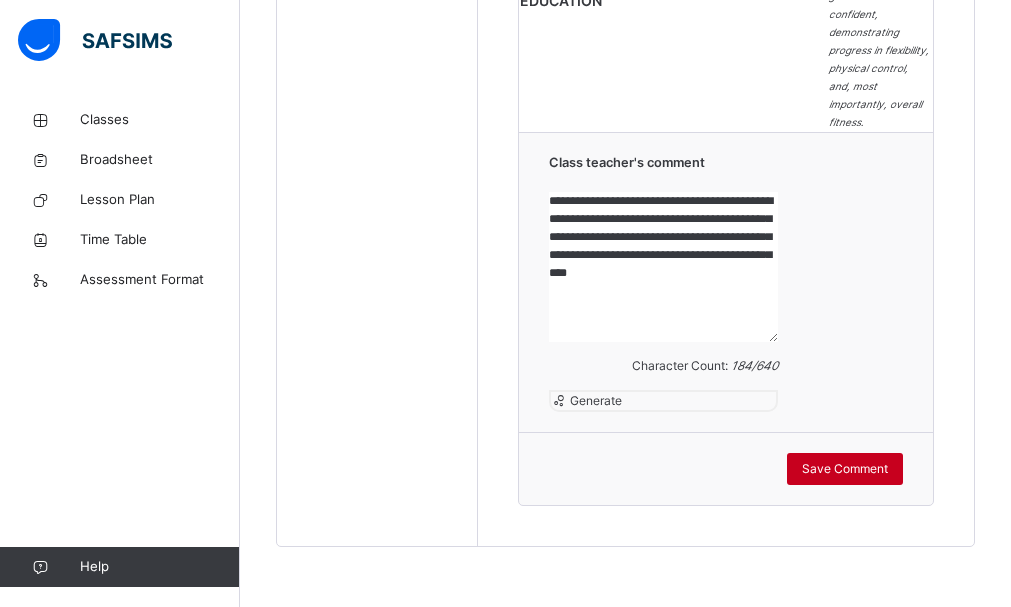 type on "**********" 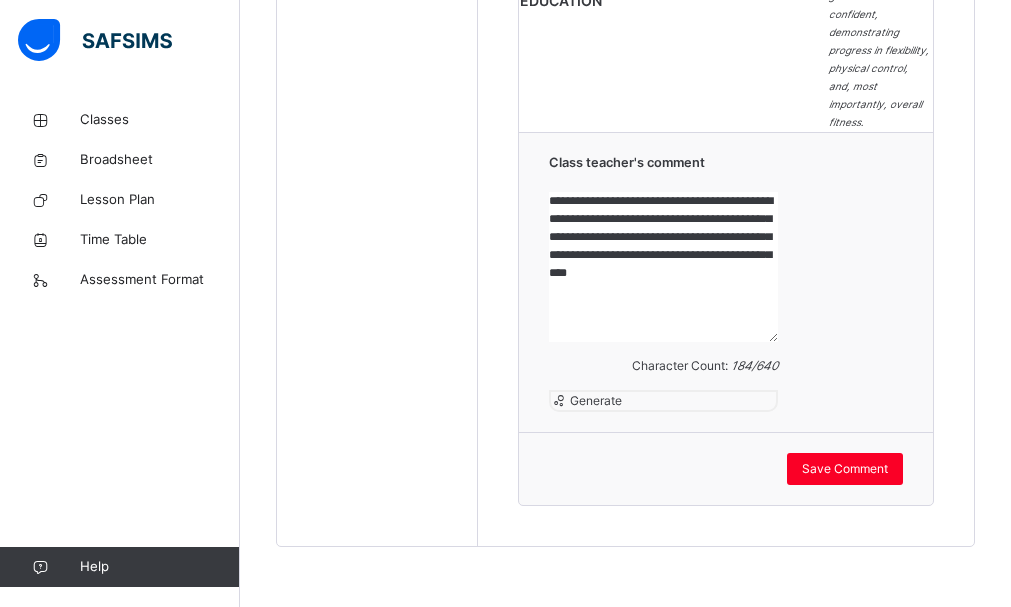 click on "No. of students:   19   Class Average:   86.83   Highest Average:   97.47   Lowest Average:   42.64   Final Average:   93.81   Final Grade:   A Subjects CA EXAM  Total Grade Comment   LITERACY   SPELLING   [ 10 %] 4.85 4.75 96 A CREATIVE WRITING   [ 10 %] 4.05 3.75 78 B READING   [ 10 %] 4.52 4.60 91.2 A GRAMMAR   [ 40 %] 19.80 16.50 90.75 A COMPREHENSION   [ 20 %] 9.86 9.00 94.3 A Tiwaladeoluwa has shown impressive growth in reading comprehension this year. She is able to identify key details, summarize texts, and demonstrate understanding through thoughtful discussions. VERBAL REASONING   [ 10 %] 4.95 4.50 94.5 A TOTAL 48.03 43.1 91.13 A Excellent   NUMERACY   QUANTITATIVE REASONING   [ 20 %] 9.90 10.00 99.5 A MATHEMATICS   [ 80 %] 38.00 22.00 75 B Tiwaladeoluwa has an excellent understanding of shapes, tells time accurately, and confidently calculates perimeter and area. Keep up the great work! TOTAL 47.9 32 94.9 A Good ICT 44 46 90 A Tiwaladeoluwa can describe what a machine is.  SCIENCE 49 49.5 98.5 A" at bounding box center (726, -576) 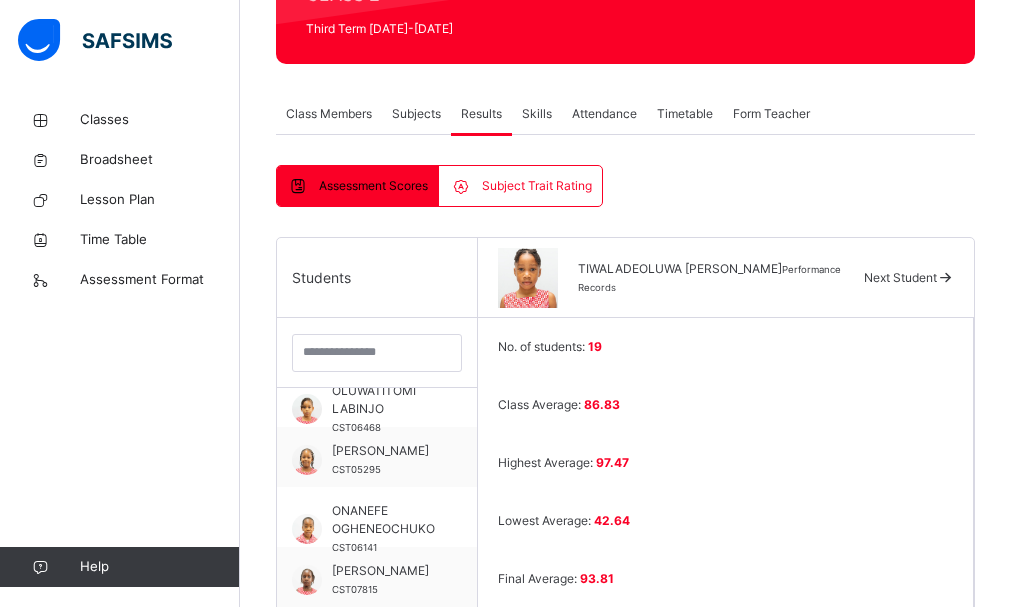 scroll, scrollTop: 320, scrollLeft: 0, axis: vertical 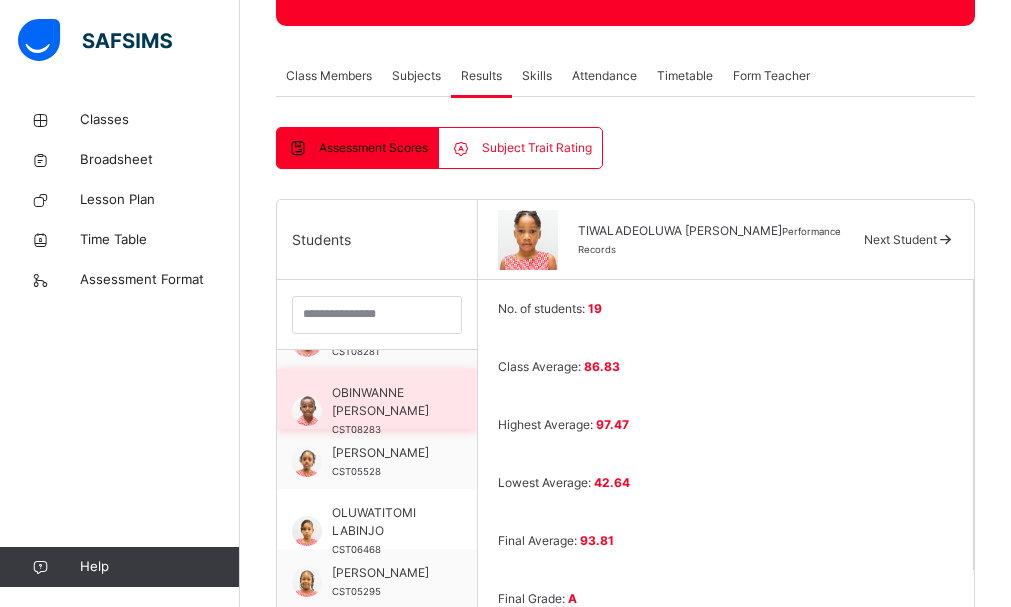 click on "OBINWANNE [PERSON_NAME]" at bounding box center (382, 402) 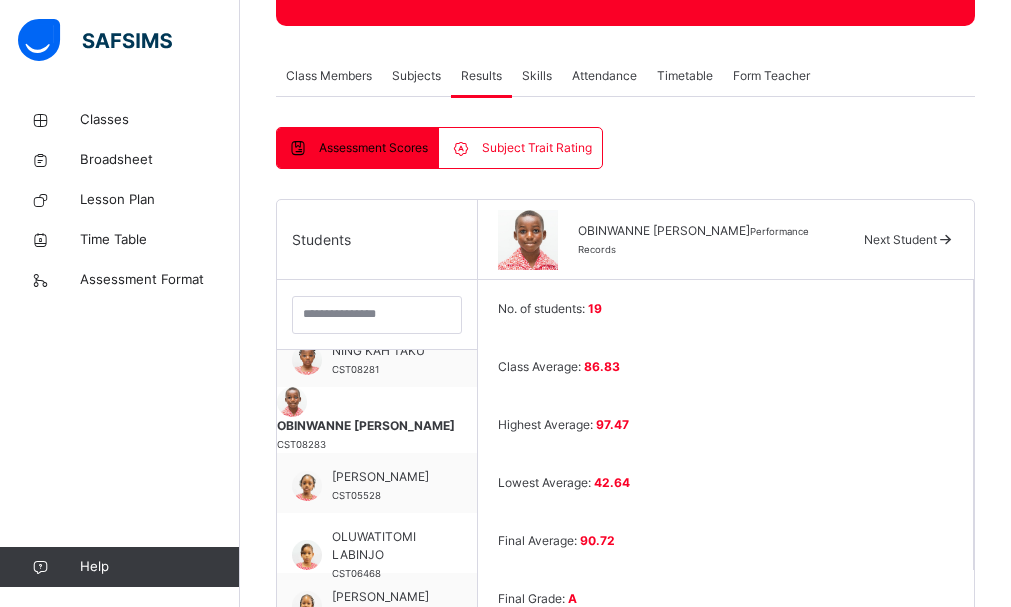 scroll, scrollTop: 701, scrollLeft: 0, axis: vertical 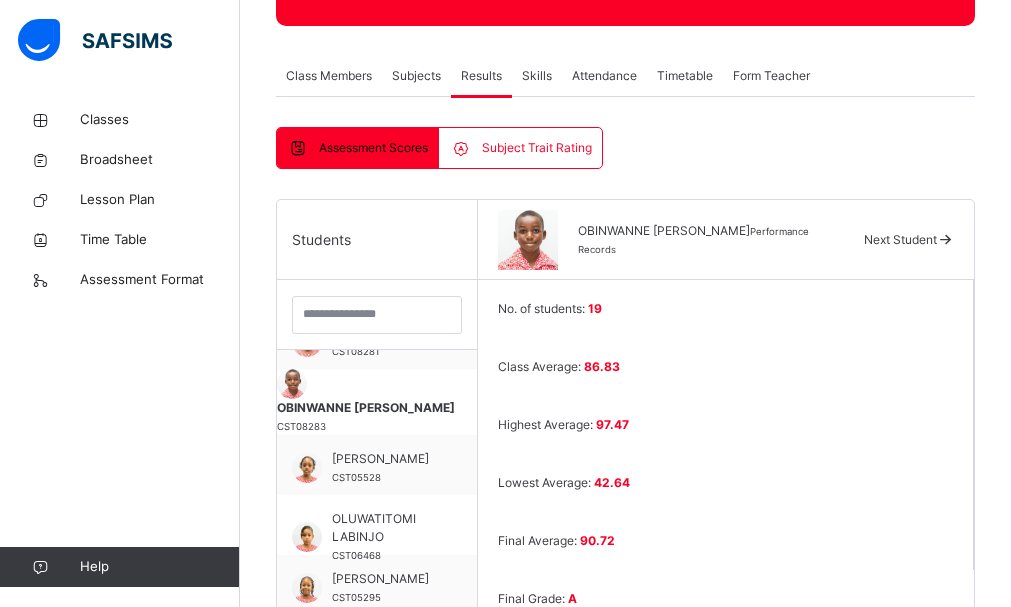 click on "OBINWANNE [PERSON_NAME]" at bounding box center [664, 230] 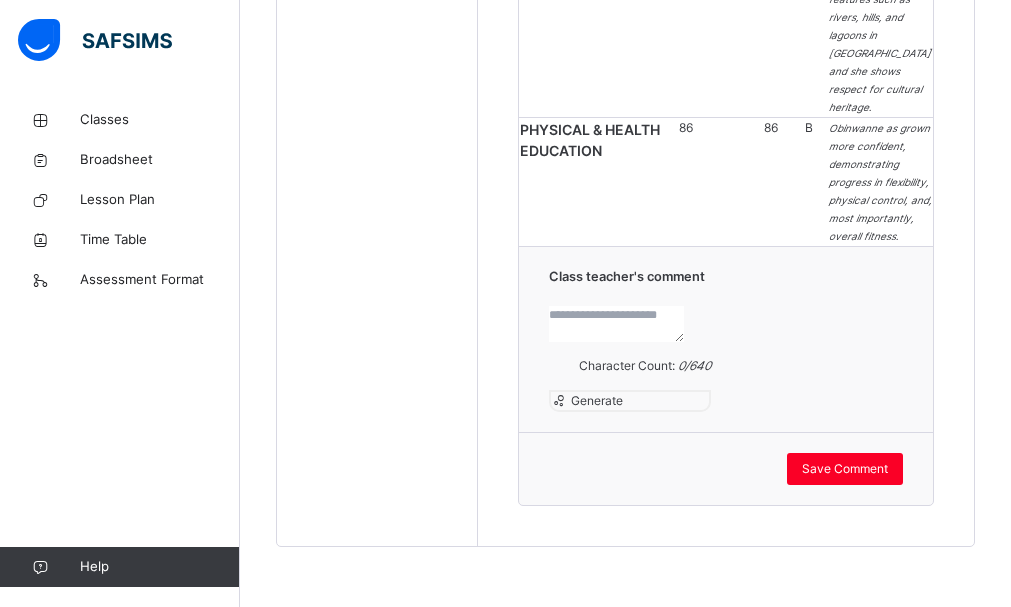 scroll, scrollTop: 2948, scrollLeft: 0, axis: vertical 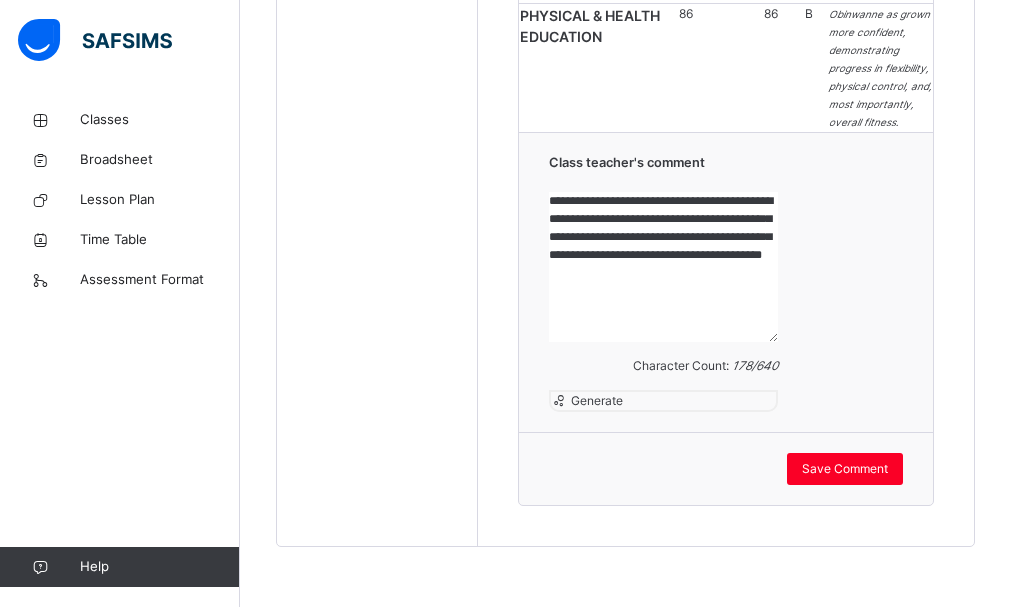 click on "**********" at bounding box center (663, 267) 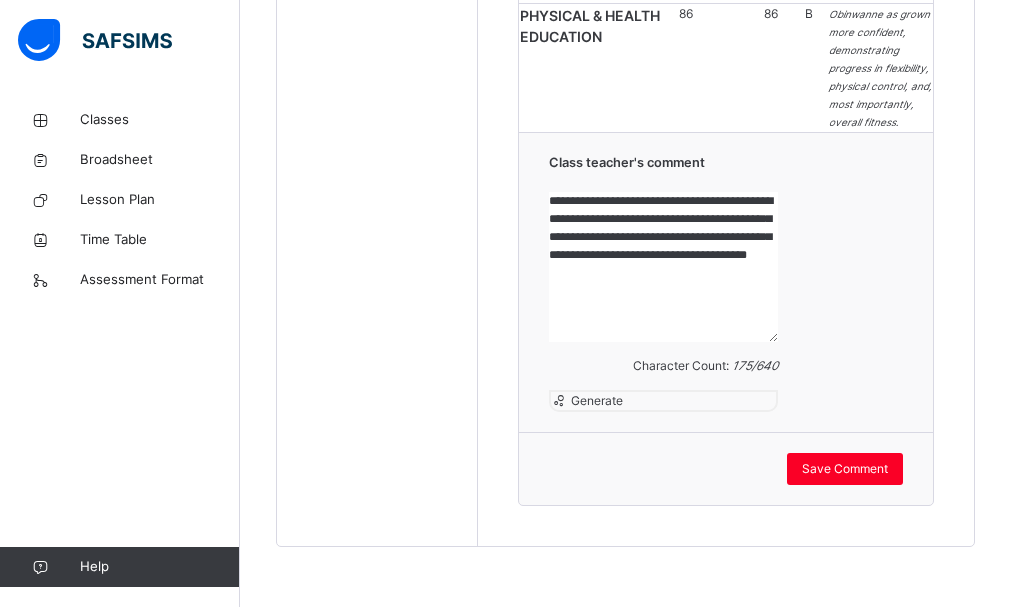 click on "**********" at bounding box center (663, 267) 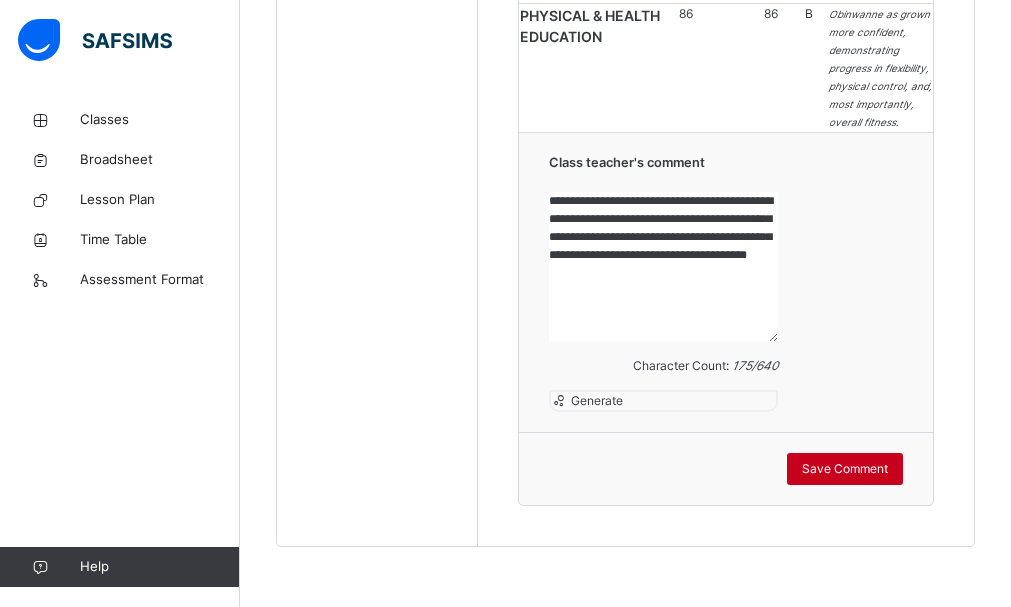 type on "**********" 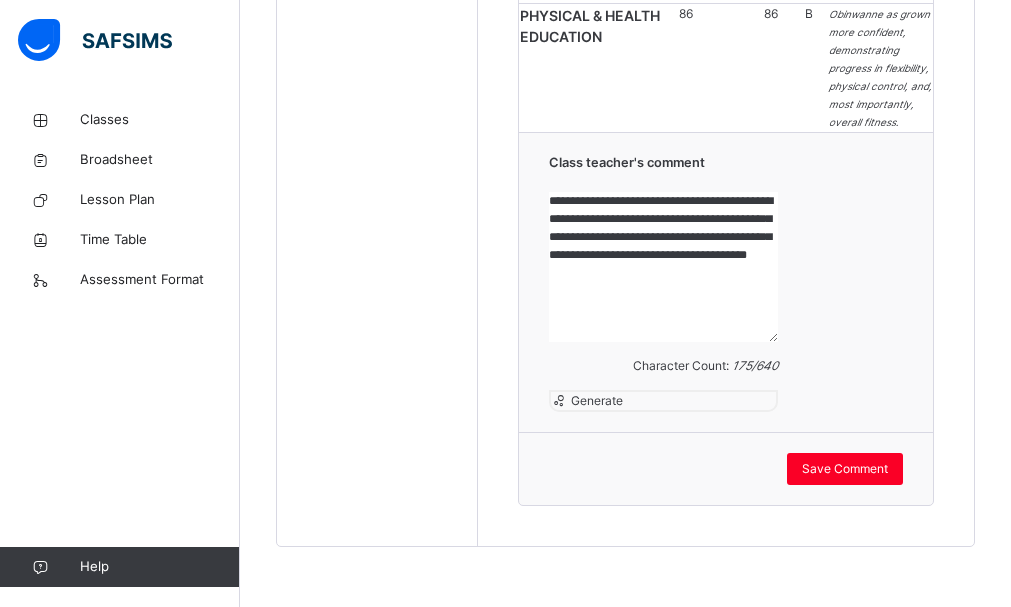 click on "Students ABDULSALAAM  SANNI CST06570 [PERSON_NAME] CST07686 AIDEN [PERSON_NAME] CST07999 [PERSON_NAME] CST06222 [PERSON_NAME] UDIMINUE CST07816 EHIOSE  [PERSON_NAME] CST06481 [PERSON_NAME] CST07059 [PERSON_NAME] CST06661 JADEN ADEBIMISIREOLUWA DAVIES CST07997 [PERSON_NAME] CST06573 [PERSON_NAME] CST07105 NING KAH  TAKU CST08281 OBINWANNE OWUNNA  OWUNNA CST08283 [PERSON_NAME] CST05528 OLUWATITOMI  LABINJO CST06468 [PERSON_NAME] CST05295 ONANEFE  OGHENEOCHUKO CST06141 [PERSON_NAME] CST07815 TIWALADEOLUWA [PERSON_NAME] CST08415" at bounding box center (377, -607) 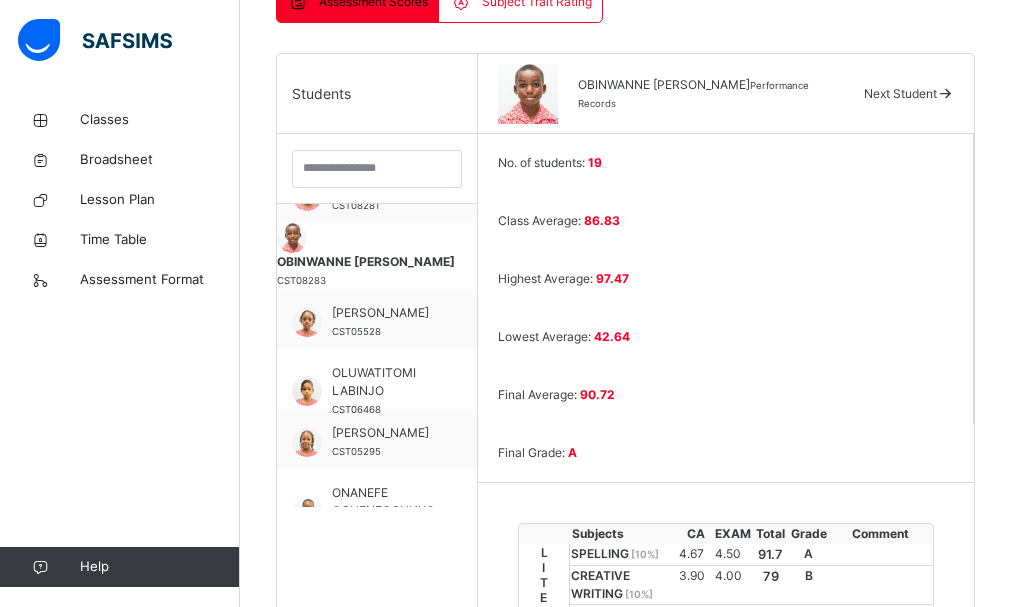scroll, scrollTop: 468, scrollLeft: 0, axis: vertical 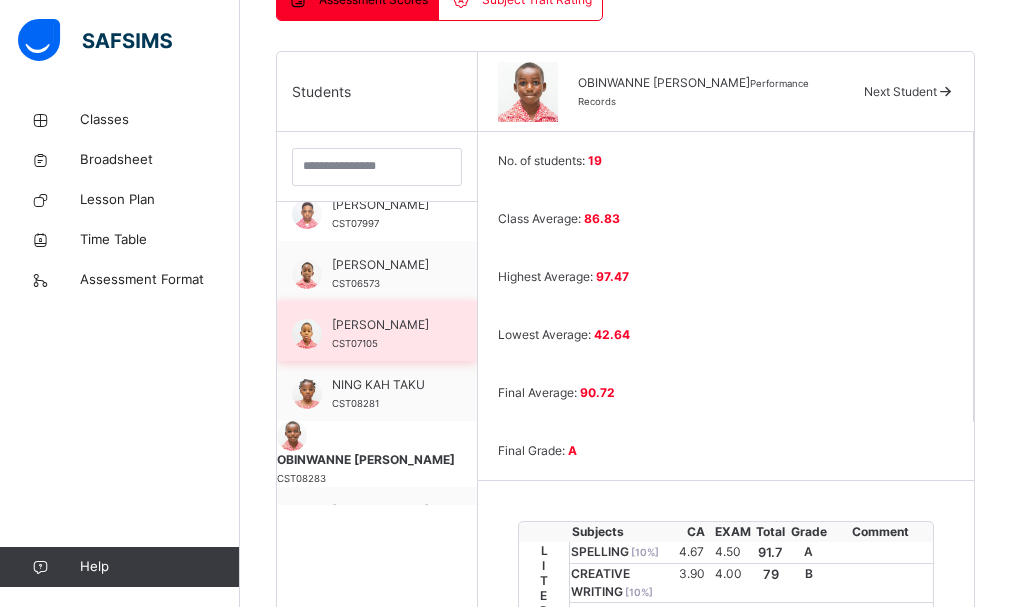 click on "[PERSON_NAME]" at bounding box center [382, 325] 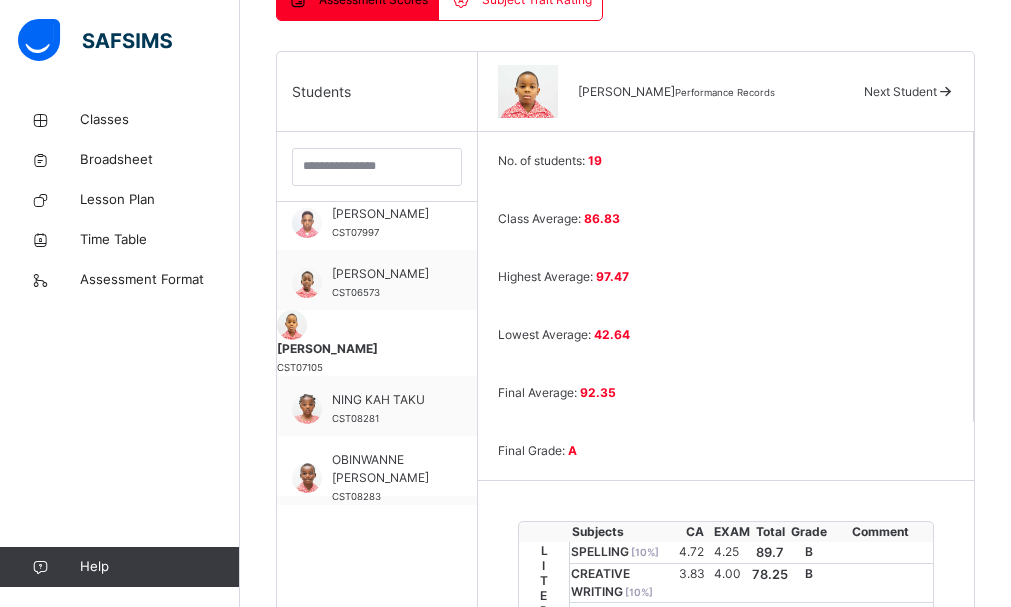 scroll, scrollTop: 501, scrollLeft: 0, axis: vertical 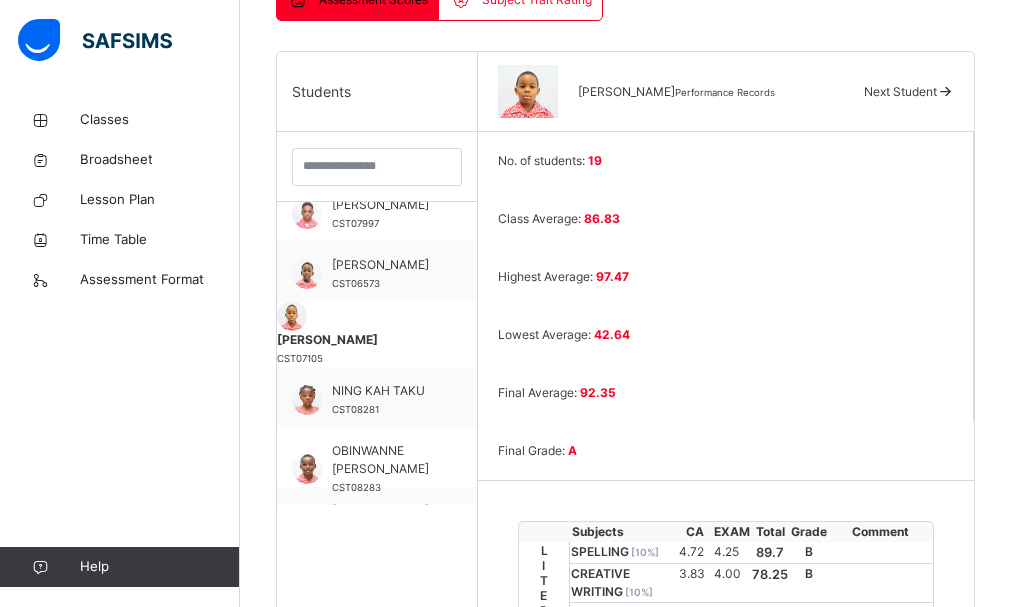 click on "LITERACY" at bounding box center (544, 725) 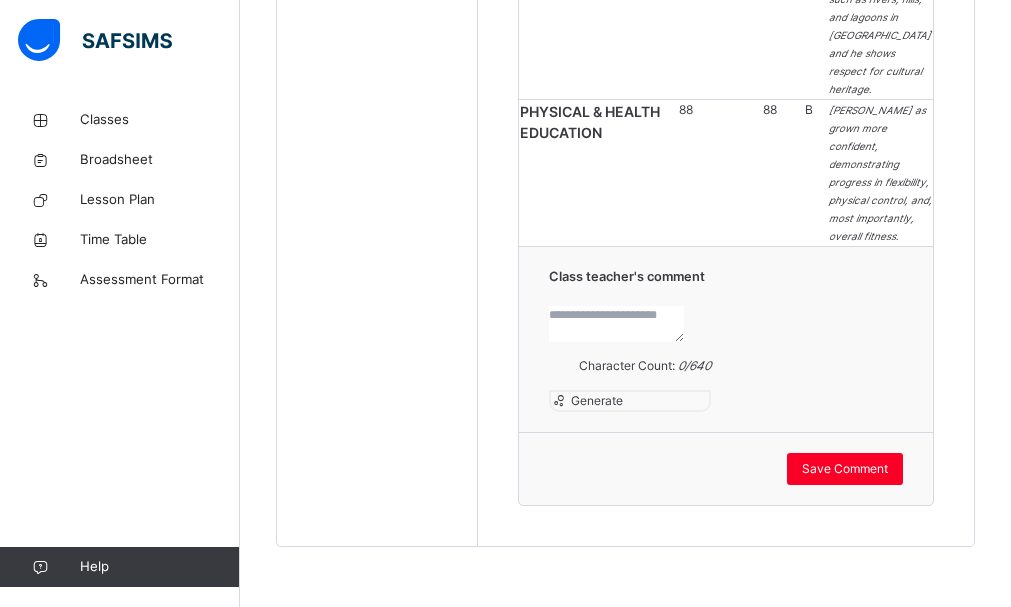 scroll, scrollTop: 3007, scrollLeft: 0, axis: vertical 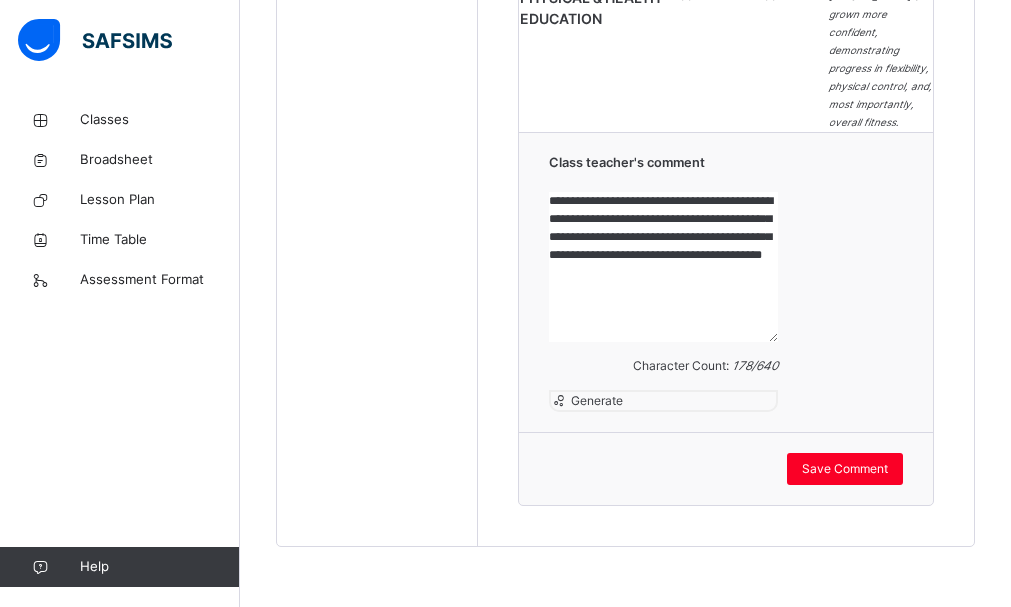 click on "**********" at bounding box center [663, 267] 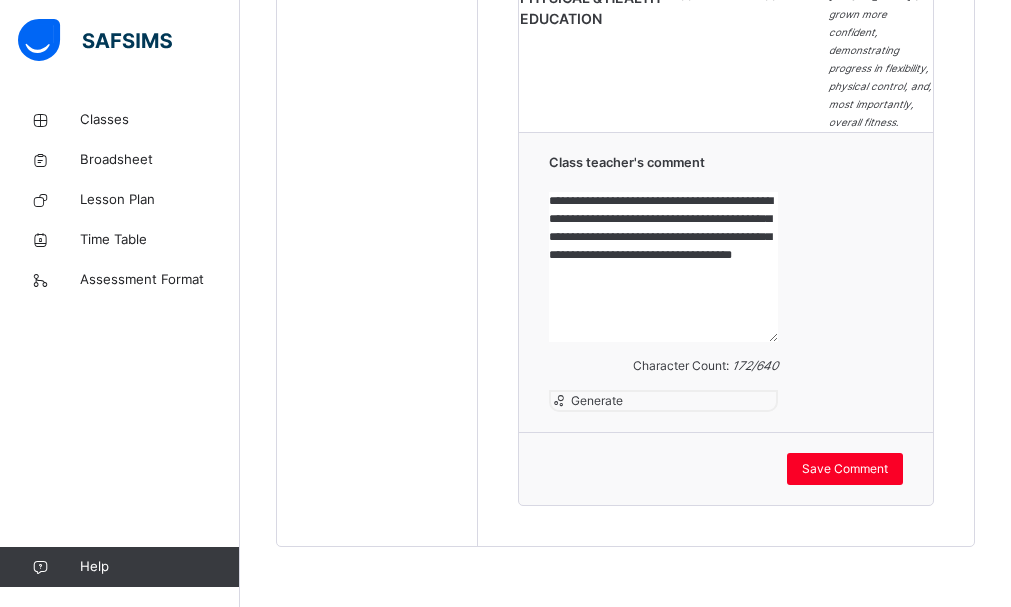 click on "**********" at bounding box center [663, 267] 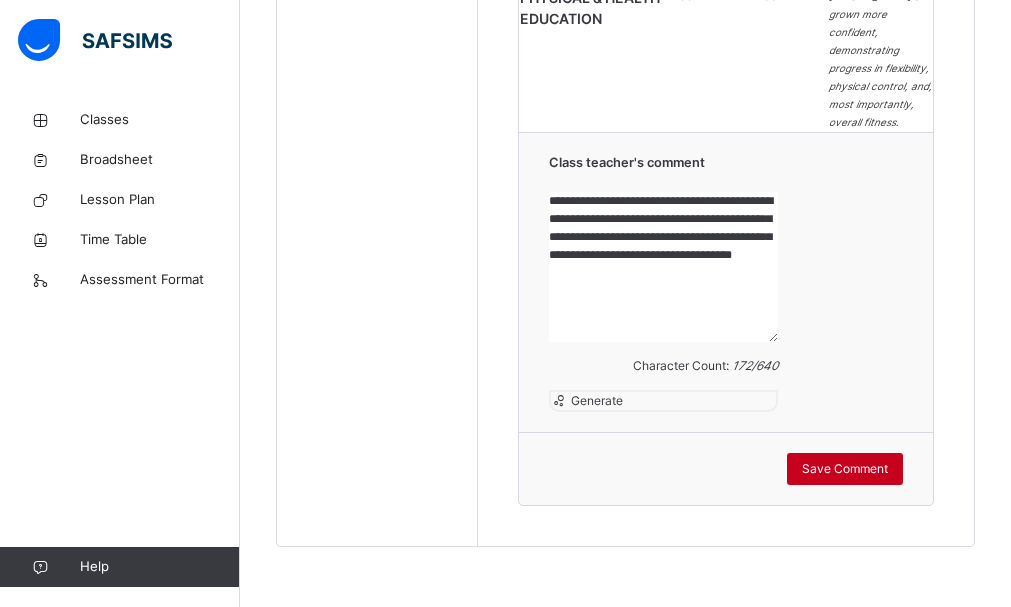 type on "**********" 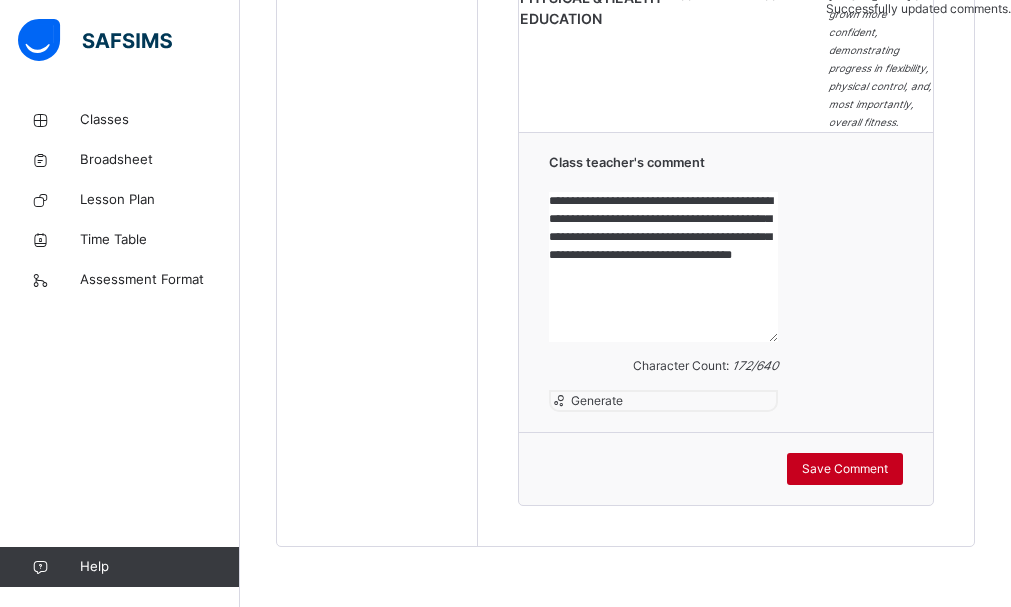 click on "Save Comment" at bounding box center [845, 469] 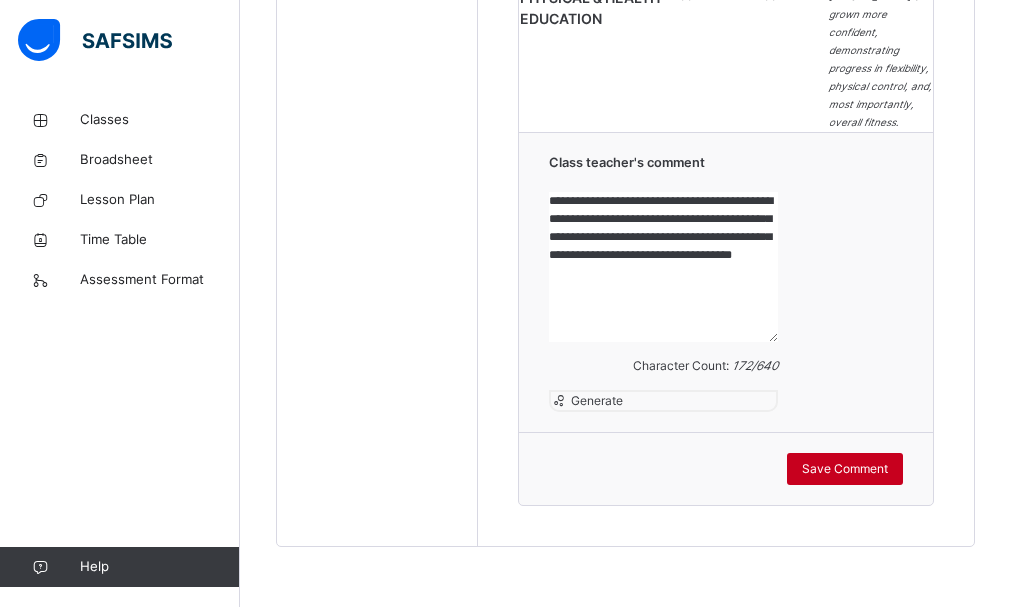 click on "Save Comment" at bounding box center (845, 469) 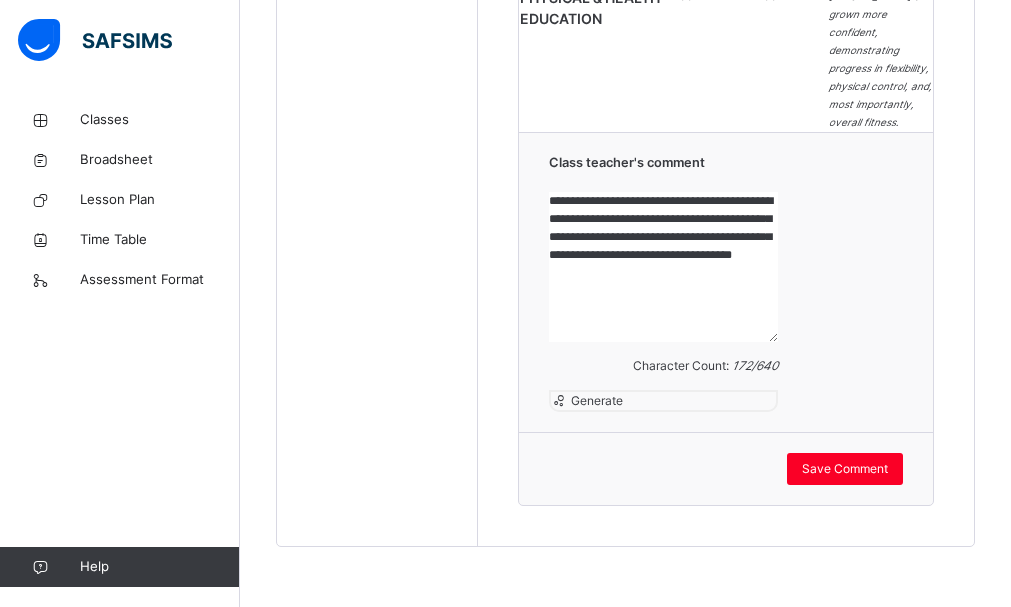 click on "No. of students:   19   Class Average:   86.83   Highest Average:   97.47   Lowest Average:   42.64   Final Average:   92.35   Final Grade:   A Subjects CA EXAM  Total Grade Comment   LITERACY   SPELLING   [ 10 %] 4.72 4.25 89.7 B CREATIVE WRITING   [ 10 %] 3.83 4.00 78.25 B READING   [ 10 %] 4.08 4.05 81.3 B GRAMMAR   [ 40 %] 19.47 17.50 92.43 A COMPREHENSION   [ 20 %] 9.69 8.00 88.45 B [PERSON_NAME] has shown impressive growth in reading comprehension this year. He is able to identify key details, summarize texts, and demonstrate understanding through thoughtful discussions. VERBAL REASONING   [ 10 %] 4.84 4.85 96.9 A TOTAL 46.63 42.65 89.28 B Good   NUMERACY   QUANTITATIVE REASONING   [ 20 %] 10.00 10.00 100 A MATHEMATICS   [ 80 %] 38.80 23.60 78 B [PERSON_NAME] has an excellent understanding of shapes, tells time accurately, and confidently calculates perimeter and area. Keep up the great work! TOTAL 48.8 33.6 98 A Good ICT 43 40 83 B [PERSON_NAME] can provide examples of machines.  SCIENCE 49 47.5 96.5 A HANDWRITING B A" at bounding box center (726, -567) 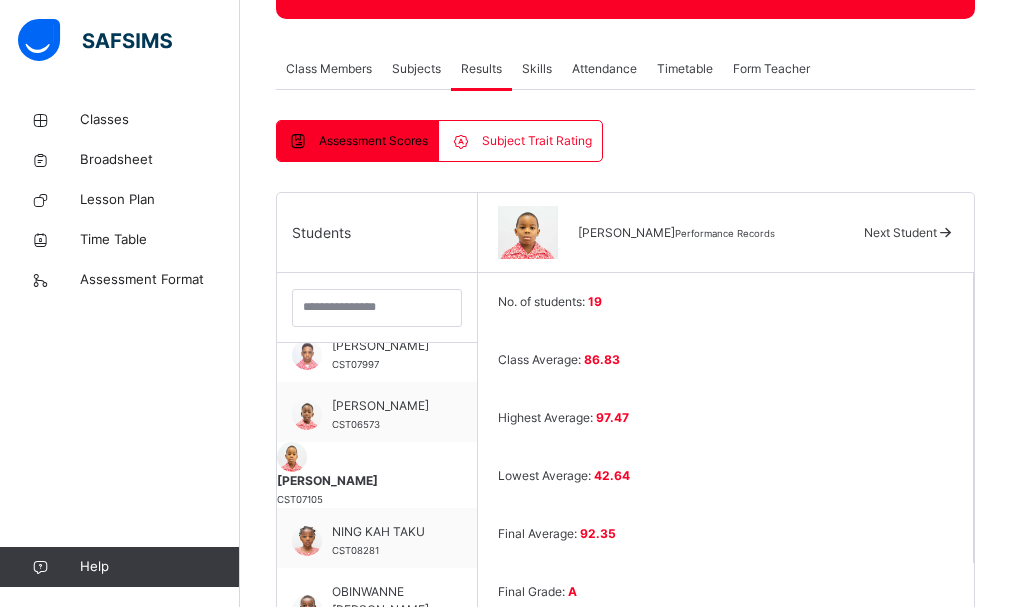 scroll, scrollTop: 367, scrollLeft: 0, axis: vertical 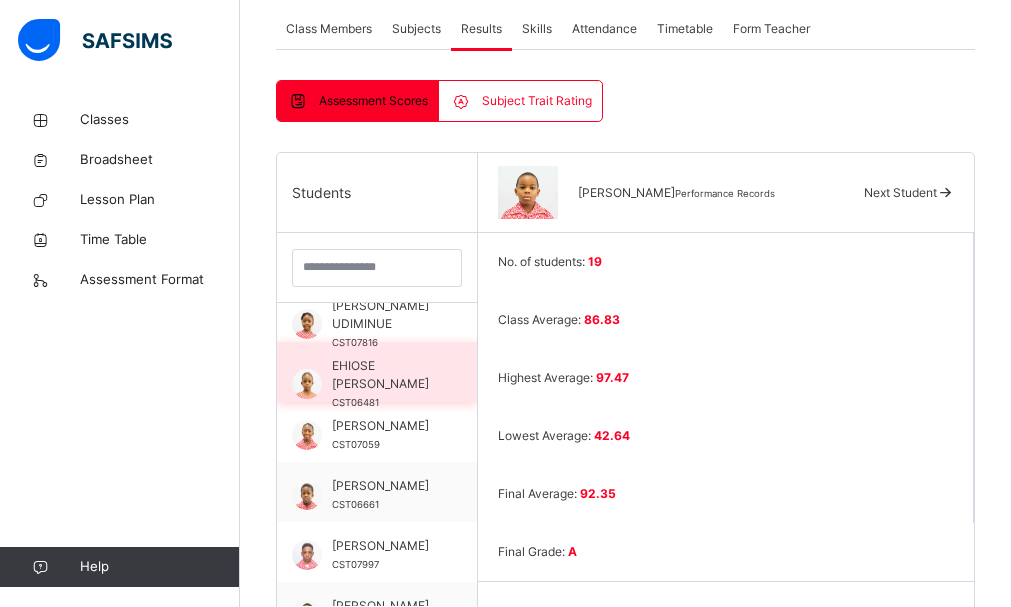 click on "EHIOSE  [PERSON_NAME]" at bounding box center [382, 375] 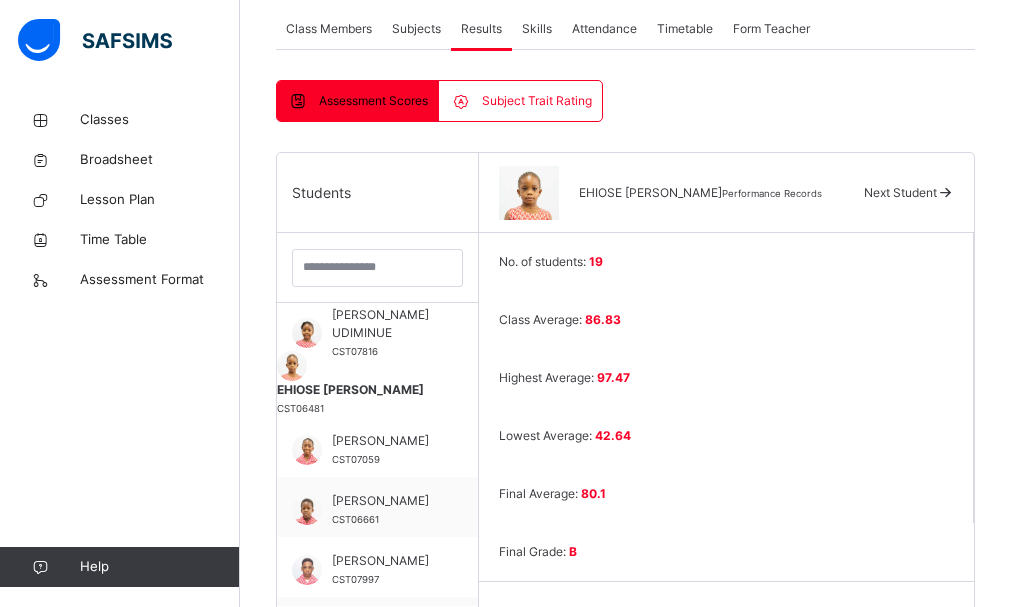 scroll, scrollTop: 261, scrollLeft: 0, axis: vertical 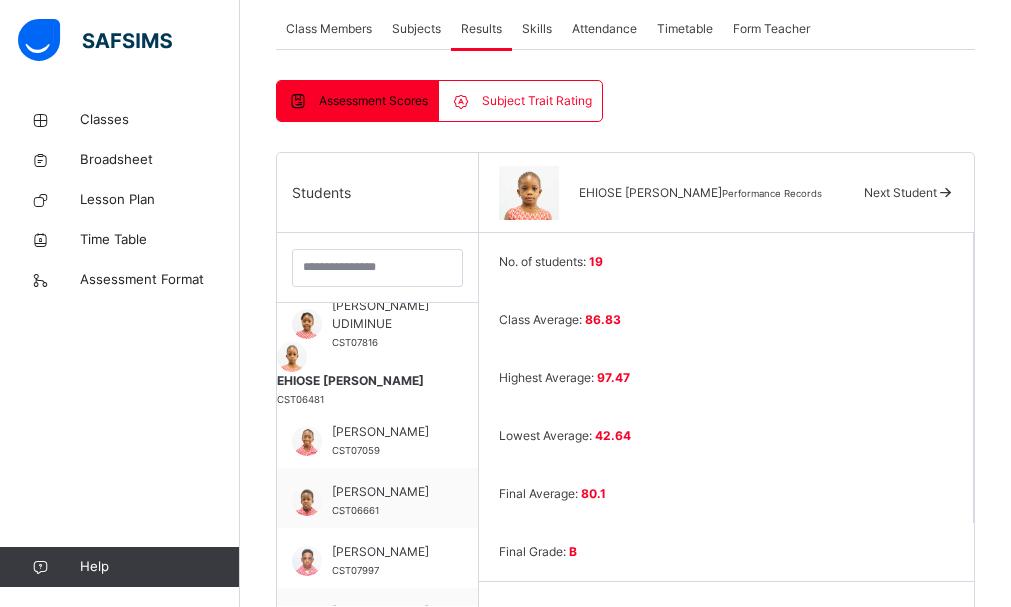 click on "EHIOSE  [PERSON_NAME]" at bounding box center (650, 192) 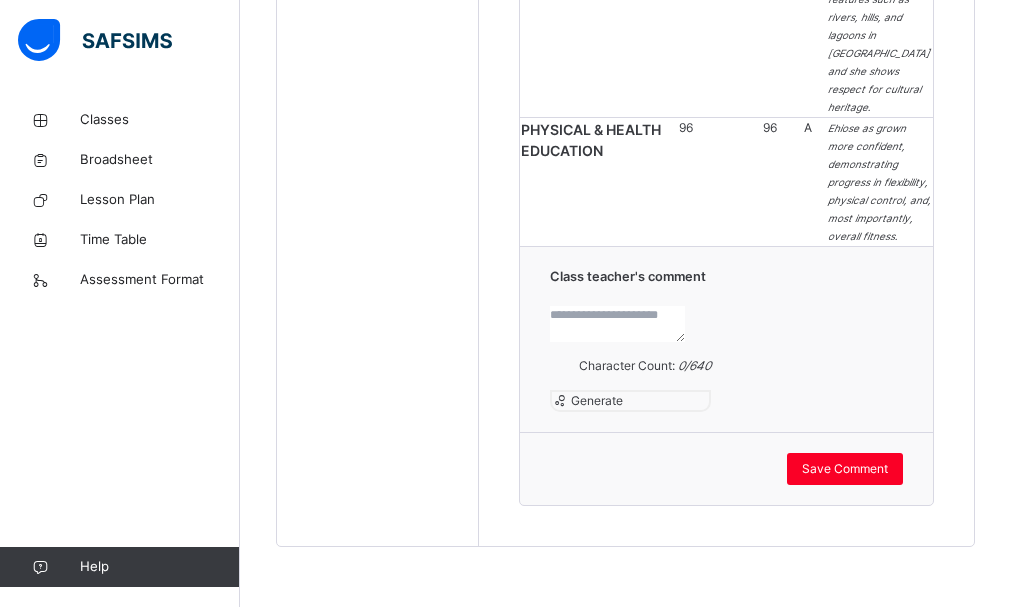 scroll, scrollTop: 2992, scrollLeft: 0, axis: vertical 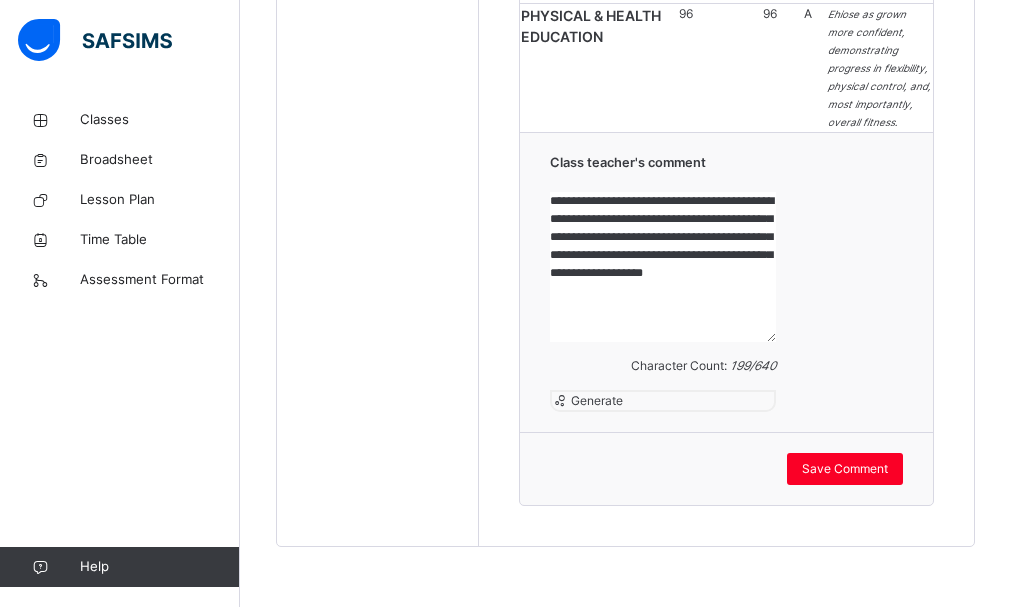 click on "**********" at bounding box center (663, 267) 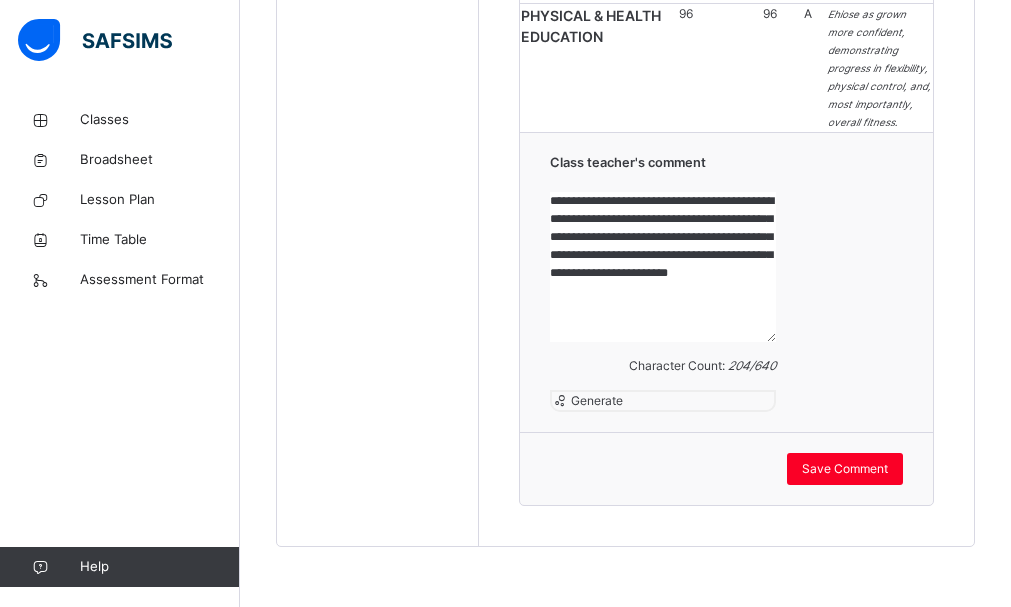 click on "**********" at bounding box center (663, 267) 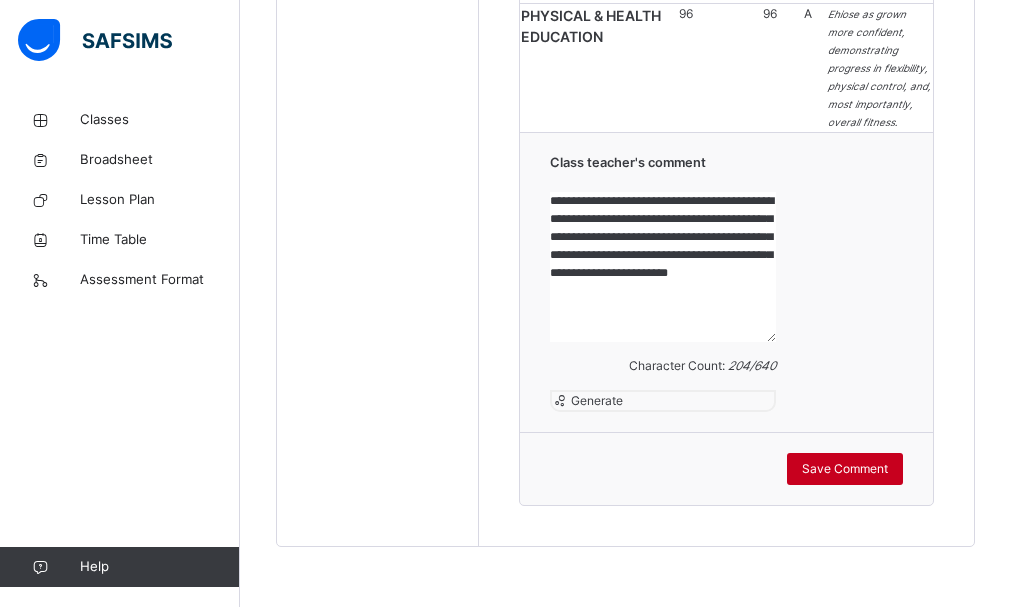 click on "Save Comment" at bounding box center (845, 469) 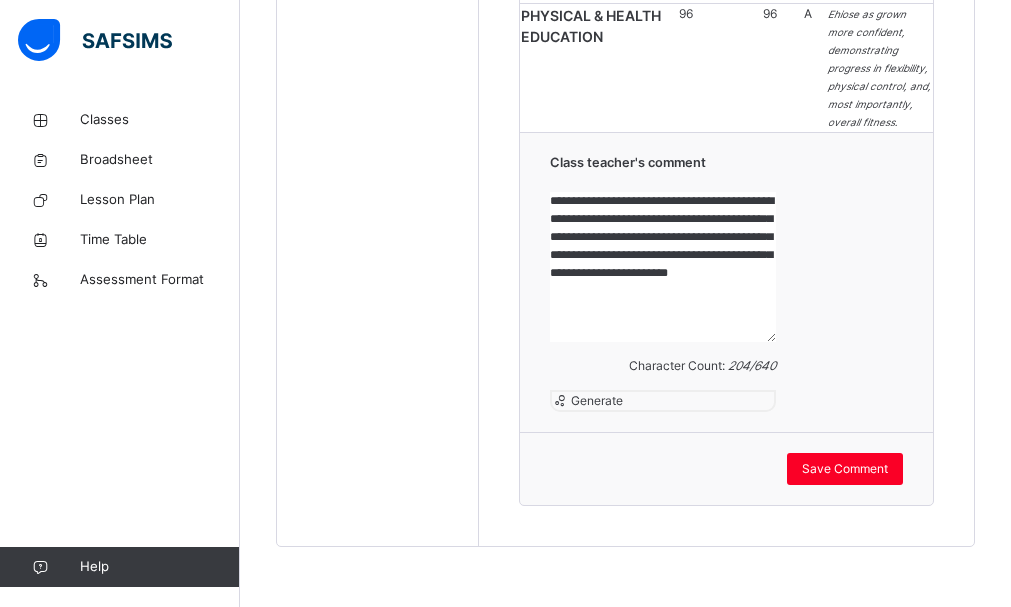 click on "No. of students:   19   Class Average:   86.83   Highest Average:   97.47   Lowest Average:   42.64   Final Average:   80.1   Final Grade:   B Subjects CA EXAM  Total Grade Comment   LITERACY   SPELLING   [ 10 %] 4.12 2.75 68.7 C CREATIVE WRITING   [ 10 %] 3.58 3.25 68.25 C READING   [ 10 %] 2.61 3.05 56.6 C GRAMMAR   [ 40 %] 18.40 15.25 84.13 B COMPREHENSION   [ 20 %] 8.75 4.50 66.25 C Ehiose's reading fluency continues to improve as she excels at making personal and text-to-text connections, which enriches her comprehension. VERBAL REASONING   [ 10 %] 4.54 4.00 85.4 B TOTAL 42 32.8 74.8 B Good   NUMERACY   QUANTITATIVE REASONING   [ 20 %] 9.70 9.50 96 A MATHEMATICS   [ 80 %] 38.80 19.60 73 B Ehiose is progressing well in Mathematics and can tell time to the hour and half-hour. Regular practice of skills from class 2 will further strengthen her understanding. TOTAL 48.5 29.1 92.2 A Good ICT 41 22 63 C Ehiose can provide examples of machines.  SCIENCE 49 39 88 B HANDWRITING 66 66 C FRENCH 46 42 88 B YORUBA" at bounding box center (727, -549) 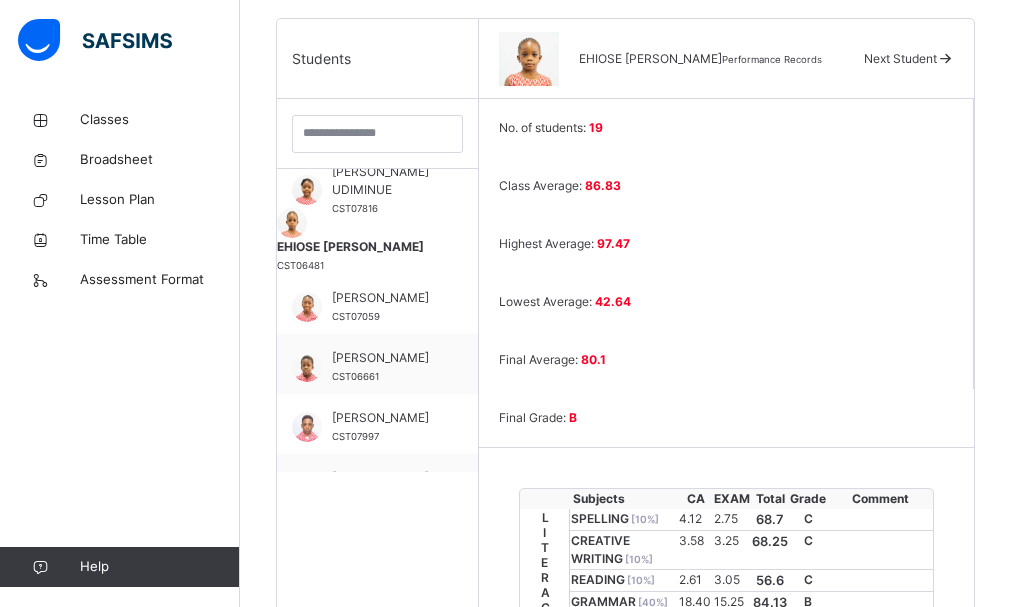 scroll, scrollTop: 505, scrollLeft: 0, axis: vertical 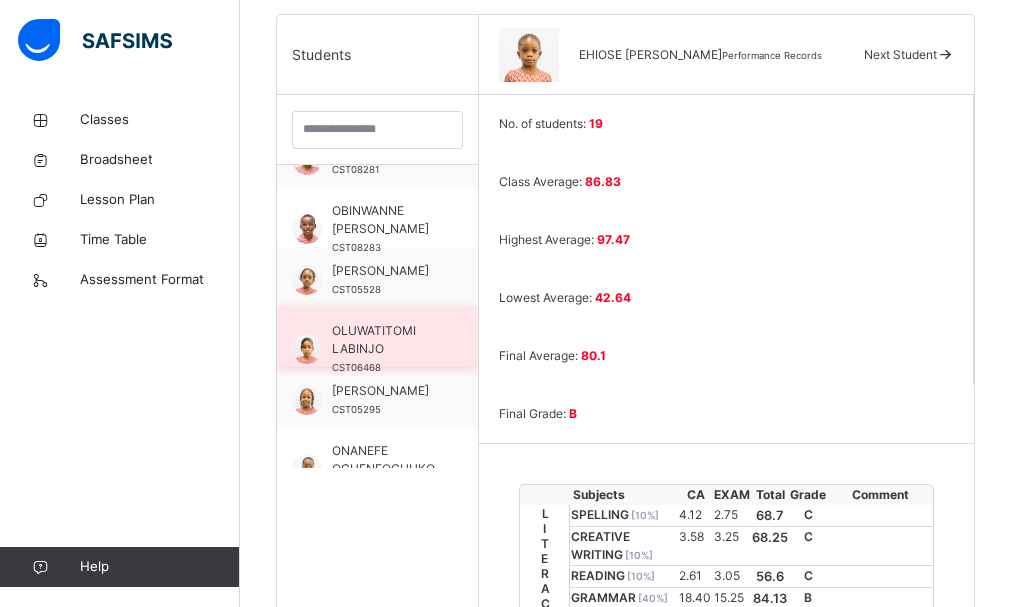 click on "OLUWATITOMI  LABINJO" at bounding box center (382, 340) 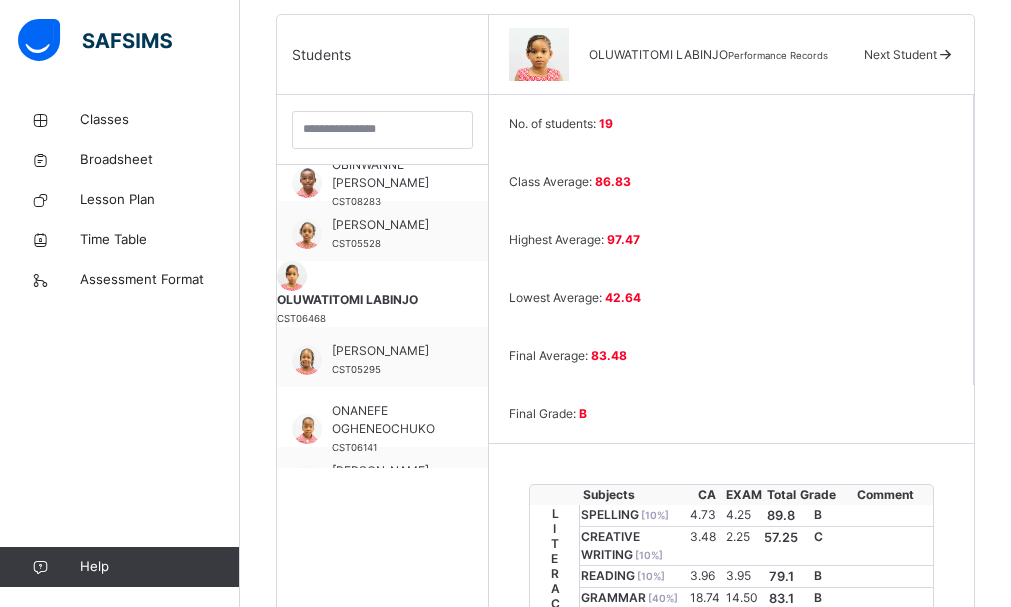 scroll, scrollTop: 784, scrollLeft: 0, axis: vertical 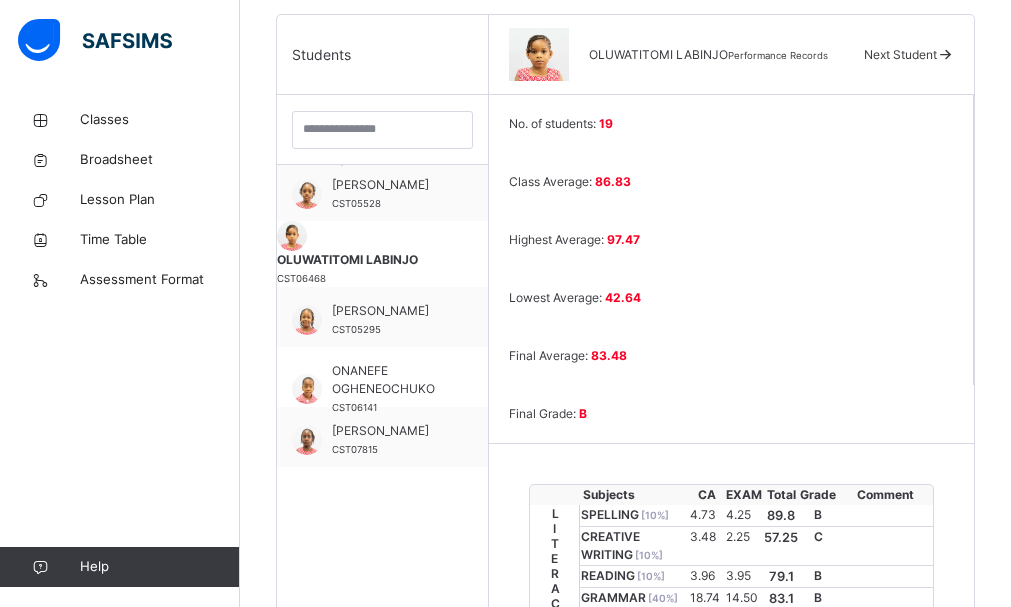 click on "No. of students:   19   Class Average:   86.83   Highest Average:   97.47   Lowest Average:   42.64   Final Average:   83.48   Final Grade:   B Subjects CA EXAM  Total Grade Comment   LITERACY   SPELLING   [ 10 %] 4.73 4.25 89.8 B CREATIVE WRITING   [ 10 %] 3.48 2.25 57.25 C READING   [ 10 %] 3.96 3.95 79.1 B GRAMMAR   [ 40 %] 18.74 14.50 83.1 B COMPREHENSION   [ 20 %] 9.01 5.25 71.3 B Oluwatitomi enjoys reading and demonstrates basic comprehension. Continued support with inferencing and identifying main ideas will help strengthen her higher-level thinking skills. VERBAL REASONING   [ 10 %] 4.62 3.65 82.7 B TOTAL 44.54 33.85 78.38 B Good   NUMERACY   QUANTITATIVE REASONING   [ 20 %] 10.00 8.00 90 A MATHEMATICS   [ 80 %] 38.40 18.40 71 B Oluwatitomi is progressing well in Mathematics and can tell time to the hour and half-hour. Regular practice of skills from class 2 will further strengthen her understanding. TOTAL 48.4 26.4 89 B Good ICT 45 34 79 B Oluwatitomi can provide examples of machines.  SCIENCE 49 A" at bounding box center (732, 1231) 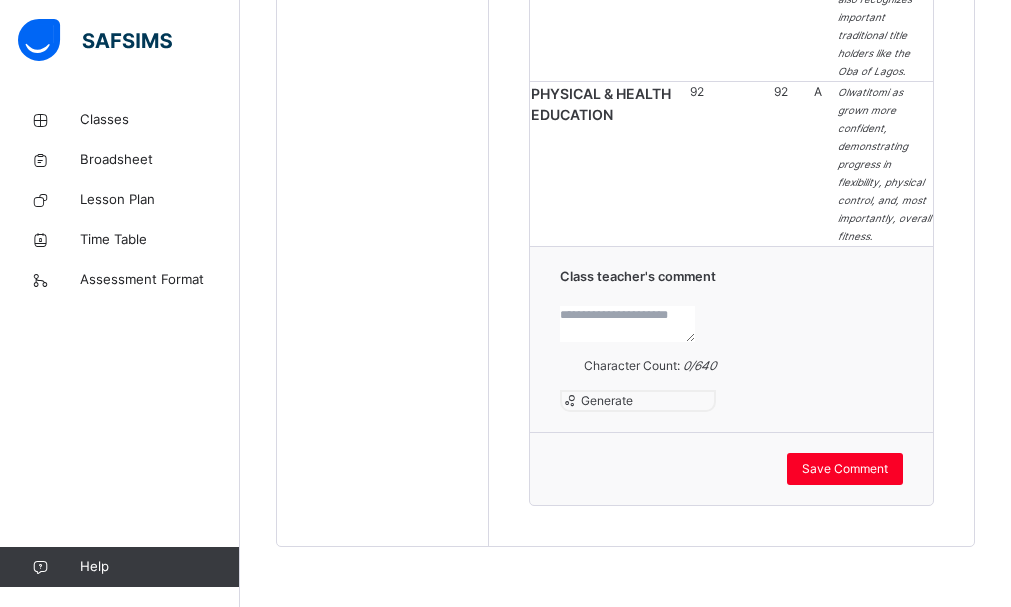 scroll, scrollTop: 3046, scrollLeft: 0, axis: vertical 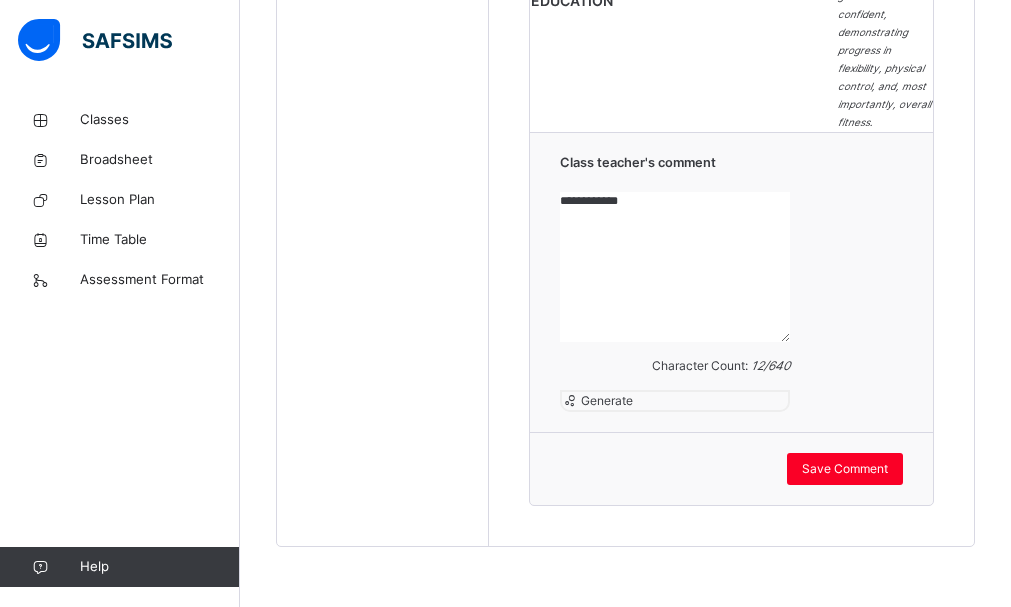 paste on "**********" 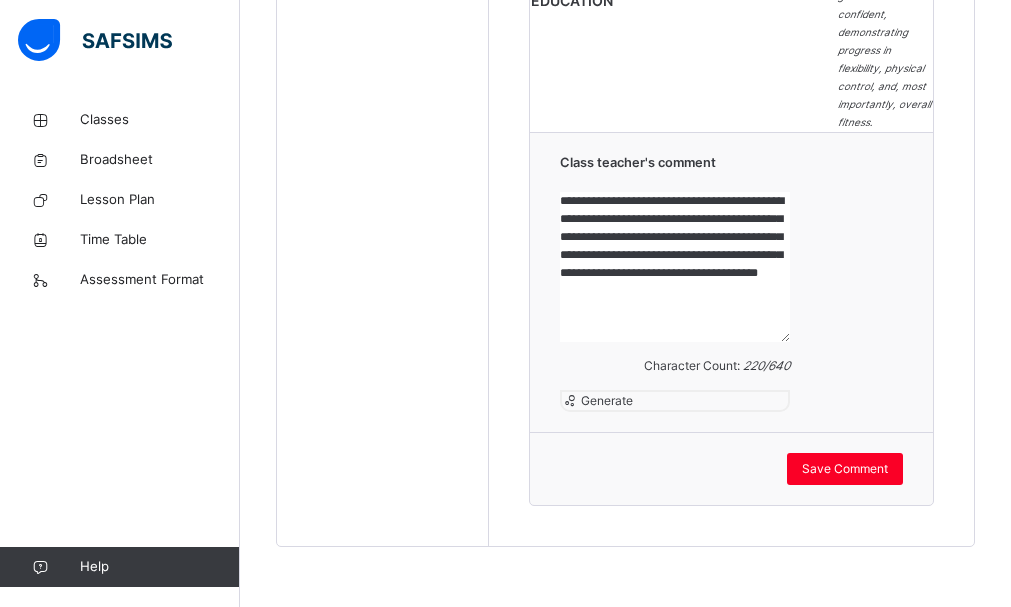 scroll, scrollTop: 3206, scrollLeft: 0, axis: vertical 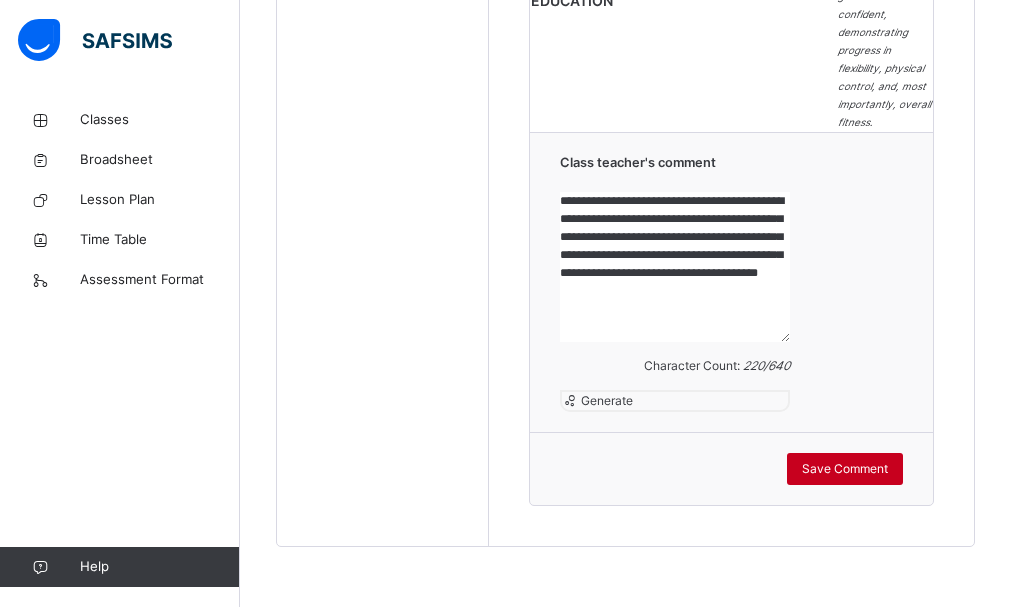type on "**********" 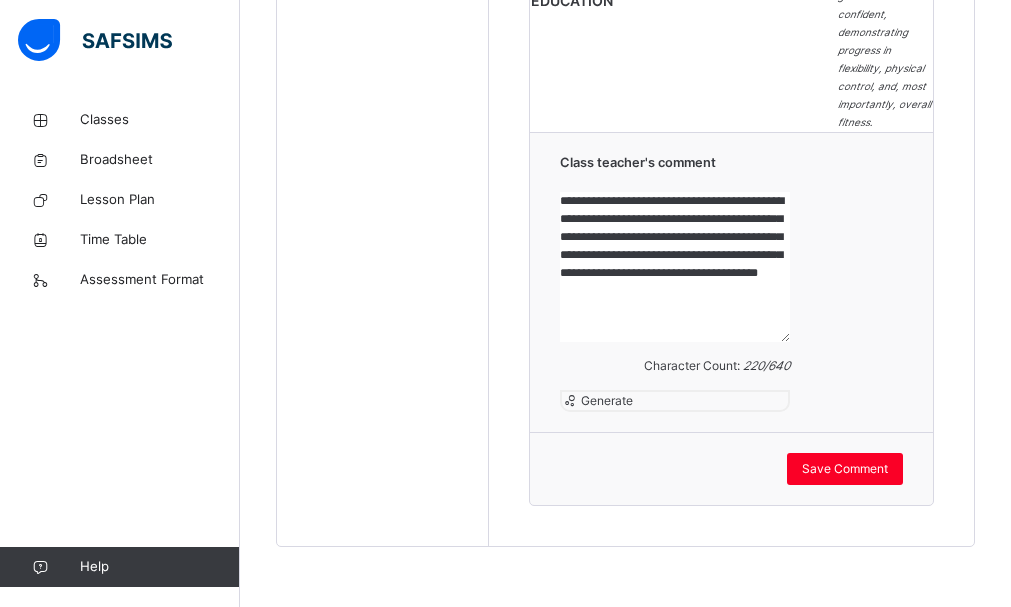 click on "**********" at bounding box center [732, 282] 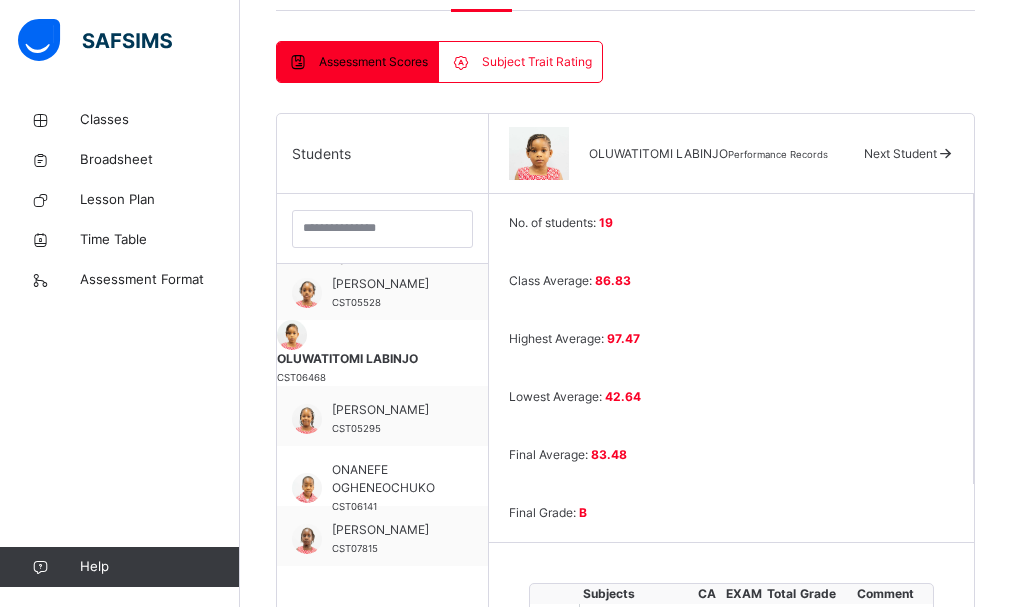 scroll, scrollTop: 446, scrollLeft: 0, axis: vertical 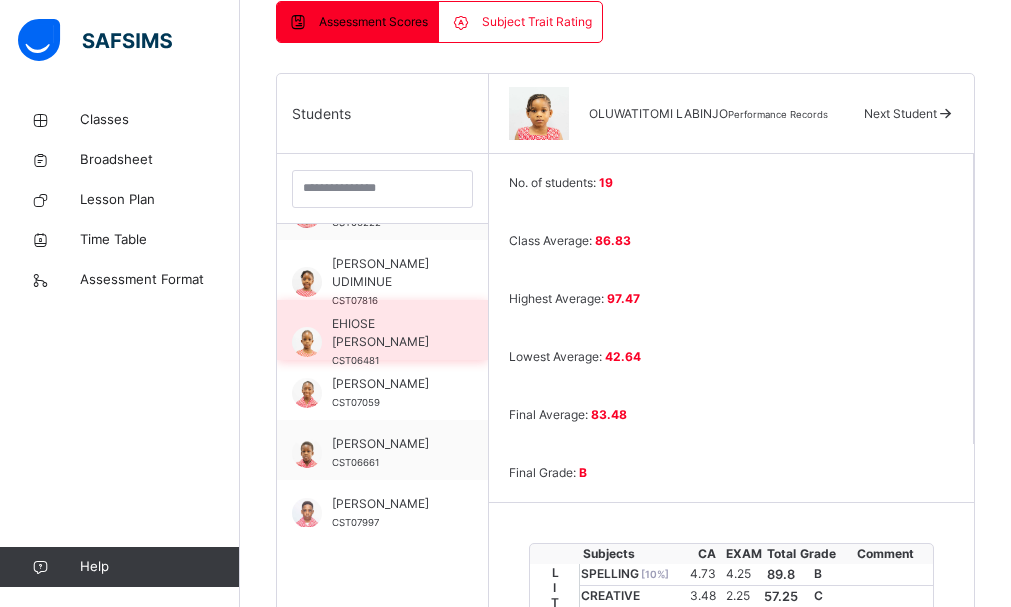 click on "EHIOSE  [PERSON_NAME]" at bounding box center (387, 333) 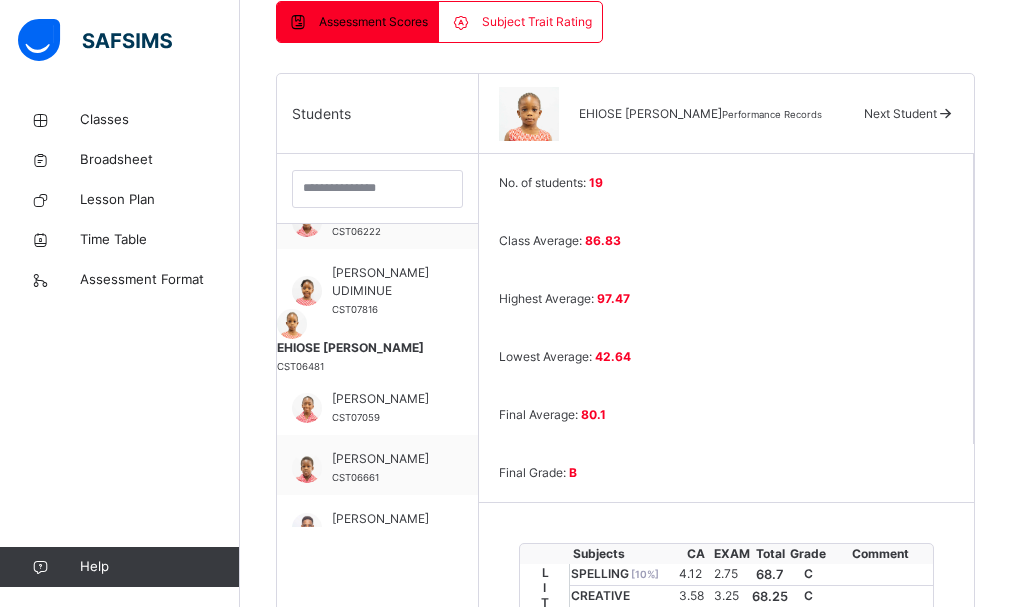 scroll, scrollTop: 224, scrollLeft: 0, axis: vertical 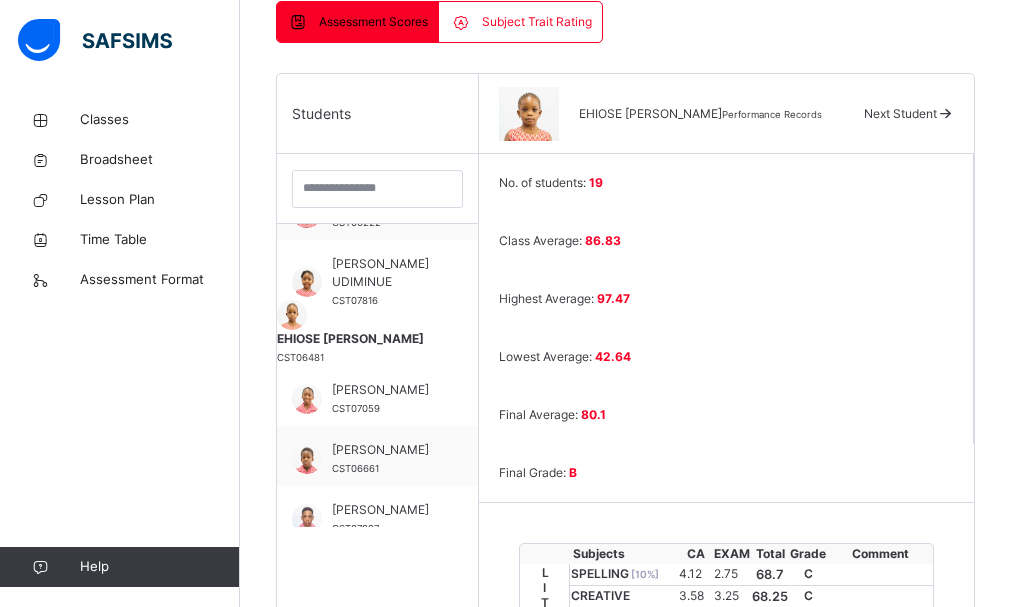 click on "No. of students:   19   Class Average:   86.83   Highest Average:   97.47   Lowest Average:   42.64   Final Average:   80.1   Final Grade:   B Subjects CA EXAM  Total Grade Comment   LITERACY   SPELLING   [ 10 %] 4.12 2.75 68.7 C CREATIVE WRITING   [ 10 %] 3.58 3.25 68.25 C READING   [ 10 %] 2.61 3.05 56.6 C GRAMMAR   [ 40 %] 18.40 15.25 84.13 B COMPREHENSION   [ 20 %] 8.75 4.50 66.25 C Ehiose's reading fluency continues to improve as she excels at making personal and text-to-text connections, which enriches her comprehension. VERBAL REASONING   [ 10 %] 4.54 4.00 85.4 B TOTAL 42 32.8 74.8 B Good   NUMERACY   QUANTITATIVE REASONING   [ 20 %] 9.70 9.50 96 A MATHEMATICS   [ 80 %] 38.80 19.60 73 B Ehiose is progressing well in Mathematics and can tell time to the hour and half-hour. Regular practice of skills from class 2 will further strengthen her understanding. TOTAL 48.5 29.1 92.2 A Good ICT 41 22 63 C Ehiose can provide examples of machines.  SCIENCE 49 39 88 B HANDWRITING 66 66 C FRENCH 46 42 88 B YORUBA" at bounding box center (727, 1248) 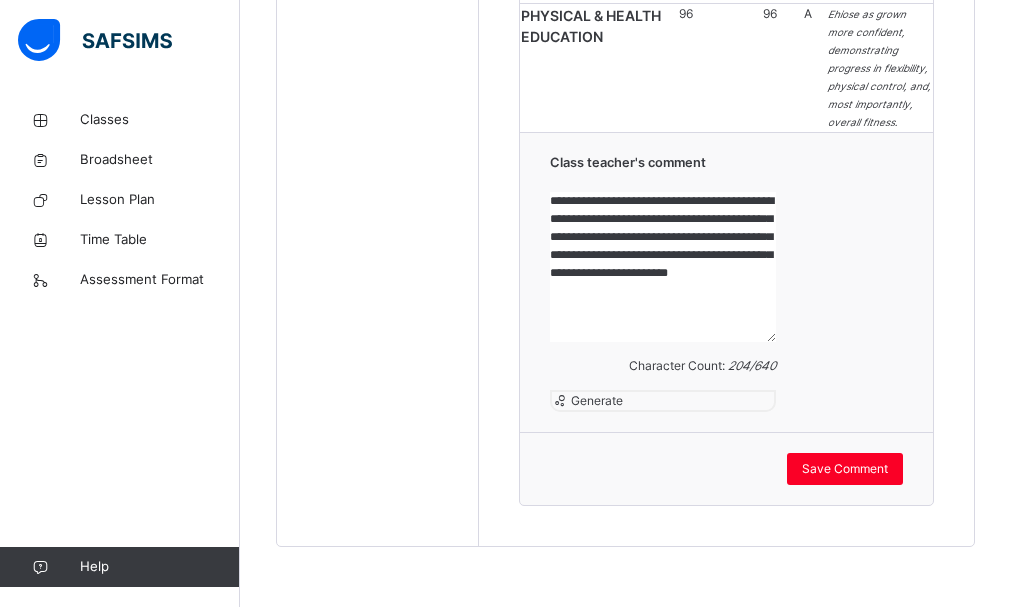 scroll, scrollTop: 3152, scrollLeft: 0, axis: vertical 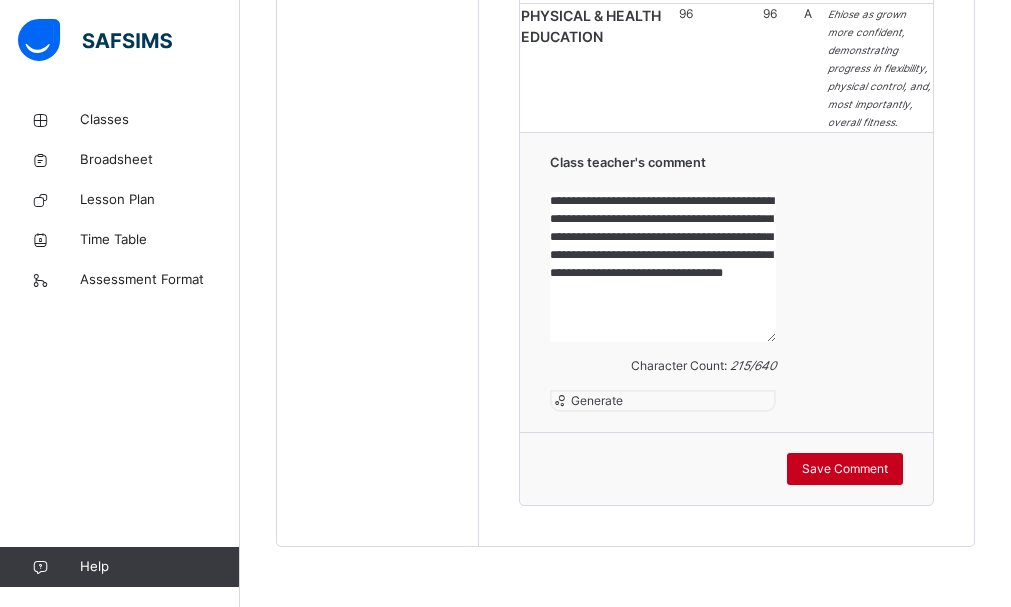 type on "**********" 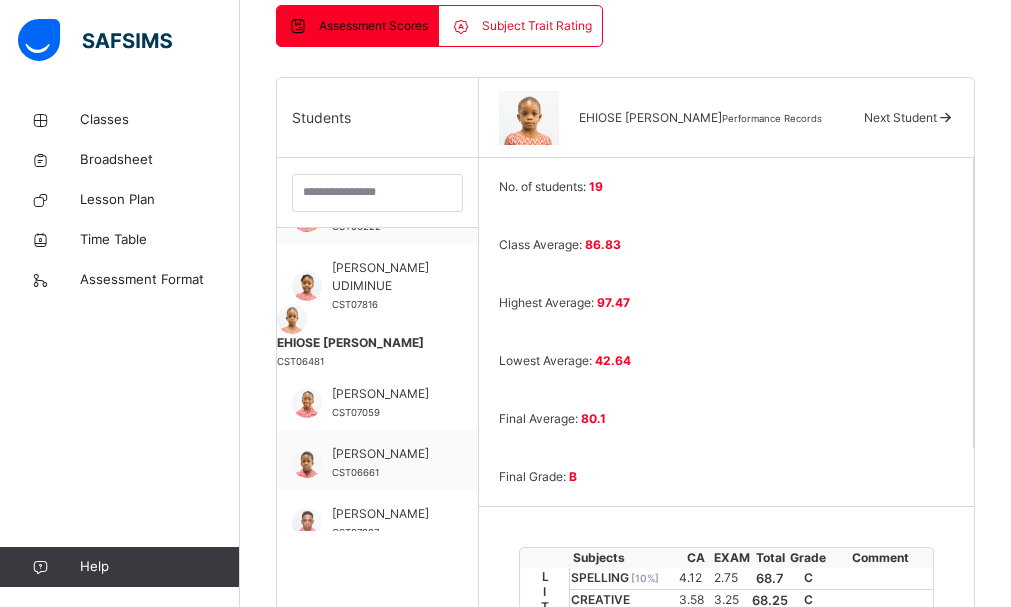 scroll, scrollTop: 472, scrollLeft: 0, axis: vertical 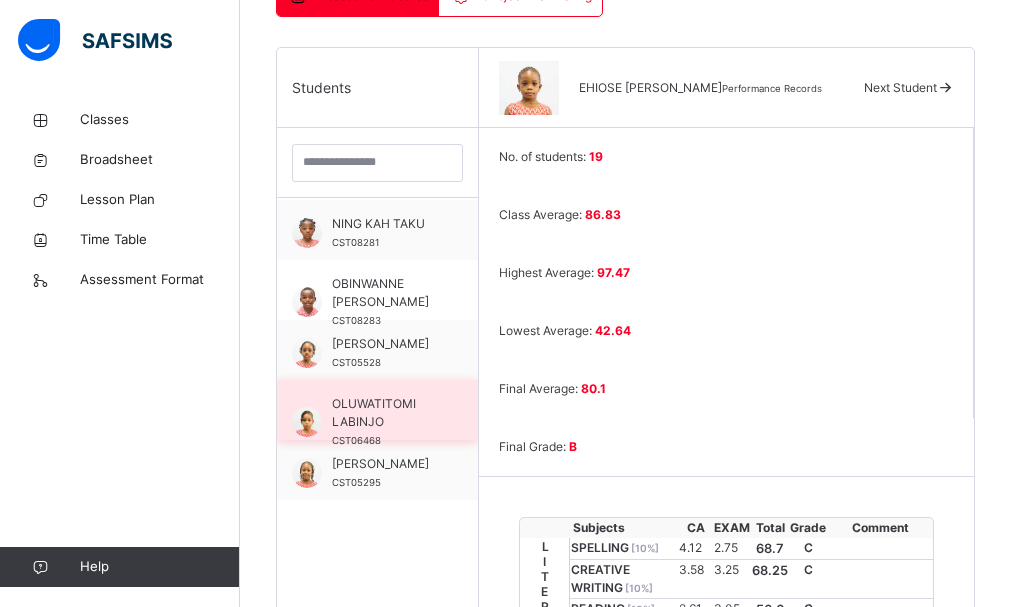 click on "OLUWATITOMI  LABINJO" at bounding box center (382, 413) 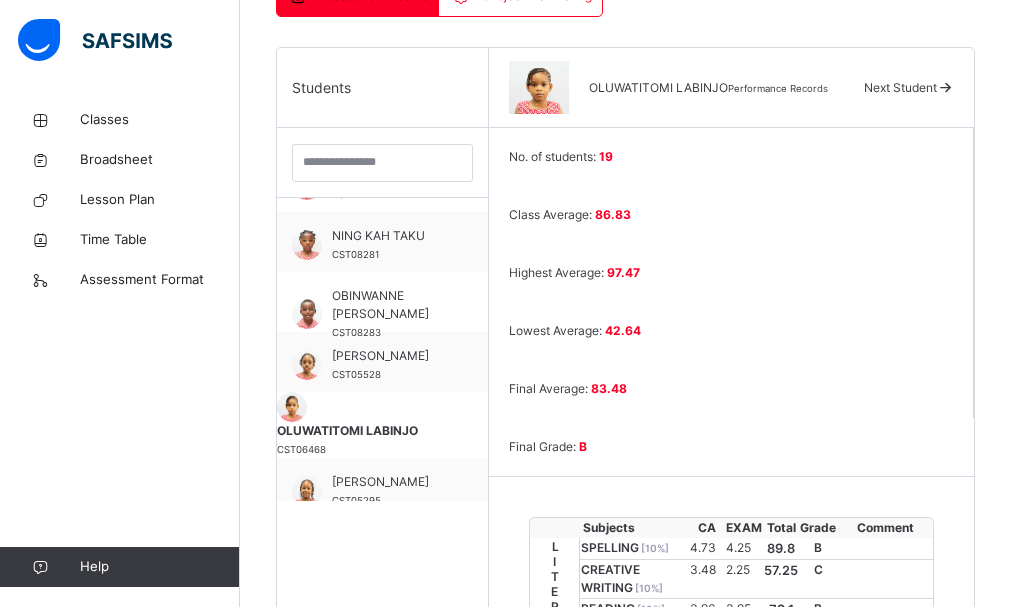 scroll, scrollTop: 664, scrollLeft: 0, axis: vertical 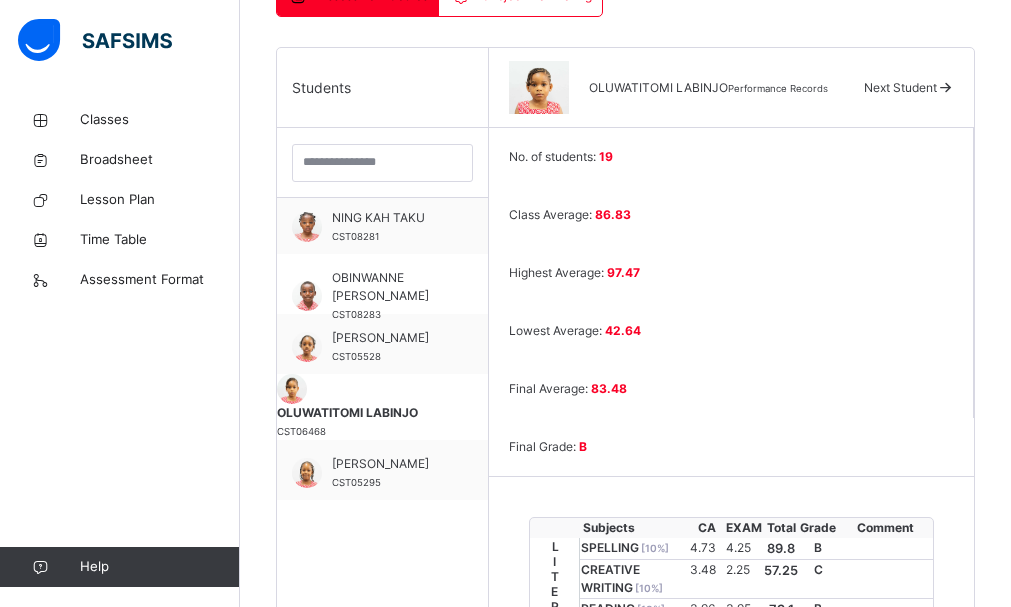 click on "LITERACY" at bounding box center [555, 730] 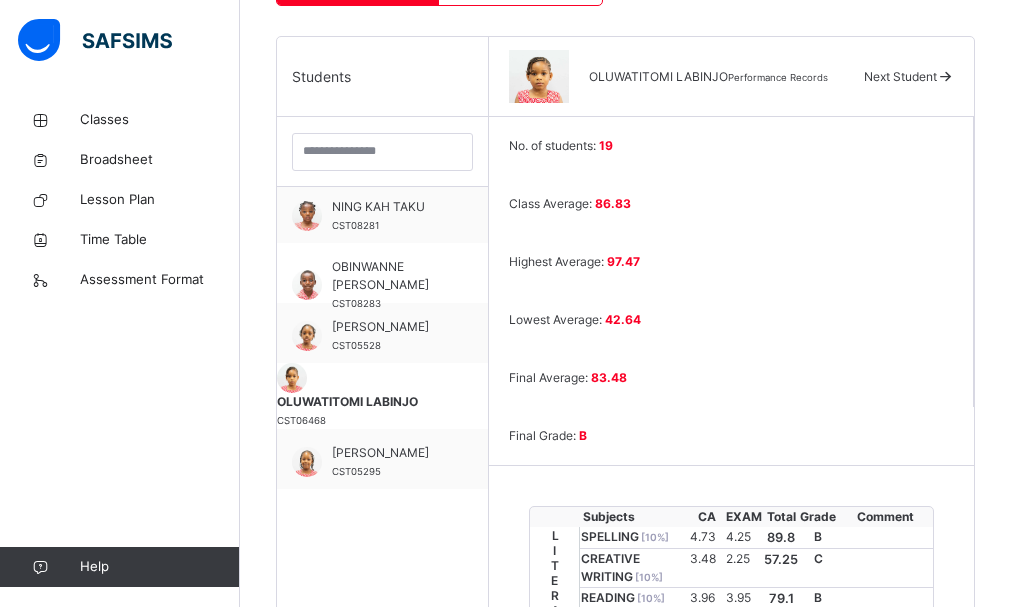 scroll, scrollTop: 486, scrollLeft: 0, axis: vertical 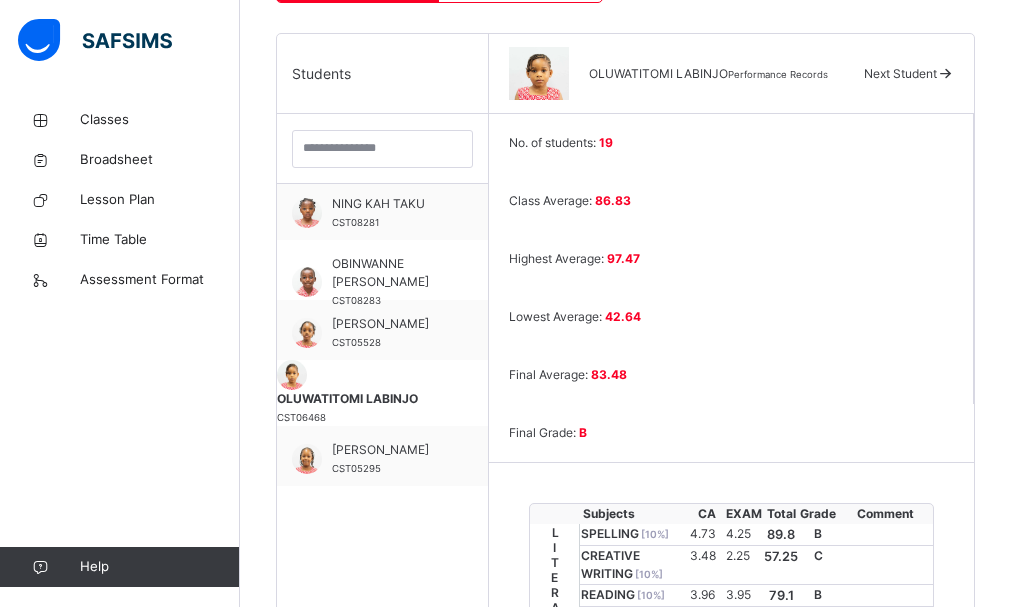 click on "LITERACY" at bounding box center [555, 716] 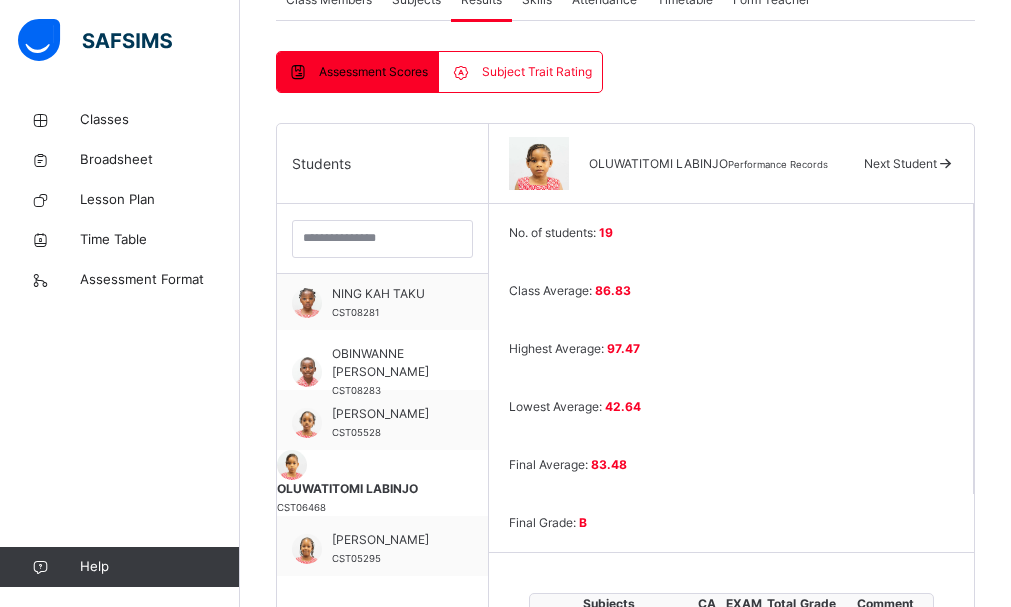 scroll, scrollTop: 366, scrollLeft: 0, axis: vertical 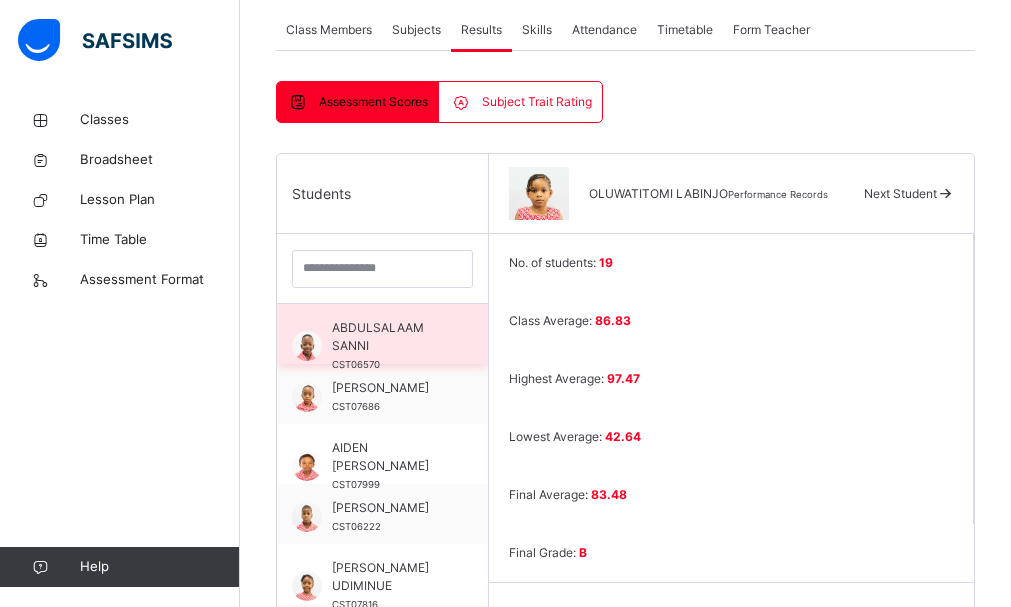 click on "ABDULSALAAM  SANNI" at bounding box center (387, 337) 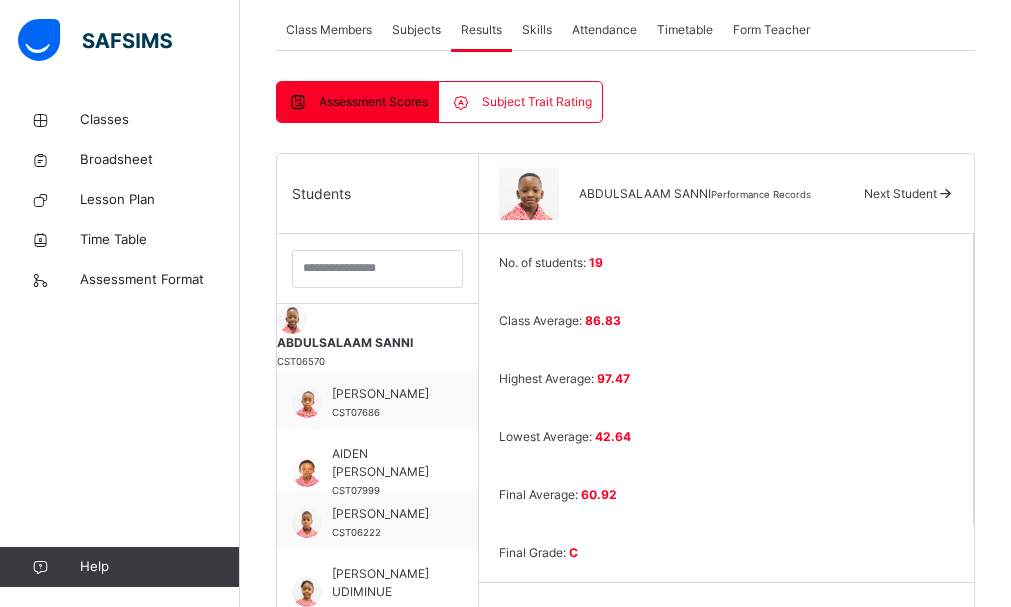 click on "No. of students:   19   Class Average:   86.83   Highest Average:   97.47   Lowest Average:   42.64   Final Average:   60.92   Final Grade:   C Subjects CA EXAM  Total Grade Comment   LITERACY   SPELLING   [ 10 %] 2.60 2.25 48.5 D CREATIVE WRITING   [ 10 %] 1.90 1.50 34 E READING   [ 10 %] 1.25 1.00 22.5 E GRAMMAR   [ 40 %] 12.73 10.00 56.83 C COMPREHENSION   [ 20 %] 6.30 5.25 57.75 C Abdulsalaam reading fluency continues to develop. He excels at making personal and text-to-text connections, which aids in his comprehension. VERBAL REASONING   [ 10 %] 3.42 2.80 62.2 C TOTAL 28.2 22.8 51 C Average   NUMERACY   QUANTITATIVE REASONING   [ 20 %] 7.50 3.80 56.5 C MATHEMATICS   [ 80 %] 25.04 11.60 45.8 D [PERSON_NAME] is steadily progressing in Mathematics and can tell time to the hour and half-hour. He should keep practicing what he learned in class 2. TOTAL 32.54 15.4 57.1 C Below Average ICT 34 30 64 C Abdulsalaam can describe what a machine is.  SCIENCE 36 25.5 61.5 C HANDWRITING 75 75 B FRENCH 40 18 58 C YORUBA" at bounding box center (727, 1288) 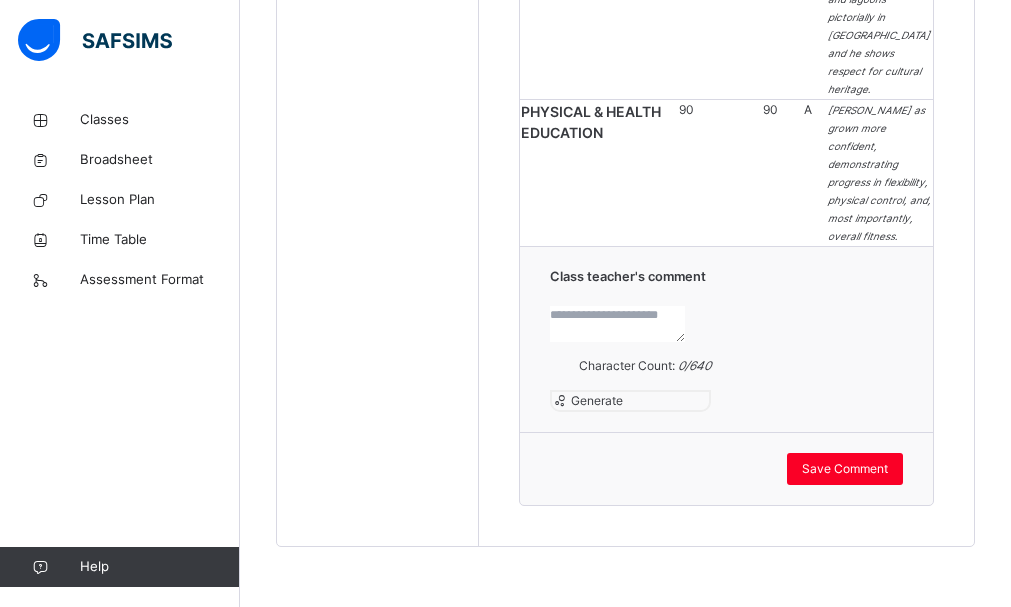 scroll, scrollTop: 2934, scrollLeft: 0, axis: vertical 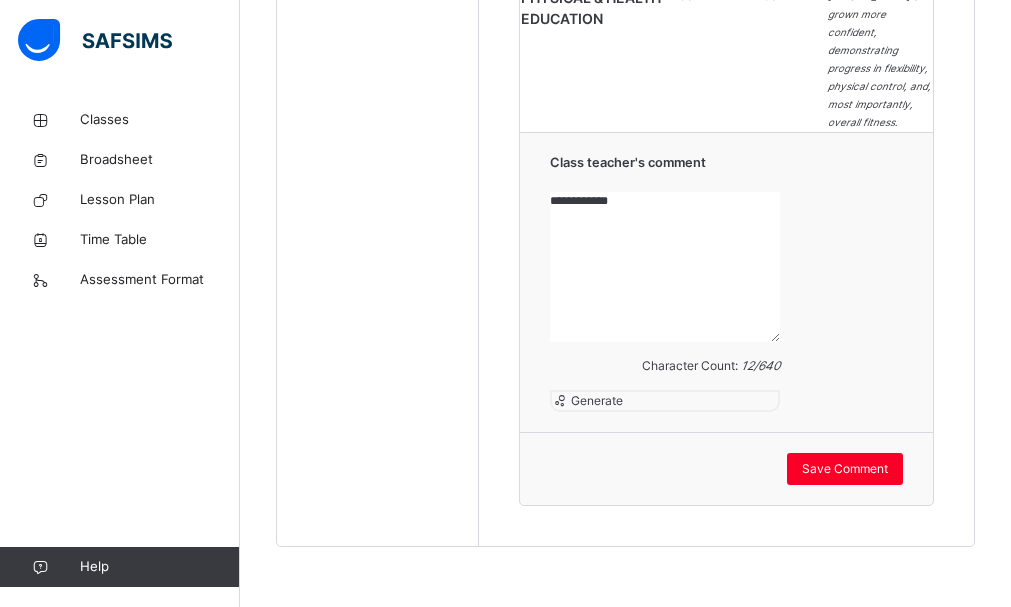 paste on "**********" 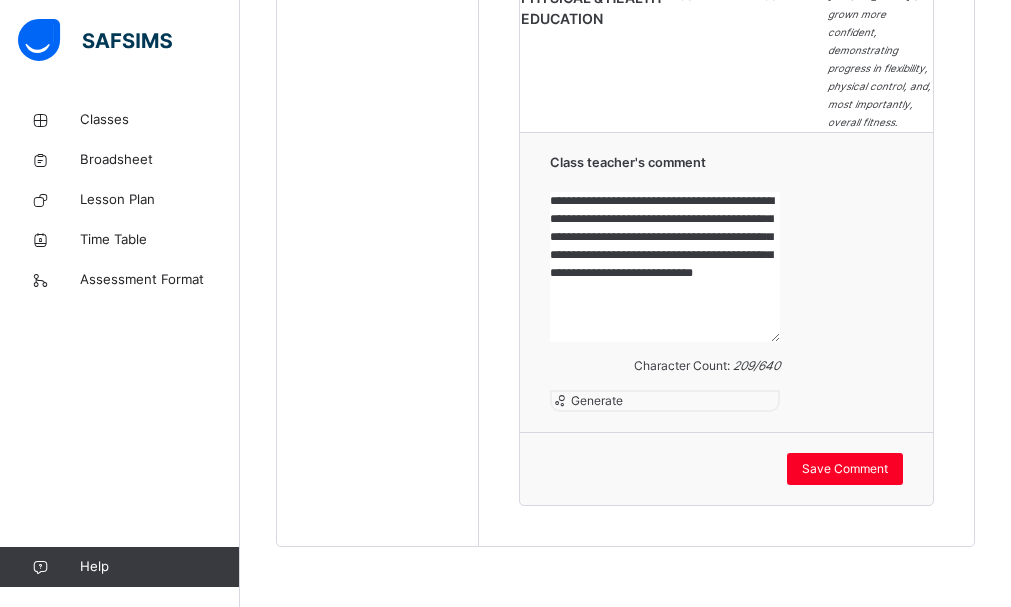 click on "**********" at bounding box center (665, 267) 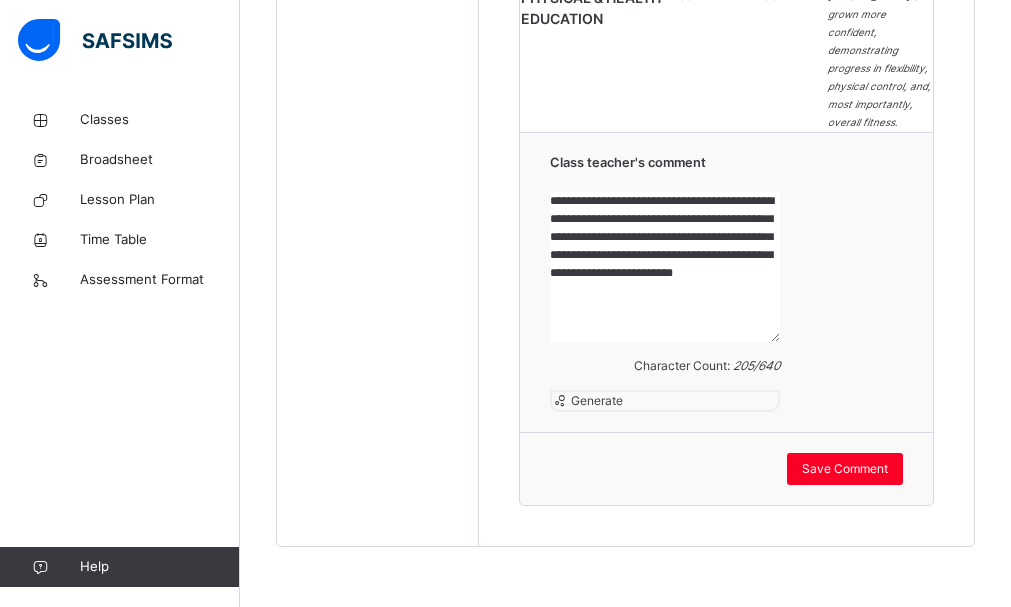 click on "**********" at bounding box center [665, 267] 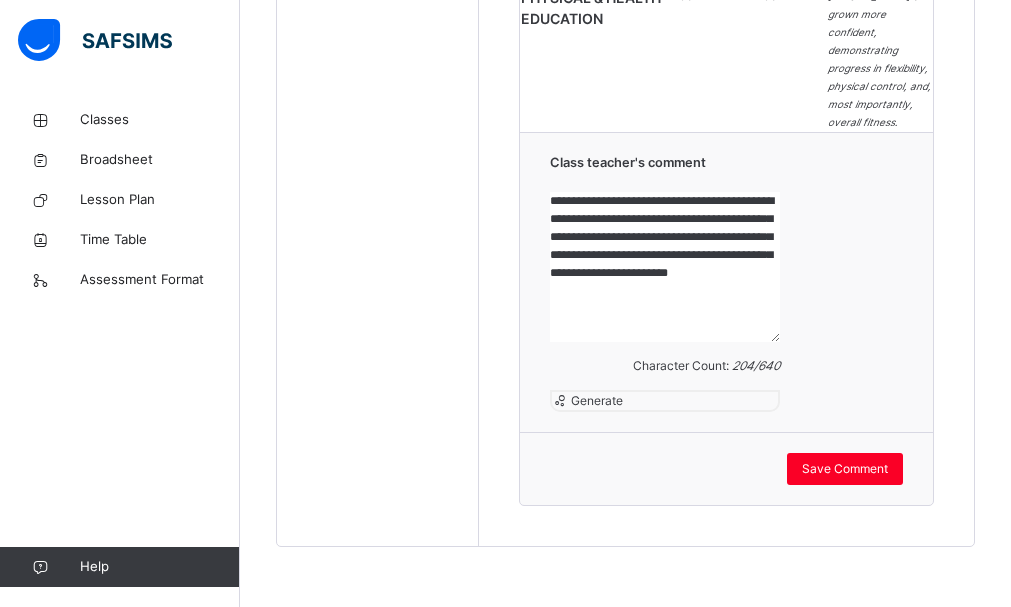 click on "**********" at bounding box center [665, 267] 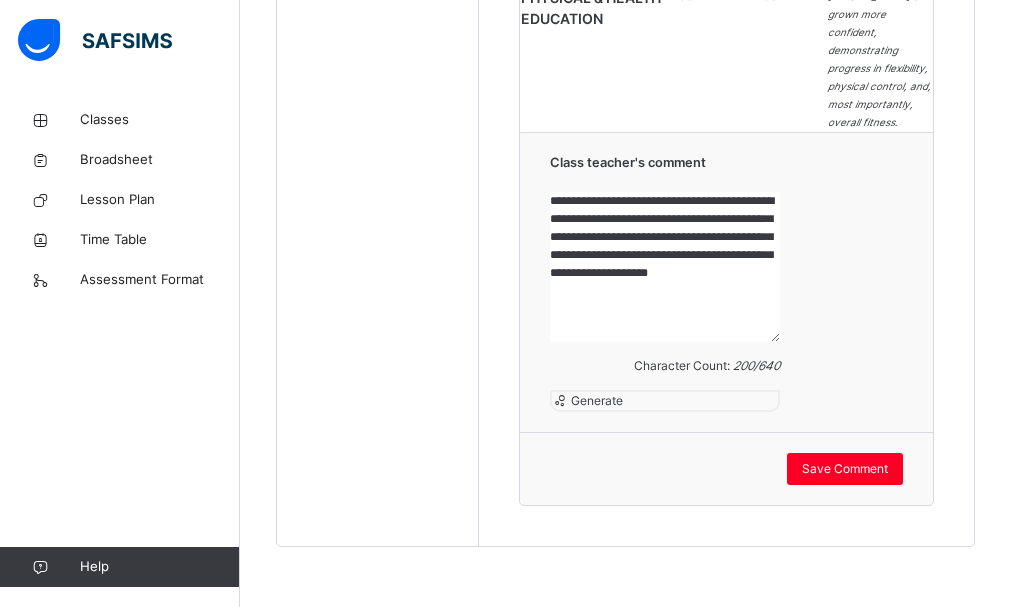 click on "**********" at bounding box center (665, 267) 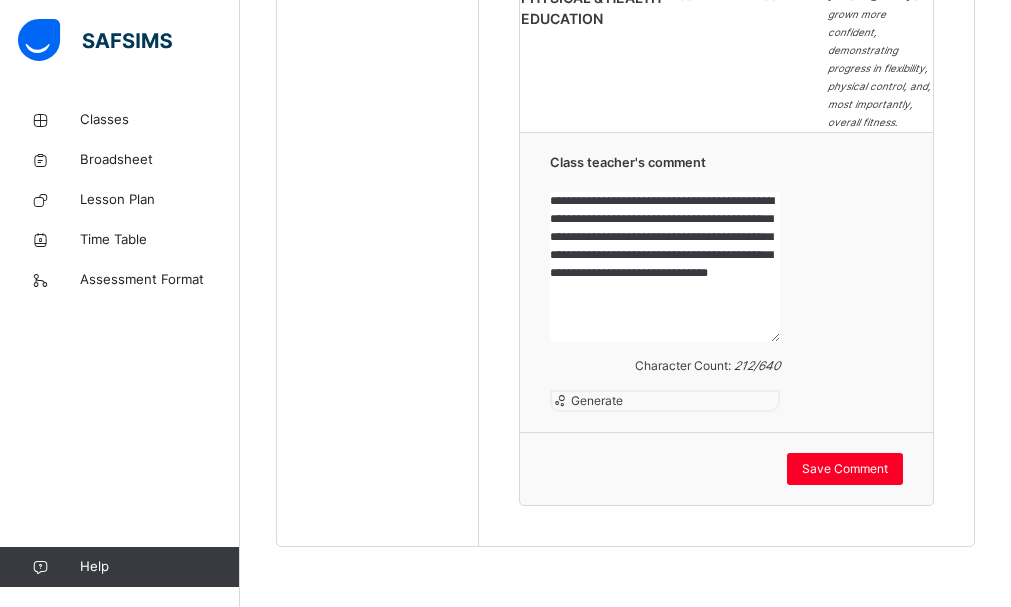 click on "**********" at bounding box center (665, 267) 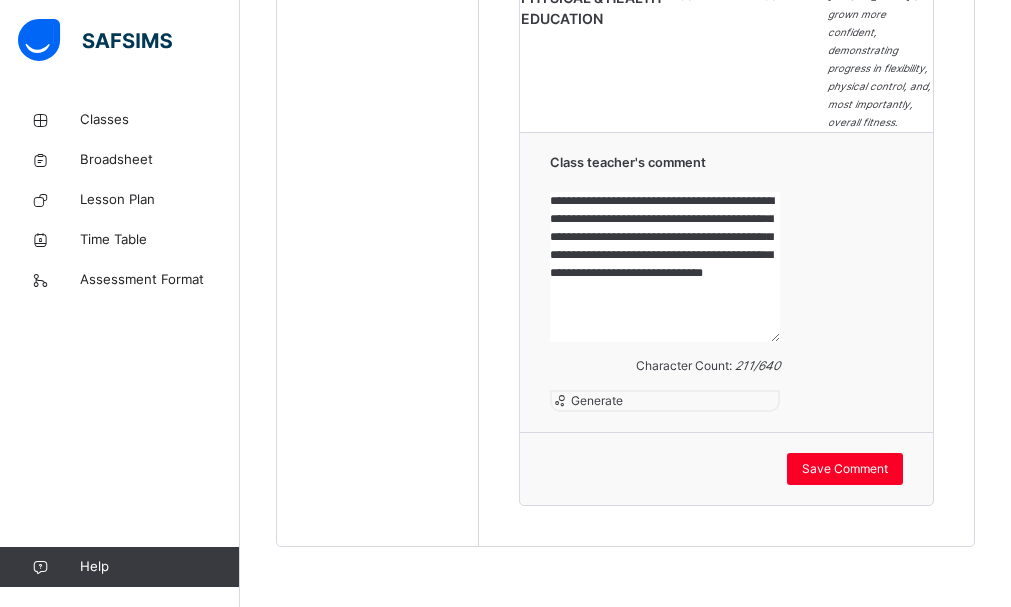 click on "**********" at bounding box center (665, 267) 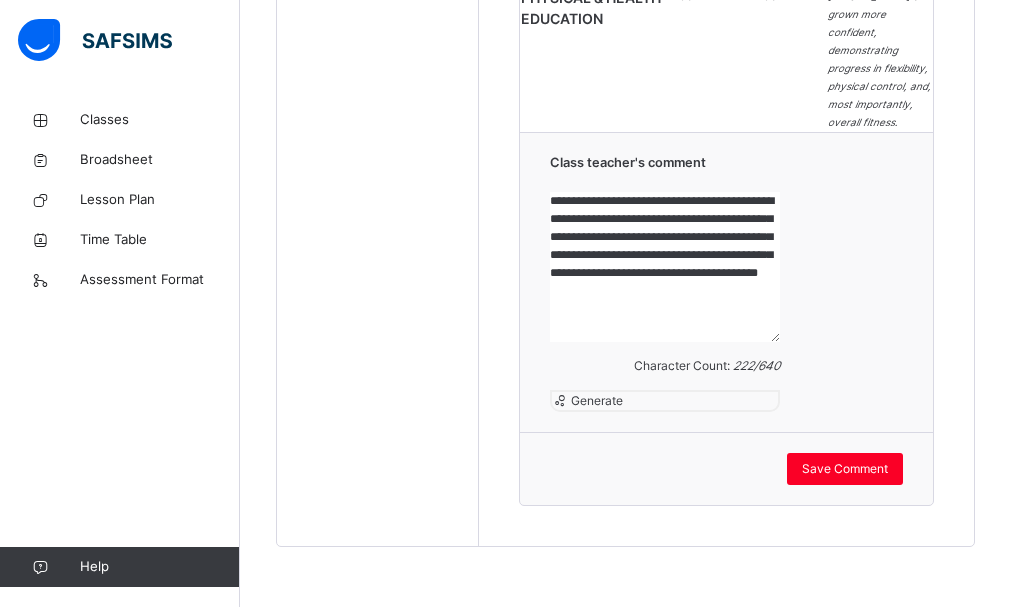 scroll, scrollTop: 3041, scrollLeft: 0, axis: vertical 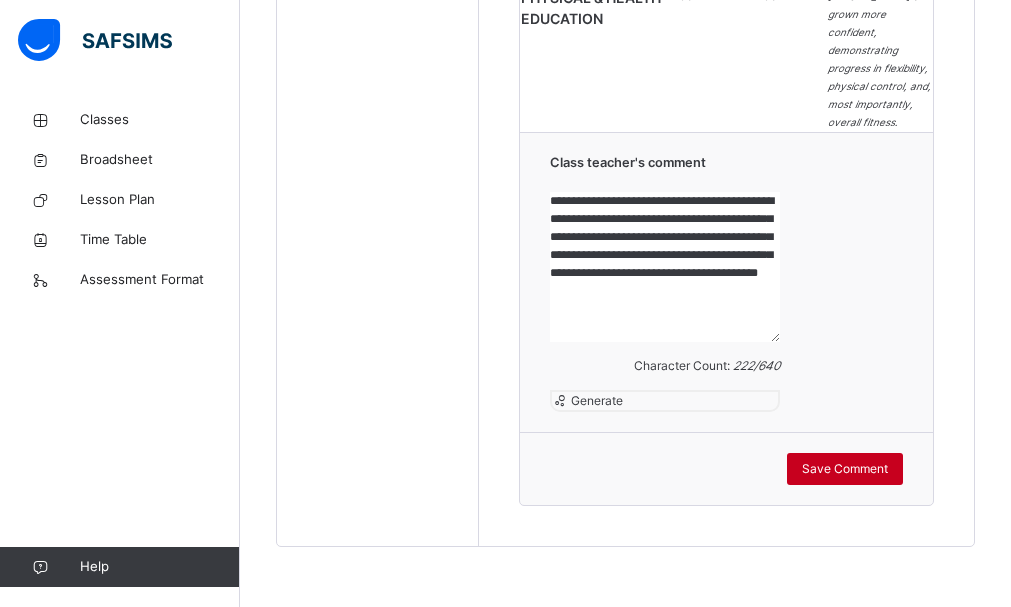 type on "**********" 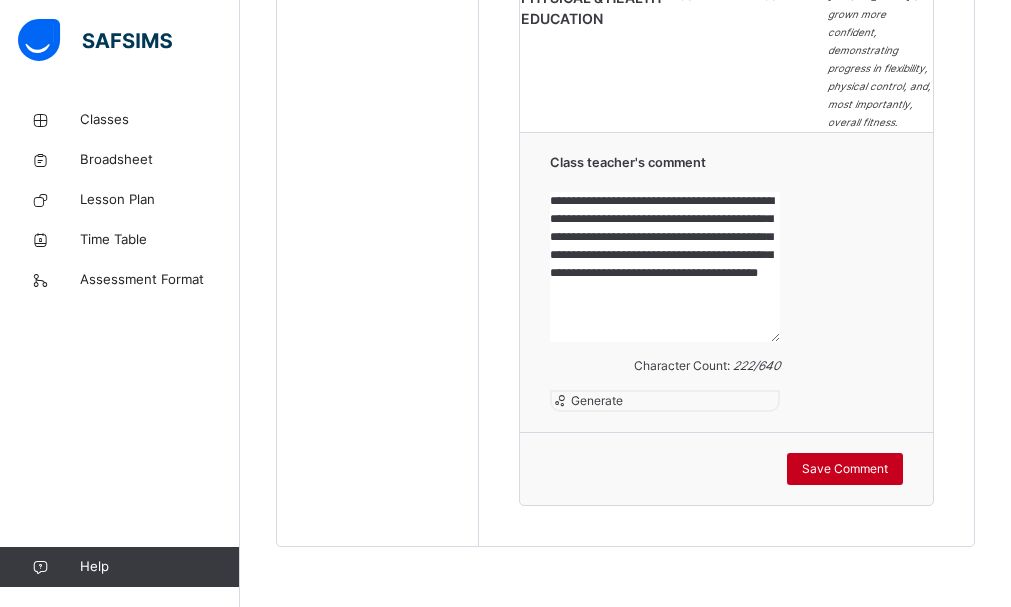 click on "Save Comment" at bounding box center (845, 469) 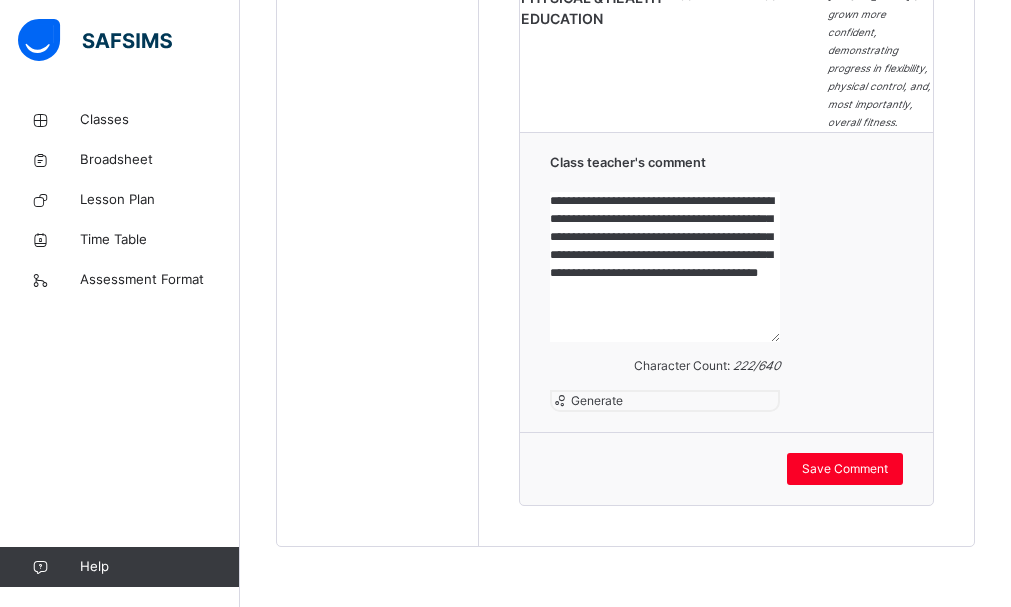 click on "No. of students:   19   Class Average:   86.83   Highest Average:   97.47   Lowest Average:   42.64   Final Average:   60.92   Final Grade:   C Subjects CA EXAM  Total Grade Comment   LITERACY   SPELLING   [ 10 %] 2.60 2.25 48.5 D CREATIVE WRITING   [ 10 %] 1.90 1.50 34 E READING   [ 10 %] 1.25 1.00 22.5 E GRAMMAR   [ 40 %] 12.73 10.00 56.83 C COMPREHENSION   [ 20 %] 6.30 5.25 57.75 C Abdulsalaam reading fluency continues to develop. He excels at making personal and text-to-text connections, which aids in his comprehension. VERBAL REASONING   [ 10 %] 3.42 2.80 62.2 C TOTAL 28.2 22.8 51 C Average   NUMERACY   QUANTITATIVE REASONING   [ 20 %] 7.50 3.80 56.5 C MATHEMATICS   [ 80 %] 25.04 11.60 45.8 D [PERSON_NAME] is steadily progressing in Mathematics and can tell time to the hour and half-hour. He should keep practicing what he learned in class 2. TOTAL 32.54 15.4 57.1 C Below Average ICT 34 30 64 C Abdulsalaam can describe what a machine is.  SCIENCE 36 25.5 61.5 C HANDWRITING 75 75 B FRENCH 40 18 58 C YORUBA" at bounding box center (727, -565) 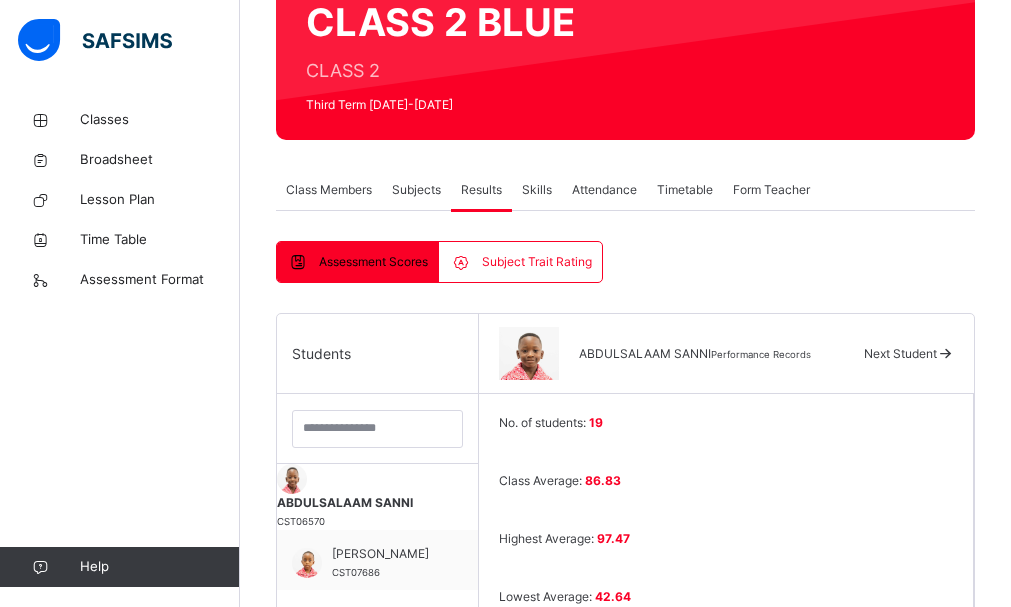 scroll, scrollTop: 201, scrollLeft: 0, axis: vertical 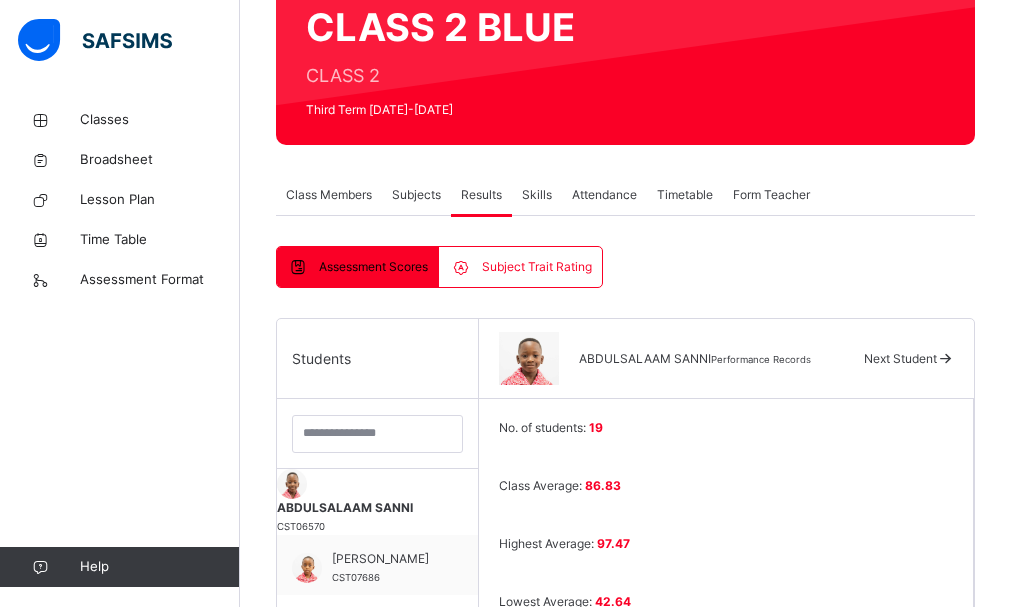 click on "Back  / CLASS 2 BLUE CLASS 2 BLUE CLASS 2 Third Term [DATE]-[DATE] Class Members Subjects Results Skills Attendance Timetable Form Teacher Results More Options   19  Students in class Download Pdf Report Excel Report View subject profile Corona School Ikoyi Date: [DATE] 11:33:52 am Class Members Class:  CLASS 2 BLUE Total no. of Students:  19 Term:  Third Term Session:  [DATE]-[DATE] S/NO Admission No. Last Name First Name Other Name 1 CST06570 [PERSON_NAME] 2 CST07686 [PERSON_NAME] 3 CST07999 [PERSON_NAME] [PERSON_NAME] 4 CST06222 [PERSON_NAME] 5 CST07816 UDIMINUE [PERSON_NAME] 6 CST06481 [PERSON_NAME] EHIOSE 7 CST07059 [PERSON_NAME] 8 CST06661 [PERSON_NAME] 9 CST07997 [PERSON_NAME] JADEN ADEBIMISIREOLUWA 10 CST06573 [PERSON_NAME] 11 CST07105 DE KENWORGU [PERSON_NAME] 12 CST08281 TAKU NING KAH 13 CST08283 OWUNNA OBINWANNE OWUNNA 14 CST05528 [PERSON_NAME] 15 CST06468 LABINJO OLUWATITOMI 16 CST05295 [PERSON_NAME] 17 CST06141 OGHENEOCHUKO ONANEFE 18 CST07815 DIEJOMAOH SERAPHINA 19 CST08415 [PERSON_NAME] Students" at bounding box center [625, 1290] 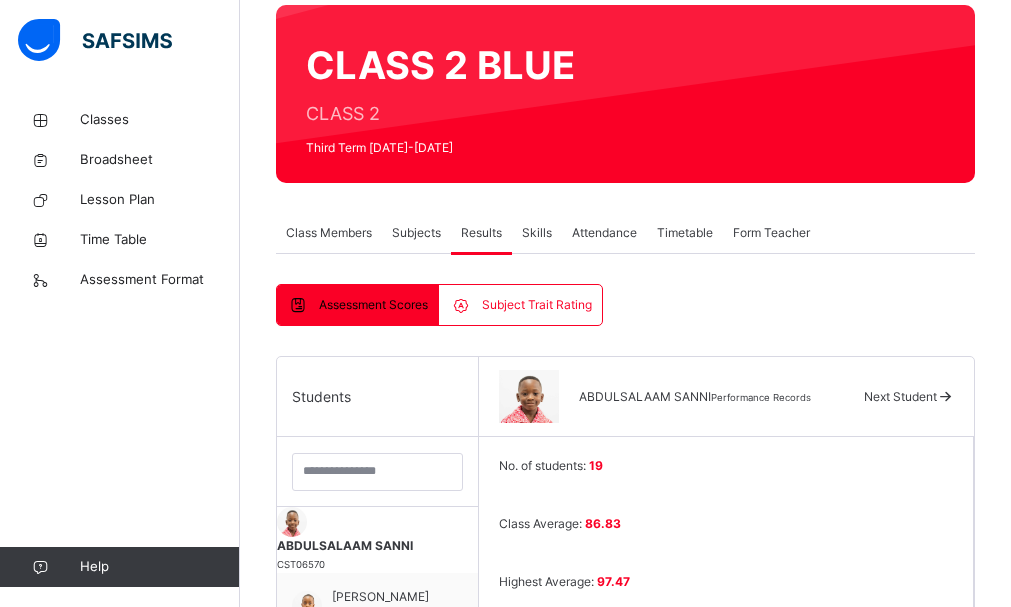 scroll, scrollTop: 161, scrollLeft: 0, axis: vertical 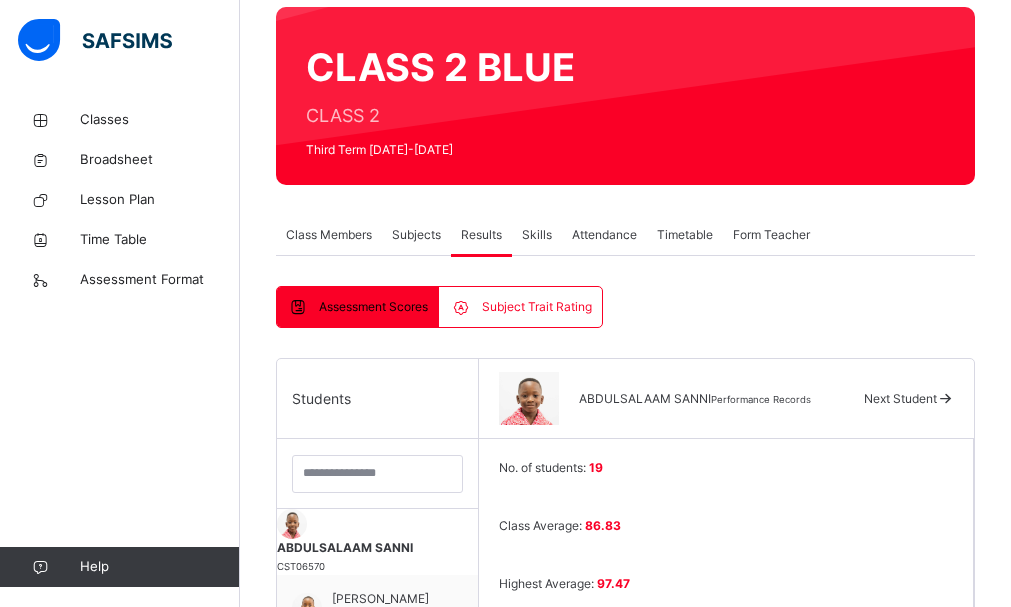 click on "Back  / CLASS 2 BLUE CLASS 2 BLUE CLASS 2 Third Term [DATE]-[DATE] Class Members Subjects Results Skills Attendance Timetable Form Teacher Results More Options   19  Students in class Download Pdf Report Excel Report View subject profile Corona School Ikoyi Date: [DATE] 11:33:52 am Class Members Class:  CLASS 2 BLUE Total no. of Students:  19 Term:  Third Term Session:  [DATE]-[DATE] S/NO Admission No. Last Name First Name Other Name 1 CST06570 [PERSON_NAME] 2 CST07686 [PERSON_NAME] 3 CST07999 [PERSON_NAME] [PERSON_NAME] 4 CST06222 [PERSON_NAME] 5 CST07816 UDIMINUE [PERSON_NAME] 6 CST06481 [PERSON_NAME] EHIOSE 7 CST07059 [PERSON_NAME] 8 CST06661 [PERSON_NAME] 9 CST07997 [PERSON_NAME] JADEN ADEBIMISIREOLUWA 10 CST06573 [PERSON_NAME] 11 CST07105 DE KENWORGU [PERSON_NAME] 12 CST08281 TAKU NING KAH 13 CST08283 OWUNNA OBINWANNE OWUNNA 14 CST05528 [PERSON_NAME] 15 CST06468 LABINJO OLUWATITOMI 16 CST05295 [PERSON_NAME] 17 CST06141 OGHENEOCHUKO ONANEFE 18 CST07815 DIEJOMAOH SERAPHINA 19 CST08415 [PERSON_NAME] Students" at bounding box center (625, 1330) 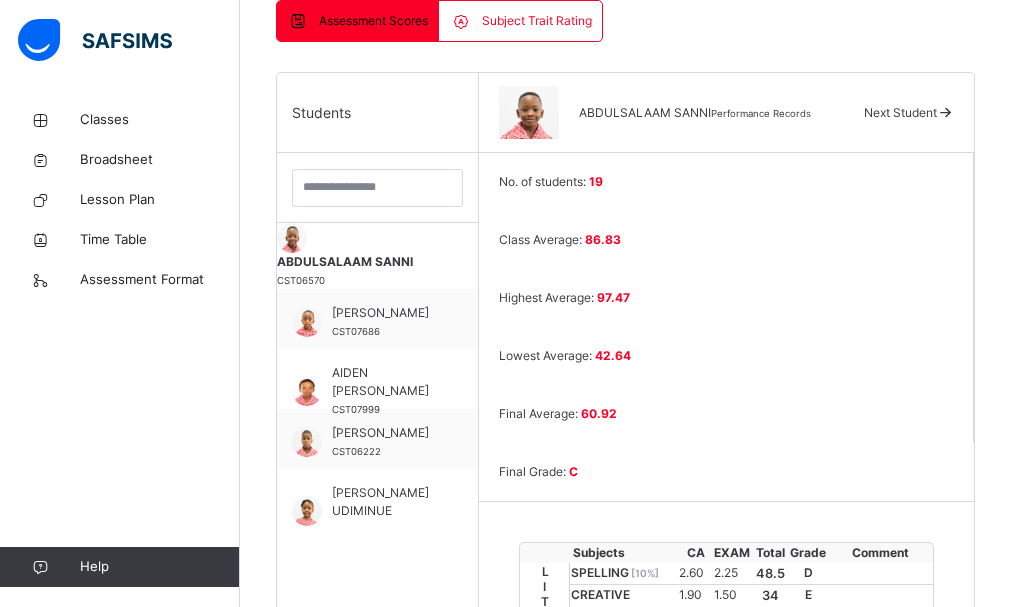 scroll, scrollTop: 481, scrollLeft: 0, axis: vertical 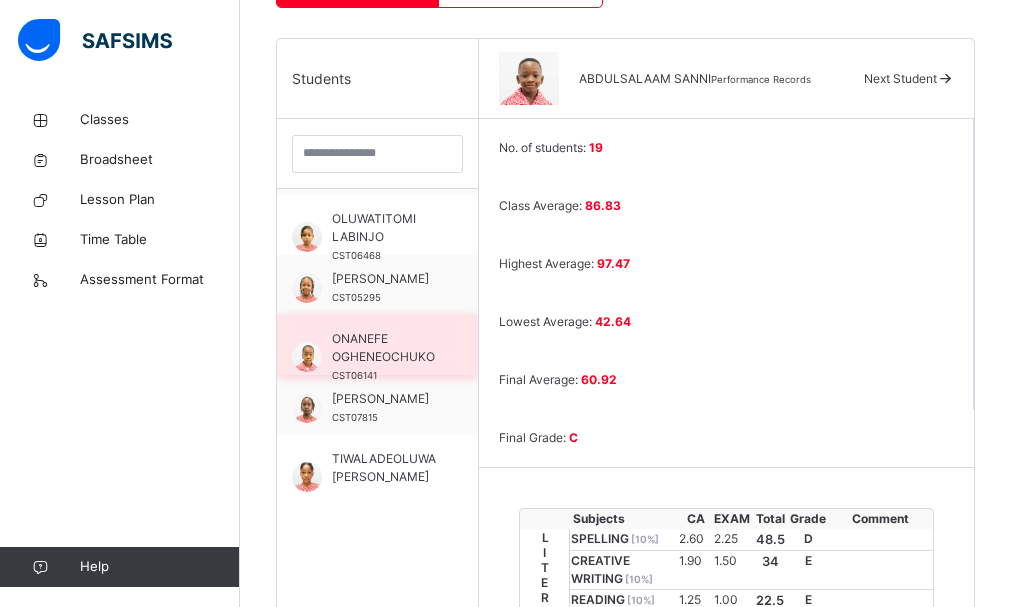 click on "ONANEFE  OGHENEOCHUKO" at bounding box center (383, 348) 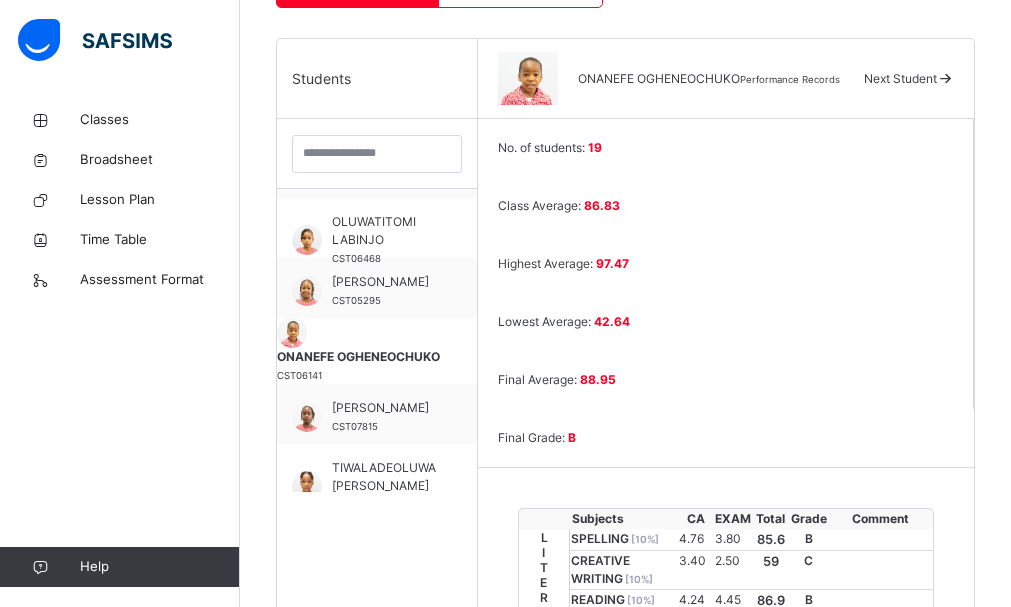 scroll, scrollTop: 840, scrollLeft: 0, axis: vertical 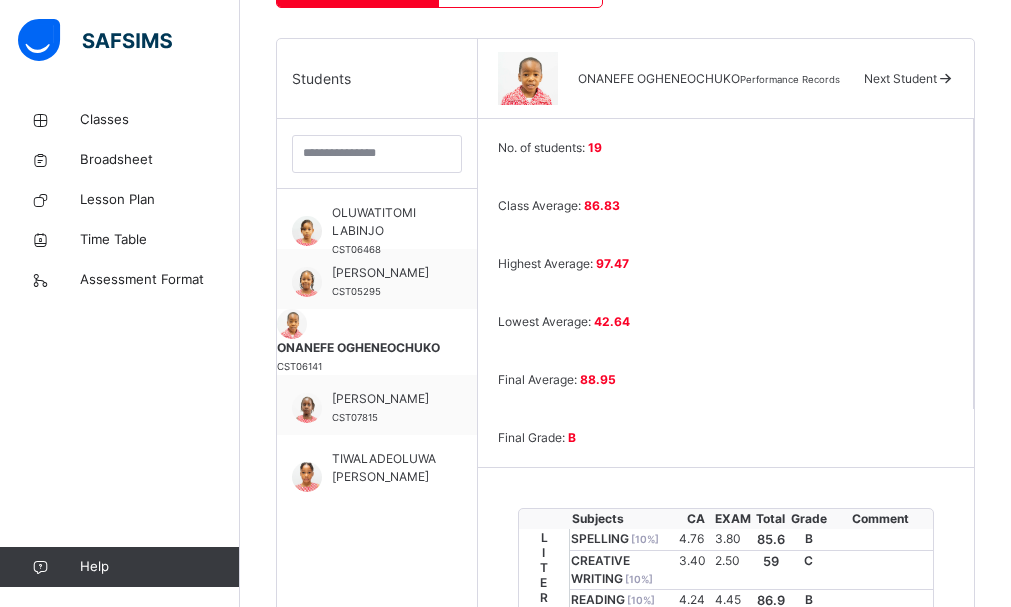 click on "LITERACY" at bounding box center (544, 712) 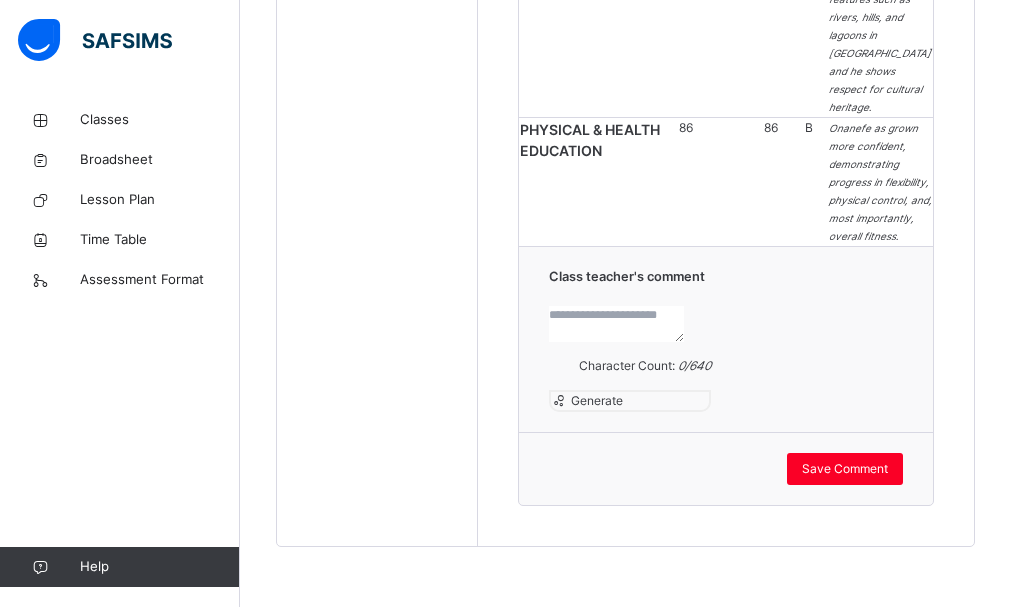 scroll, scrollTop: 3079, scrollLeft: 0, axis: vertical 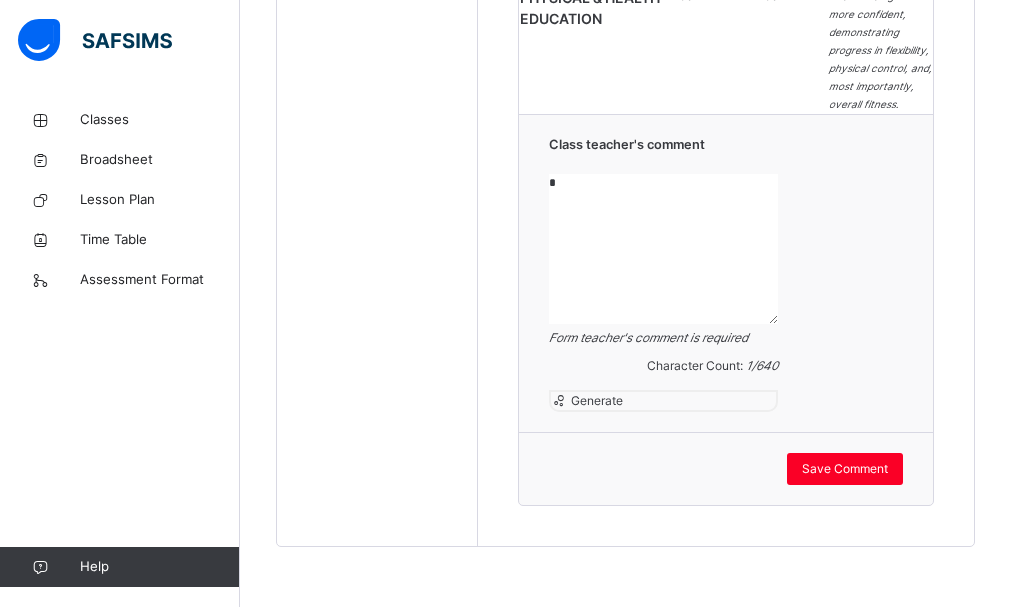 paste on "**********" 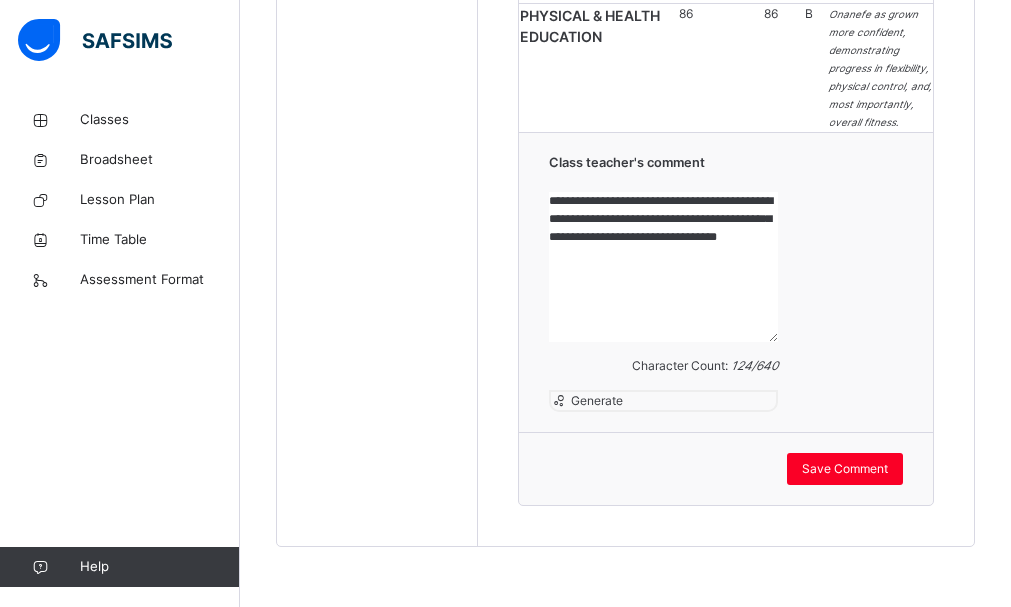 click on "**********" at bounding box center (663, 267) 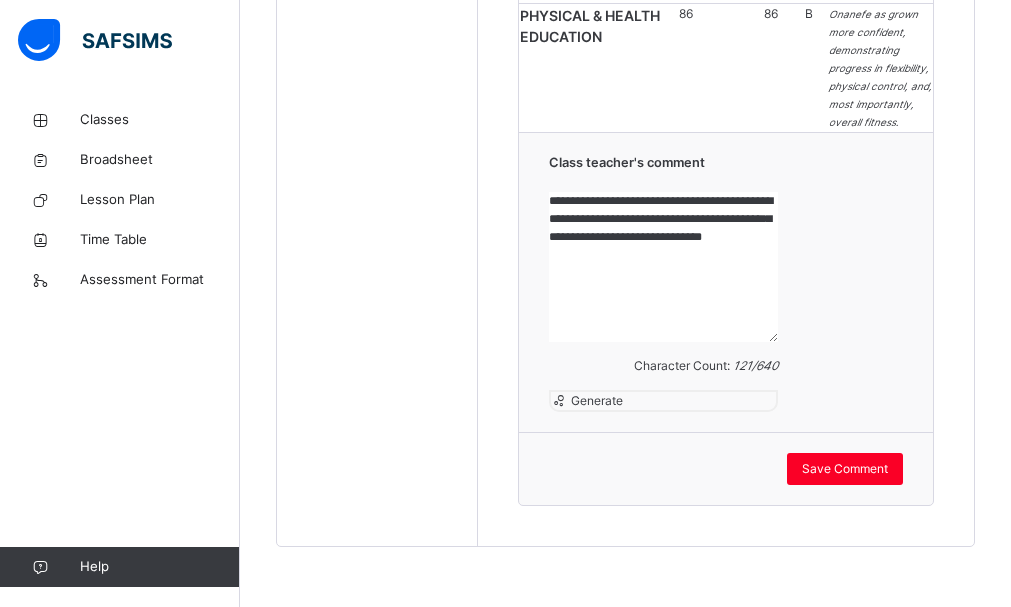 click on "**********" at bounding box center (663, 267) 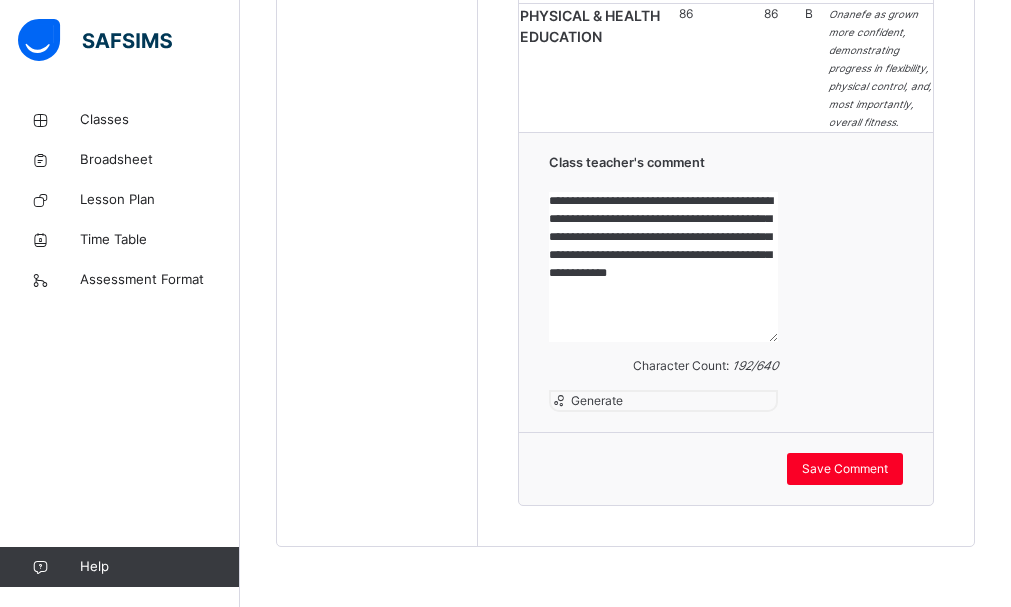 click on "**********" at bounding box center [663, 267] 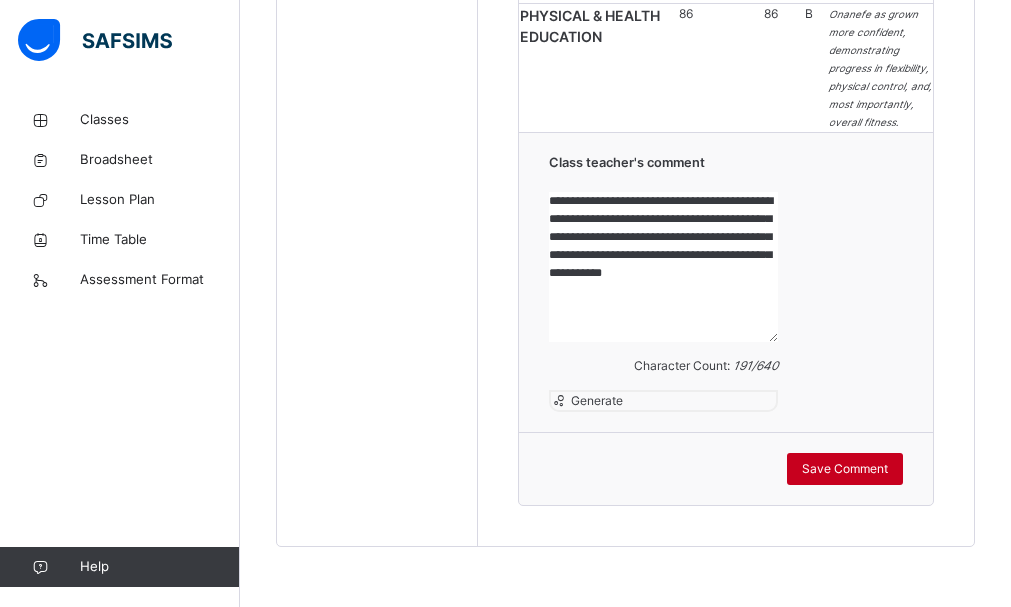 type on "**********" 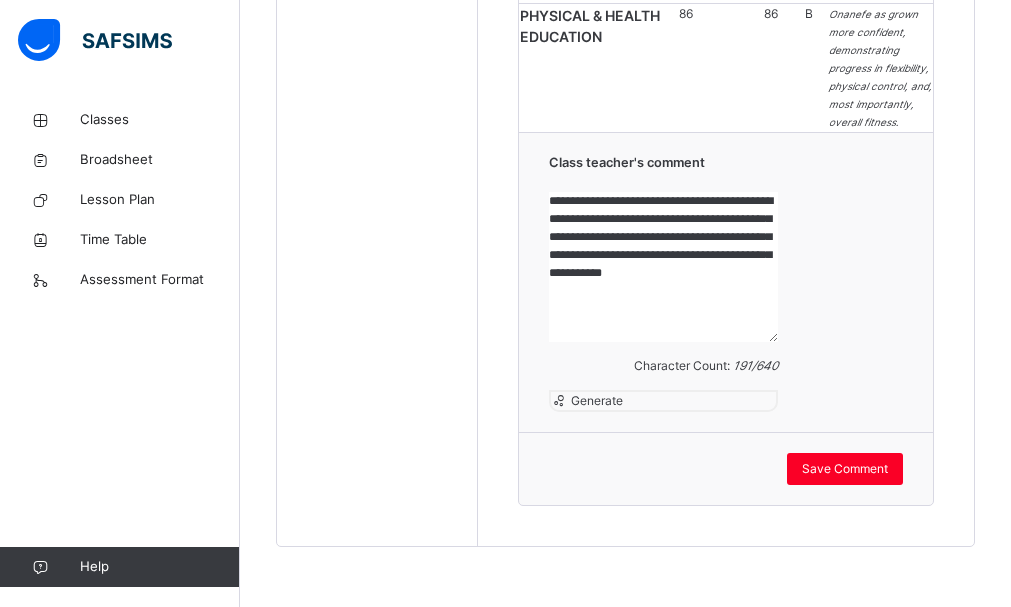 click on "**********" at bounding box center [663, 267] 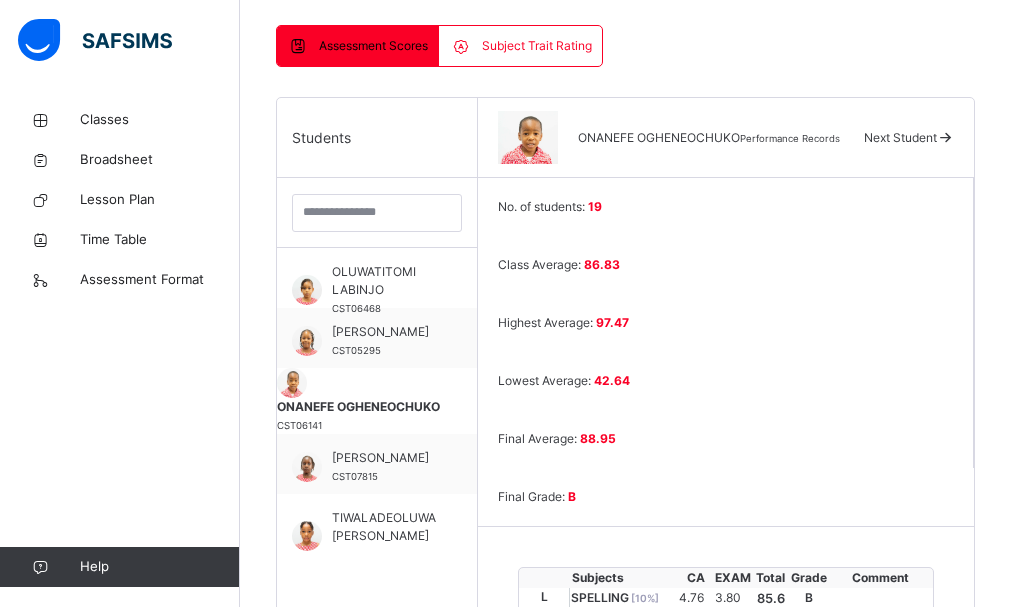 scroll, scrollTop: 399, scrollLeft: 0, axis: vertical 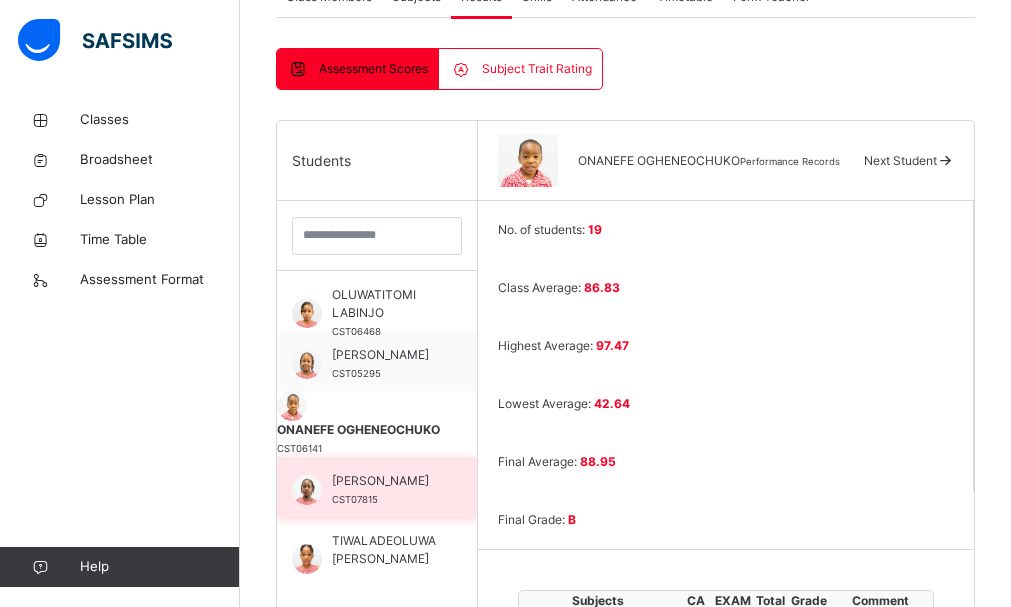 click on "[PERSON_NAME]" at bounding box center (382, 481) 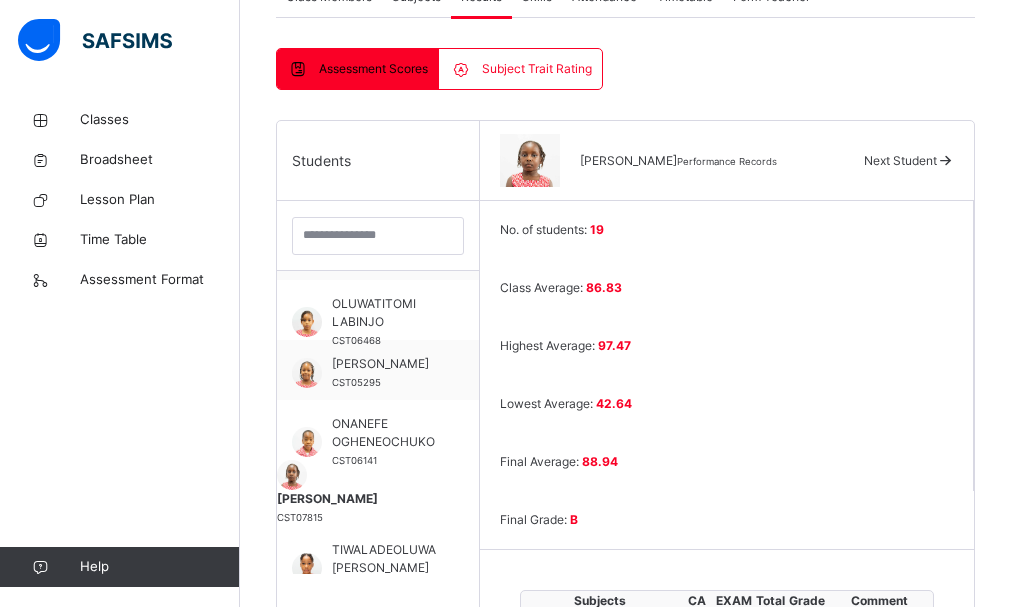 scroll, scrollTop: 840, scrollLeft: 0, axis: vertical 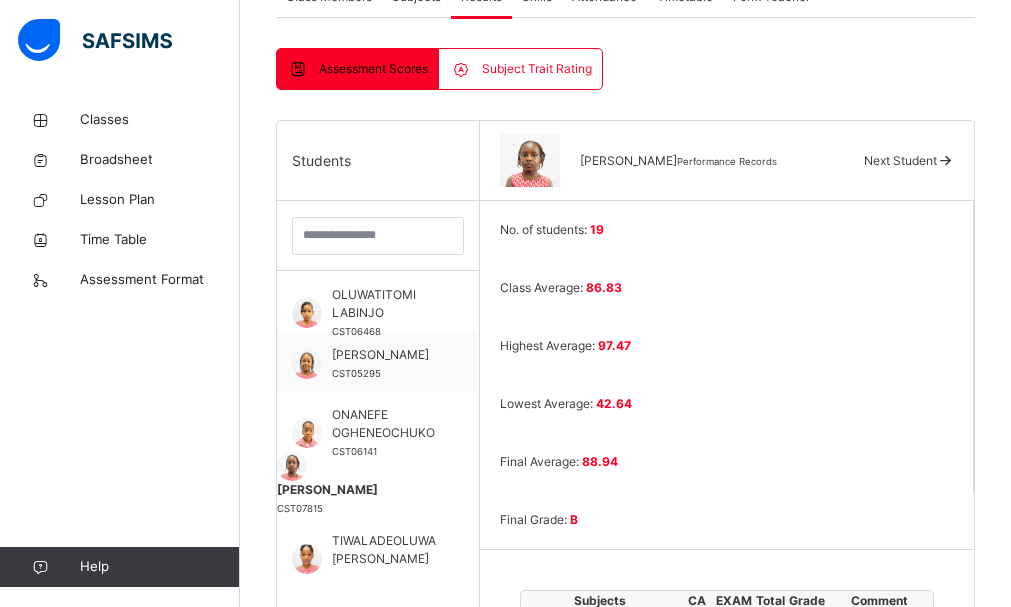 click on "No. of students:   19   Class Average:   86.83   Highest Average:   97.47   Lowest Average:   42.64   Final Average:   88.94   Final Grade:   B Subjects CA EXAM  Total Grade Comment   LITERACY   SPELLING   [ 10 %] 4.67 4.50 91.7 A CREATIVE WRITING   [ 10 %] 4.13 3.00 71.25 B READING   [ 10 %] 4.33 4.15 84.8 B GRAMMAR   [ 40 %] 19.46 17.00 91.15 A COMPREHENSION   [ 20 %] 9.35 9.00 91.75 A Seraphina has shown impressive growth in reading comprehension this year. She is able to identify key details, summarize texts, and demonstrate understanding through thoughtful discussions. VERBAL REASONING   [ 10 %] 4.78 4.35 91.3 A TOTAL 46.72 42 88.72 B Good   NUMERACY   QUANTITATIVE REASONING   [ 20 %] 10.00 9.50 97.5 A MATHEMATICS   [ 80 %] 37.20 18.00 69 C Seraphina is progressing well in Mathematics and can tell time to the hour and half-hour. Regular practice of skills from class 2 will further strengthen her understanding. TOTAL 47.2 27.5 88.5 B Good ICT 46 38 84 B Seraphina can provide examples of machines.  49 46" at bounding box center [727, 1256] 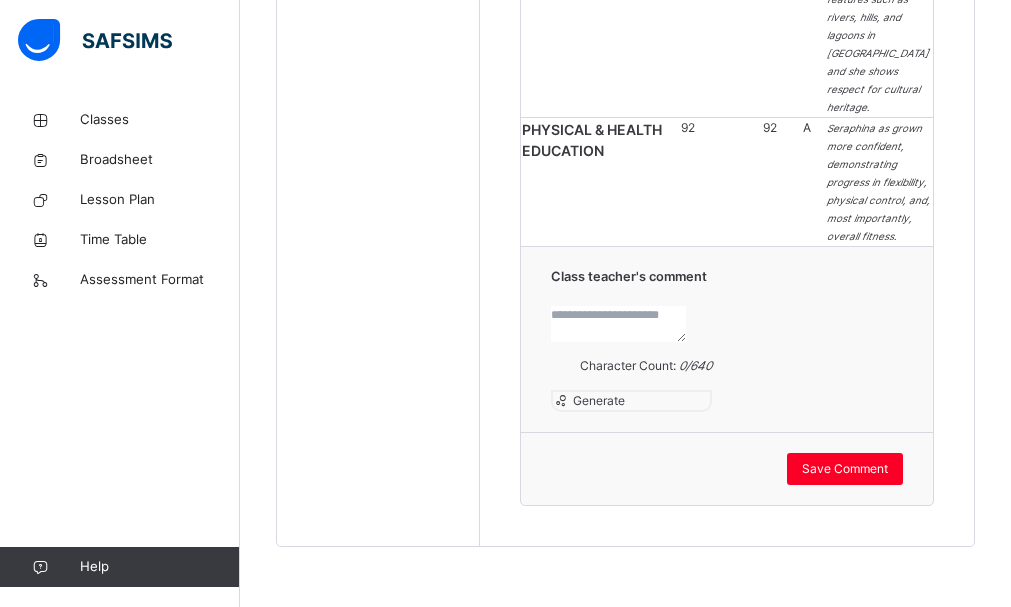 scroll, scrollTop: 3078, scrollLeft: 0, axis: vertical 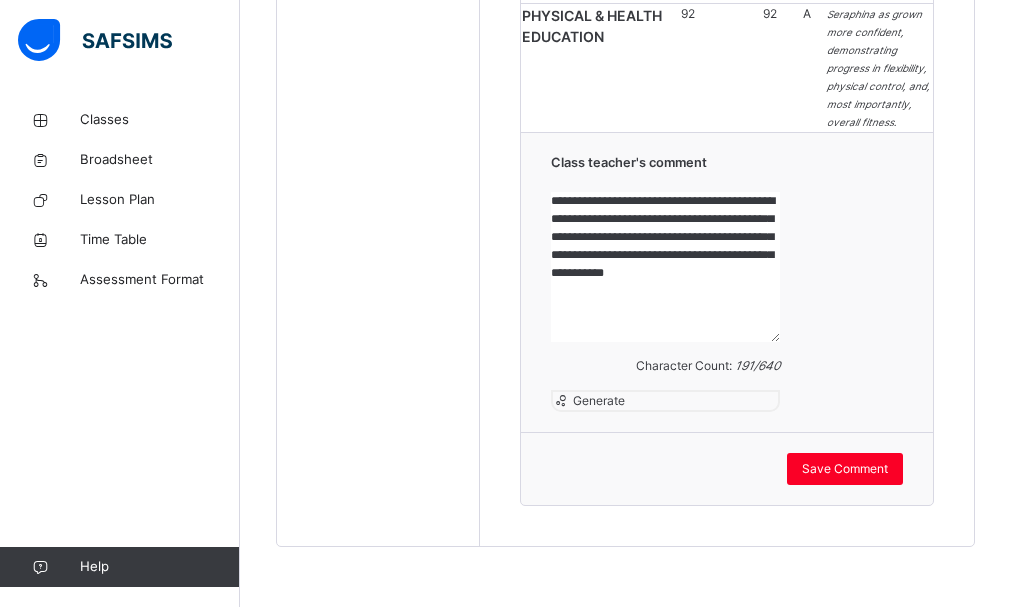 click on "**********" at bounding box center [665, 267] 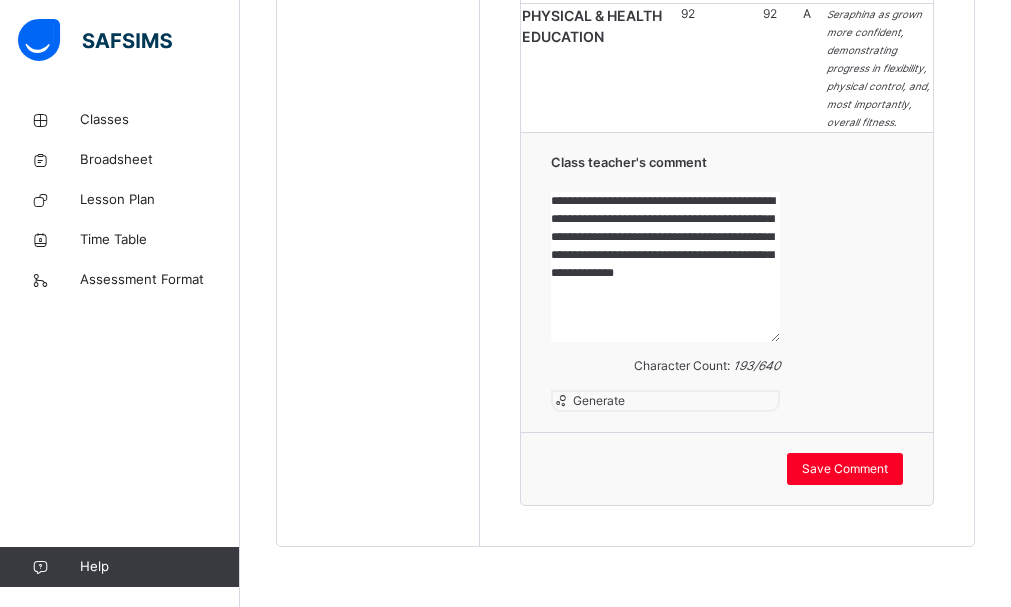 click on "**********" at bounding box center (665, 267) 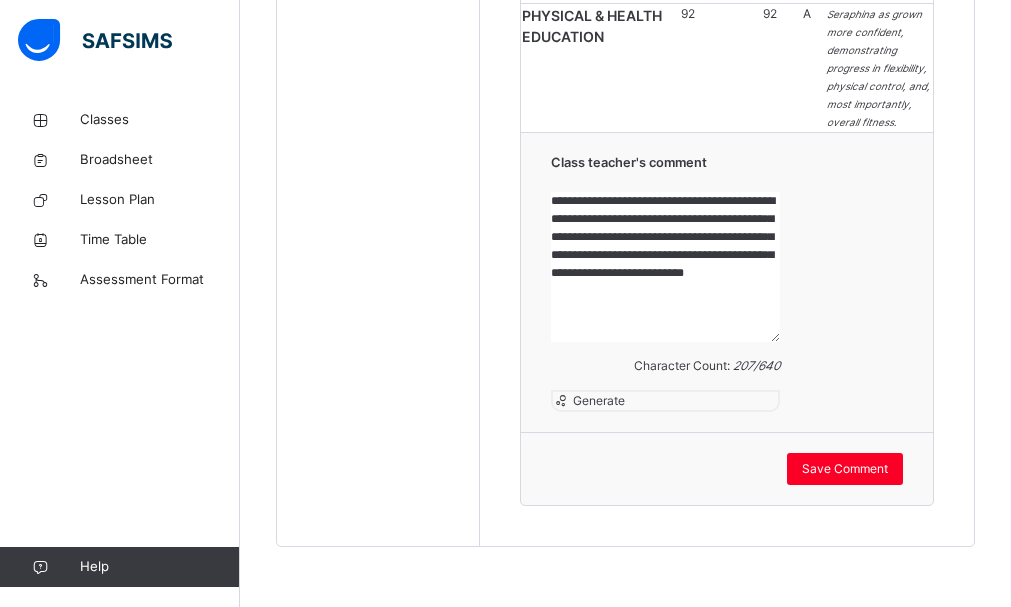 click on "**********" at bounding box center (665, 267) 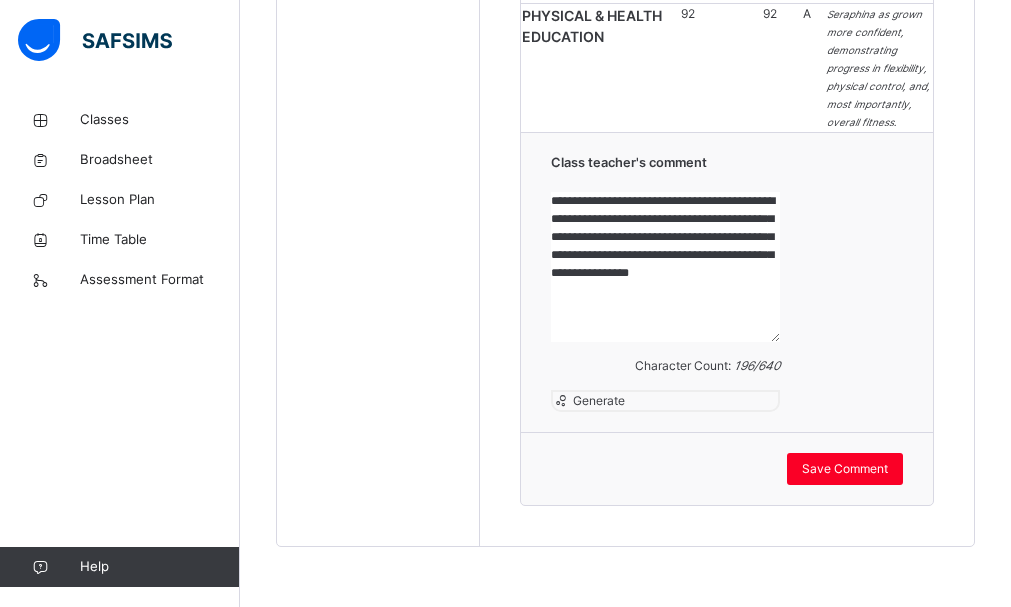 click on "**********" at bounding box center [665, 267] 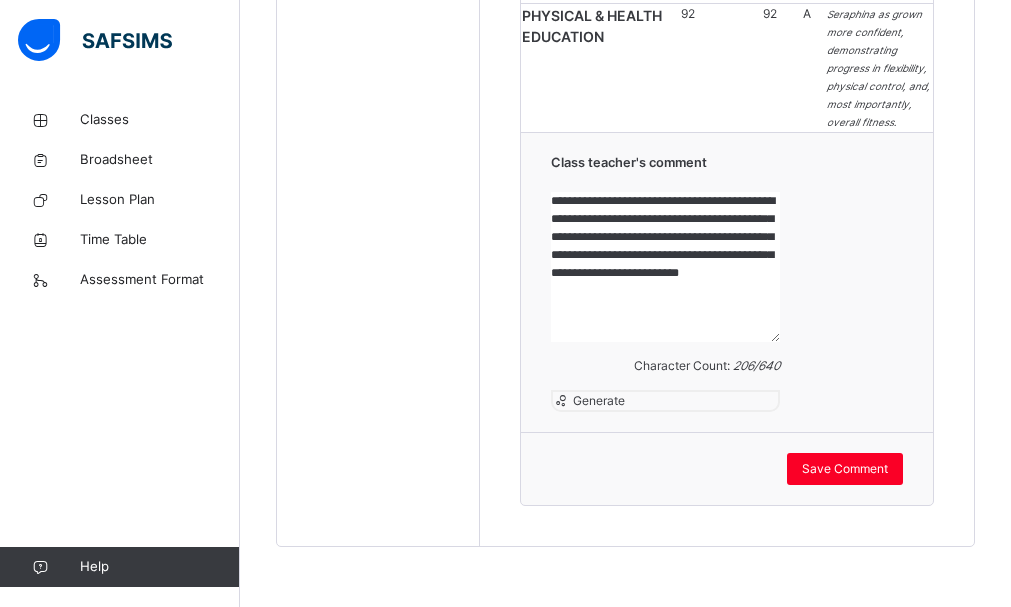 click on "**********" at bounding box center [665, 267] 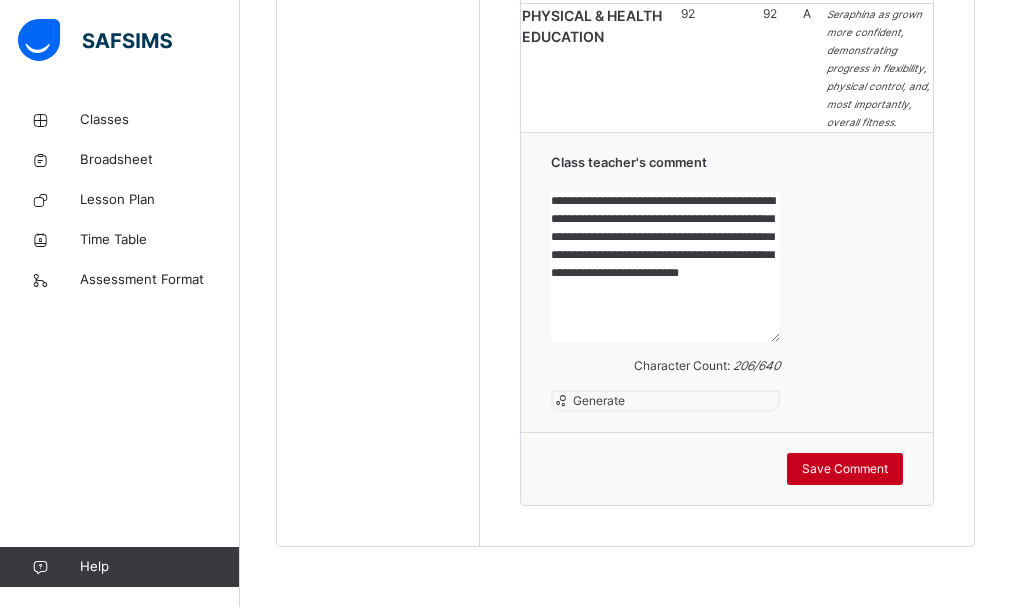 click on "Save Comment" at bounding box center (845, 469) 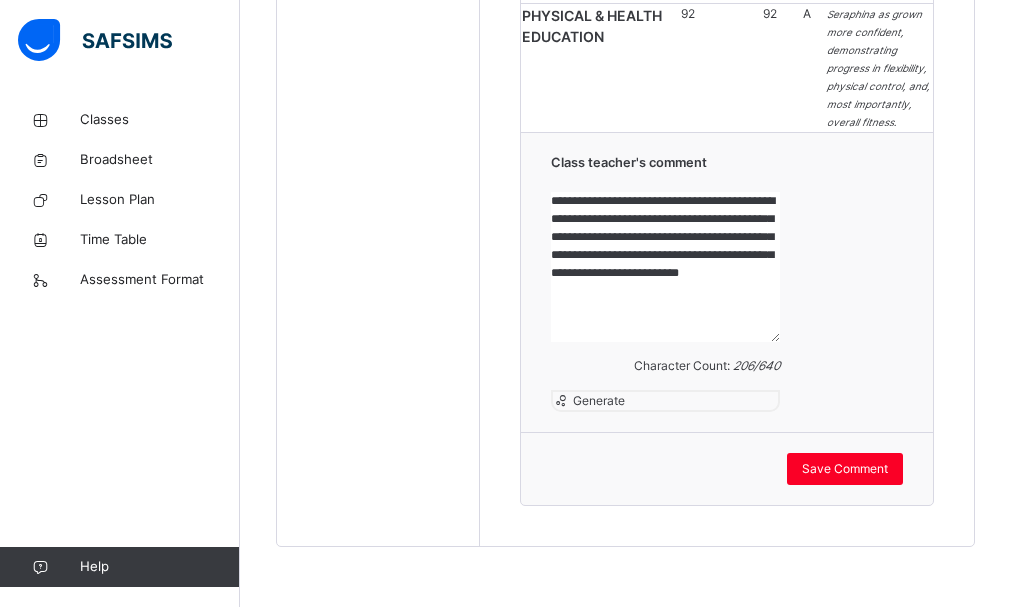 click on "**********" at bounding box center [727, 282] 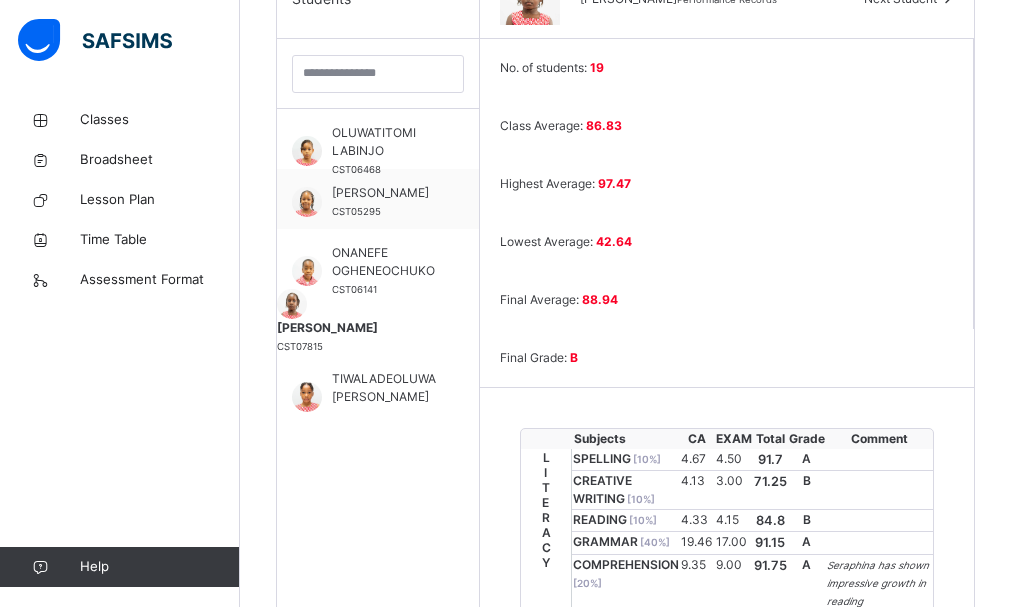 scroll, scrollTop: 598, scrollLeft: 0, axis: vertical 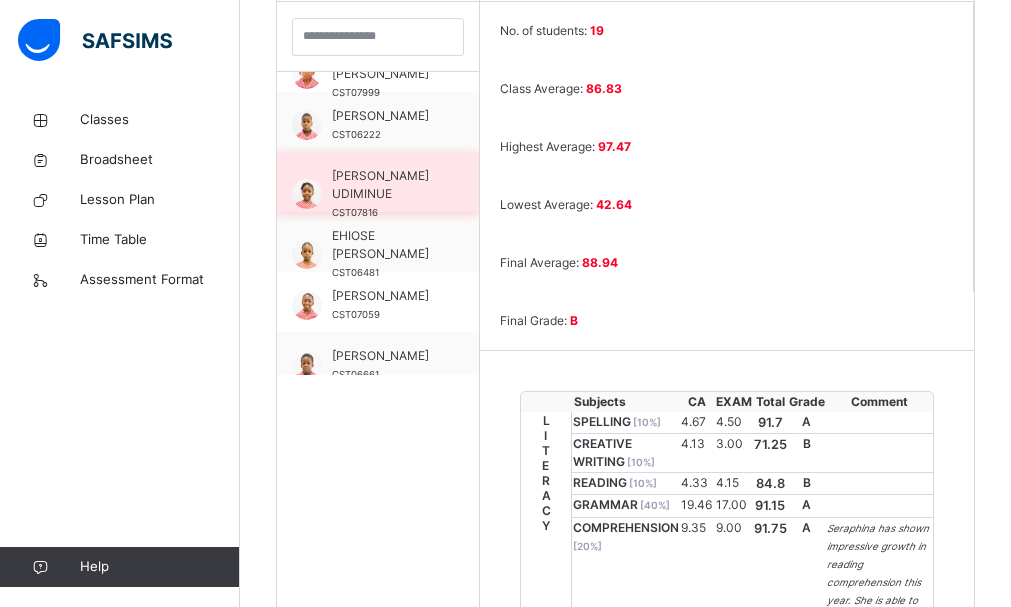 click on "[PERSON_NAME] UDIMINUE" at bounding box center (383, 185) 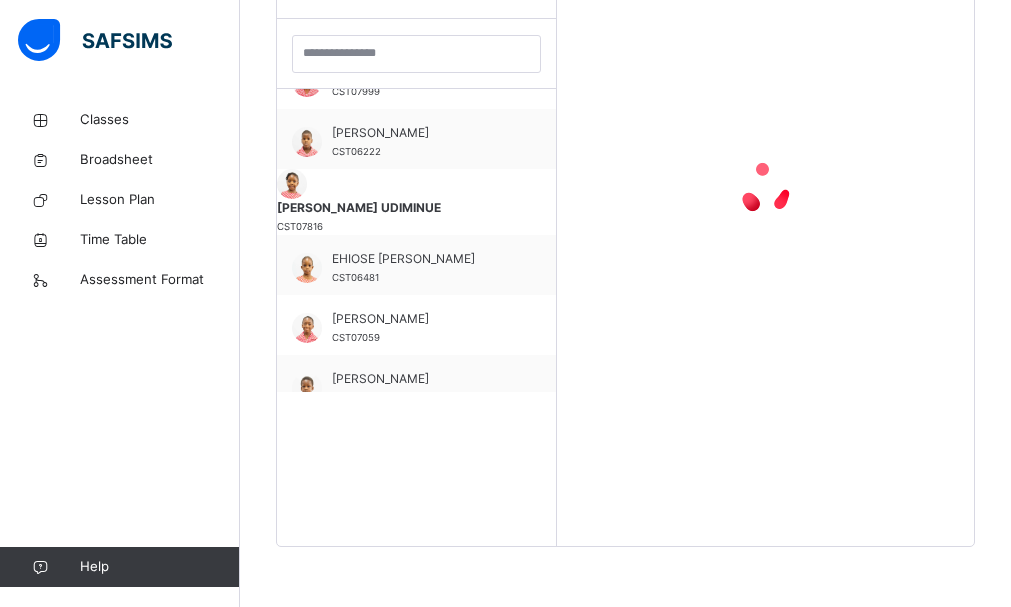 scroll, scrollTop: 581, scrollLeft: 0, axis: vertical 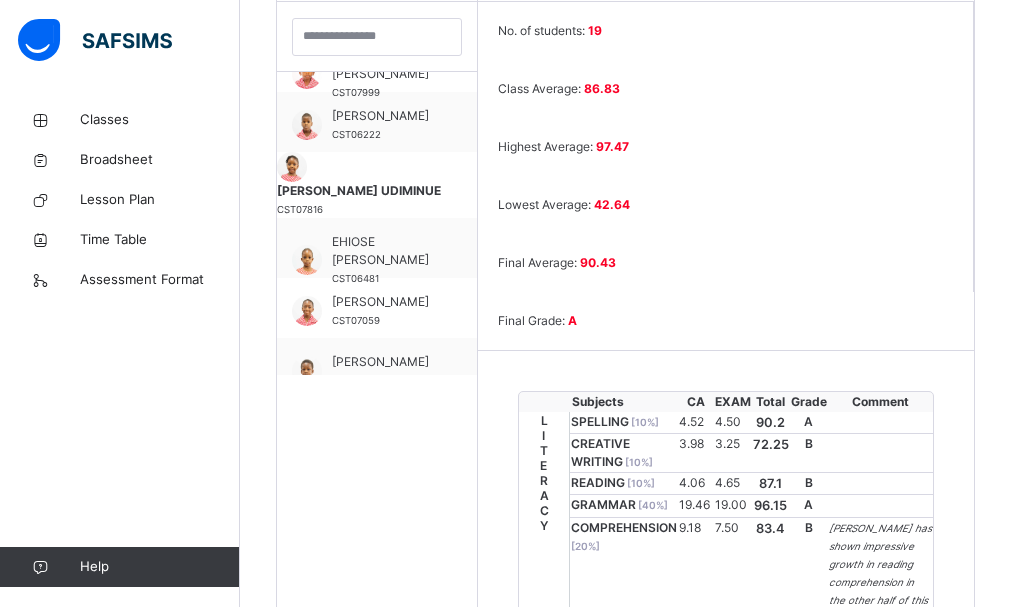 click on "LITERACY" at bounding box center [544, 604] 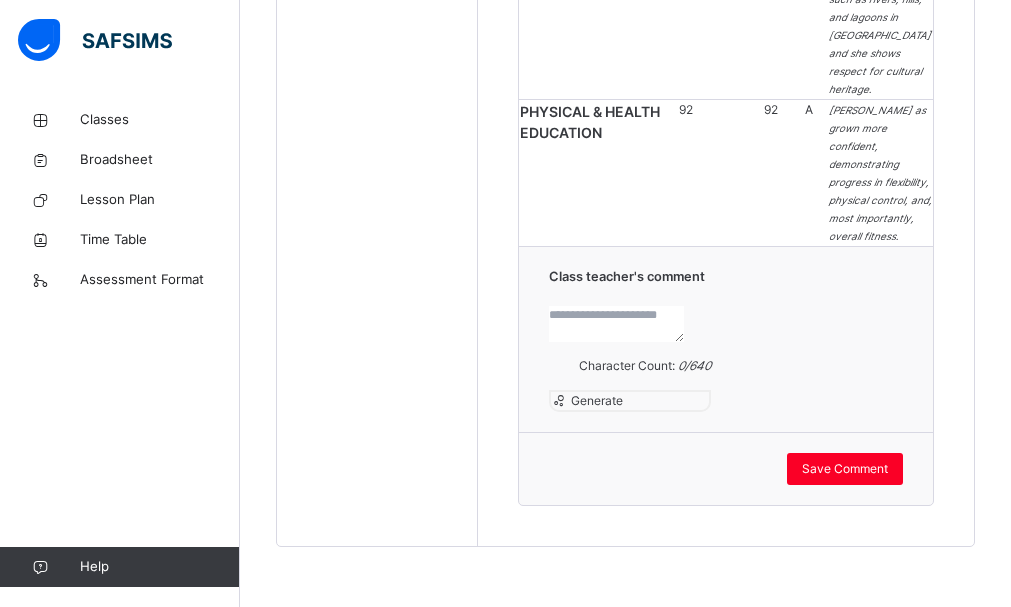 scroll, scrollTop: 3010, scrollLeft: 0, axis: vertical 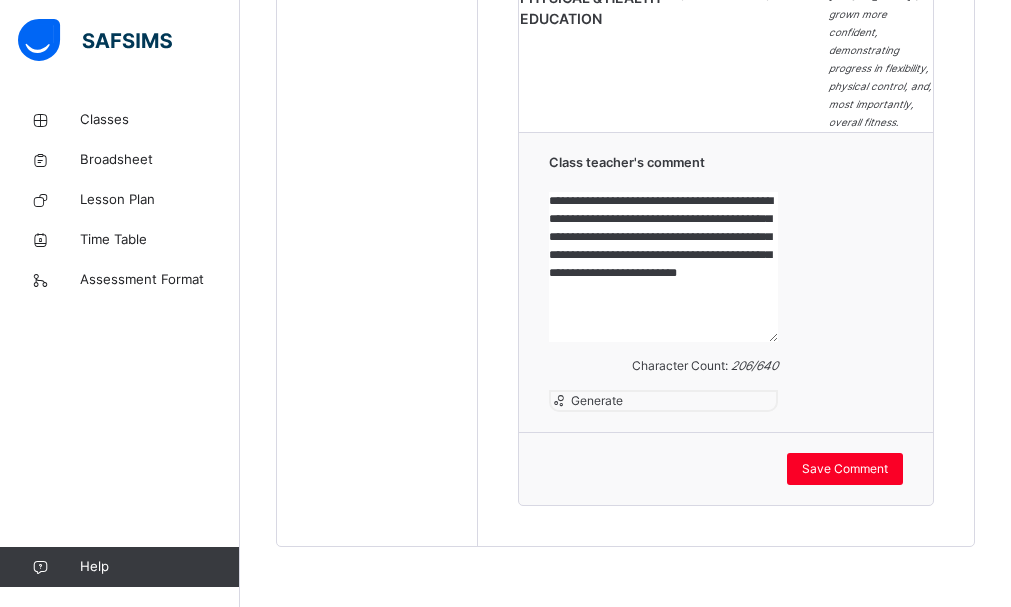 click on "**********" at bounding box center (663, 267) 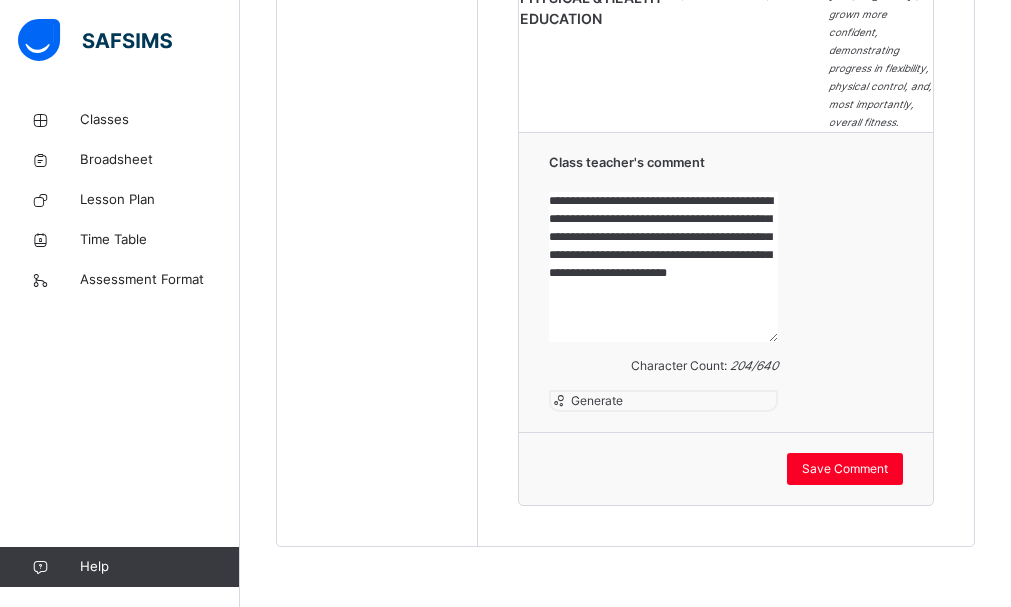 click on "**********" at bounding box center [663, 267] 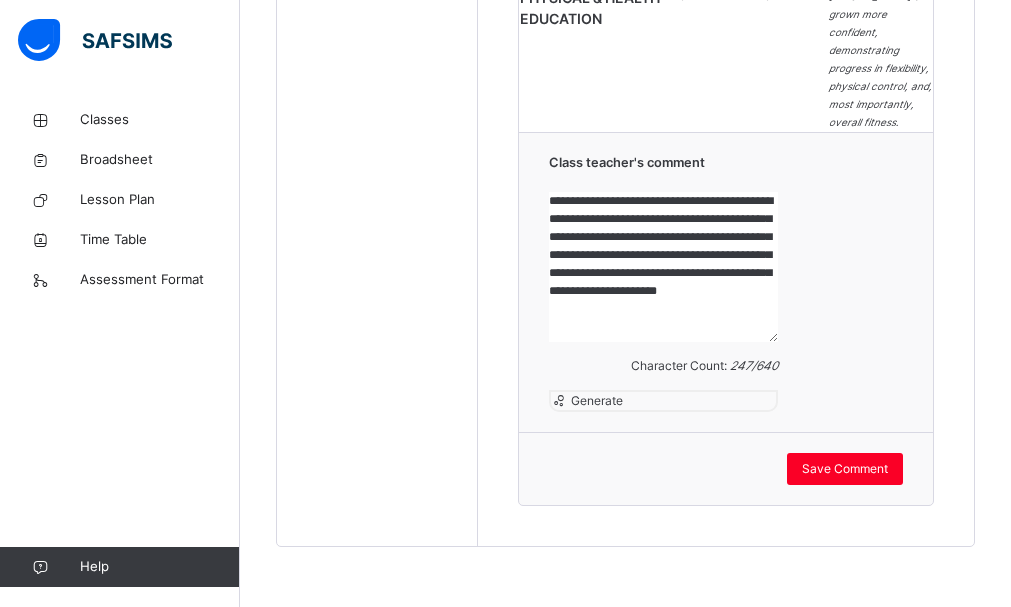 scroll, scrollTop: 16, scrollLeft: 0, axis: vertical 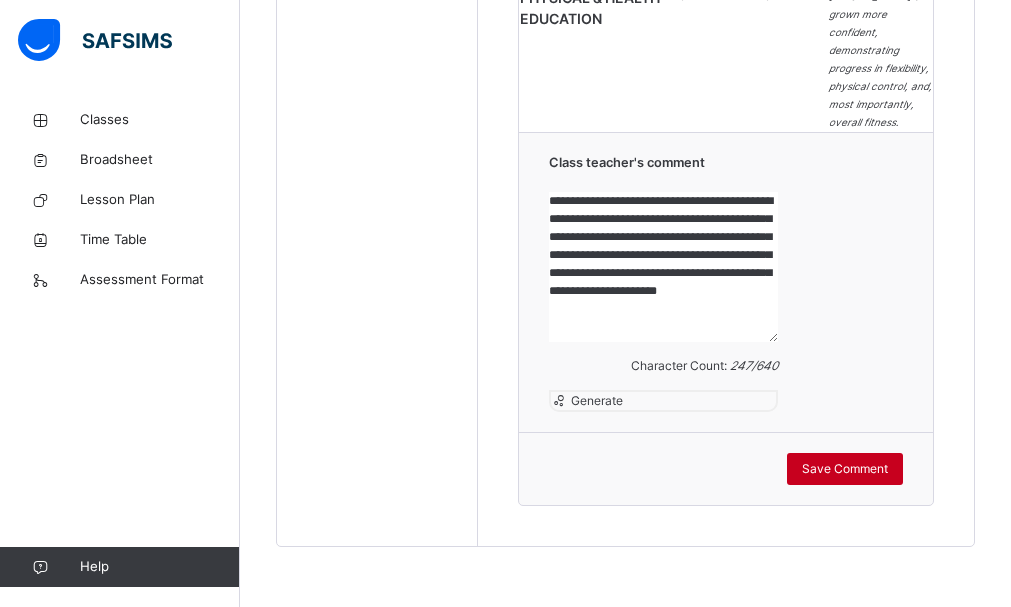 type on "**********" 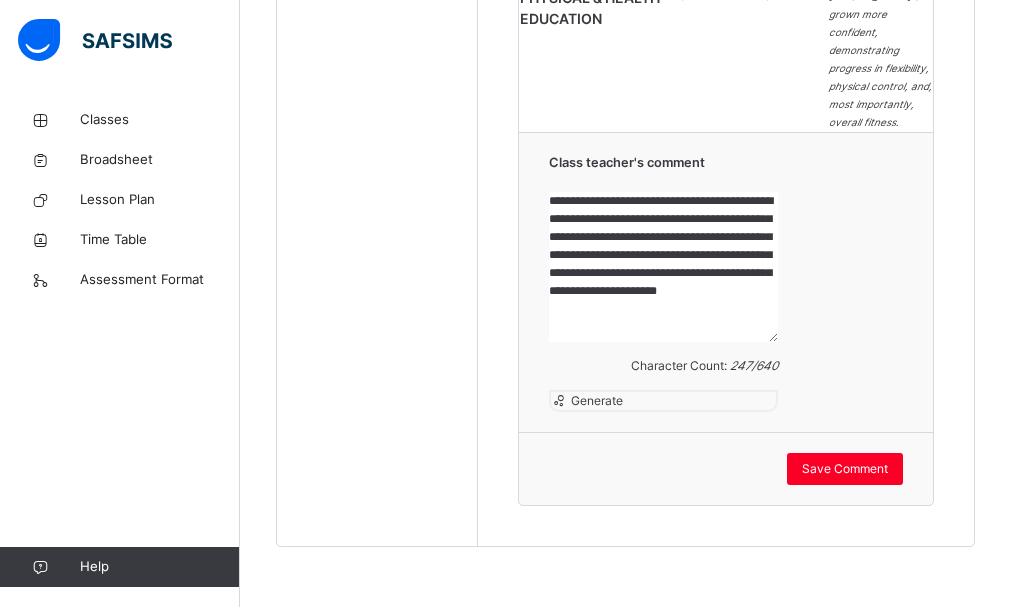 click on "Students ABDULSALAAM  SANNI CST06570 [PERSON_NAME] CST07686 AIDEN [PERSON_NAME] CST07999 [PERSON_NAME] CST06222 [PERSON_NAME] UDIMINUE CST07816 EHIOSE  [PERSON_NAME] CST06481 [PERSON_NAME] CST07059 [PERSON_NAME] CST06661 JADEN ADEBIMISIREOLUWA DAVIES CST07997 [PERSON_NAME] CST06573 [PERSON_NAME] CST07105 NING KAH  TAKU CST08281 OBINWANNE OWUNNA  OWUNNA CST08283 [PERSON_NAME] CST05528 OLUWATITOMI  LABINJO CST06468 [PERSON_NAME] CST05295 ONANEFE  OGHENEOCHUKO CST06141 [PERSON_NAME] CST07815 TIWALADEOLUWA [PERSON_NAME] CST08415" at bounding box center (377, -607) 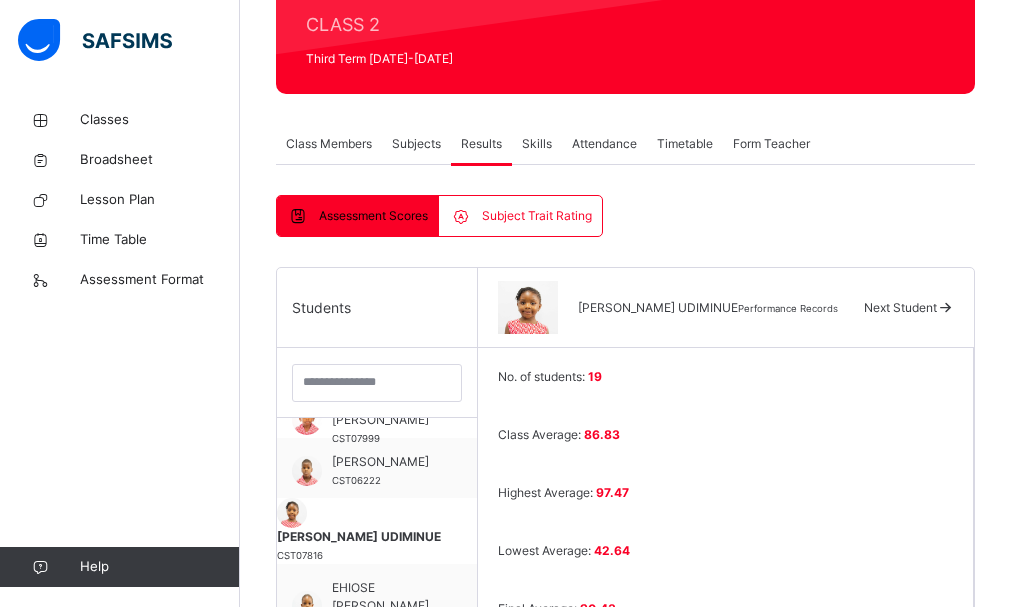 scroll, scrollTop: 250, scrollLeft: 0, axis: vertical 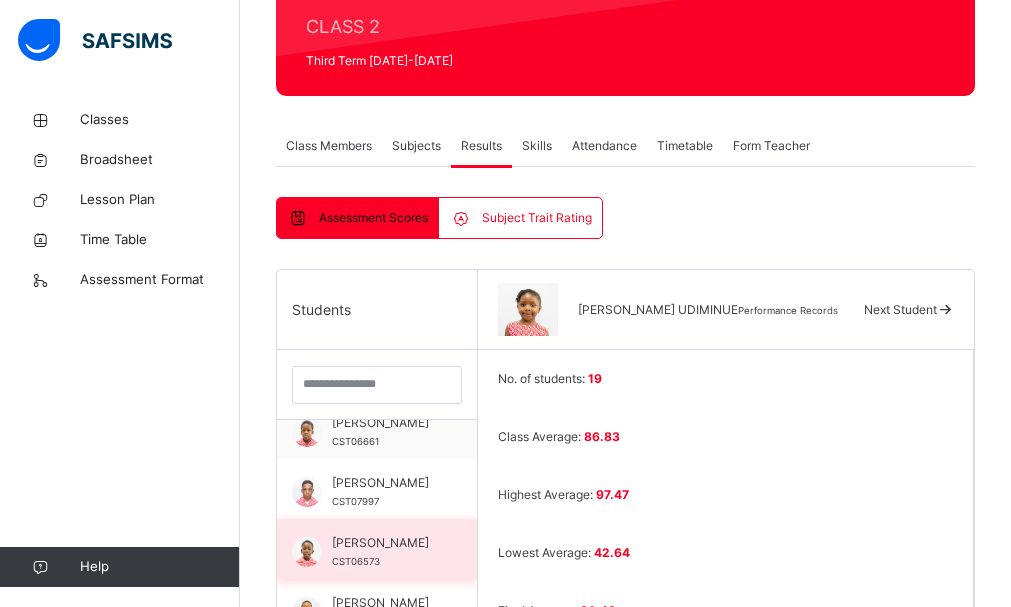 click on "[PERSON_NAME]" at bounding box center [382, 543] 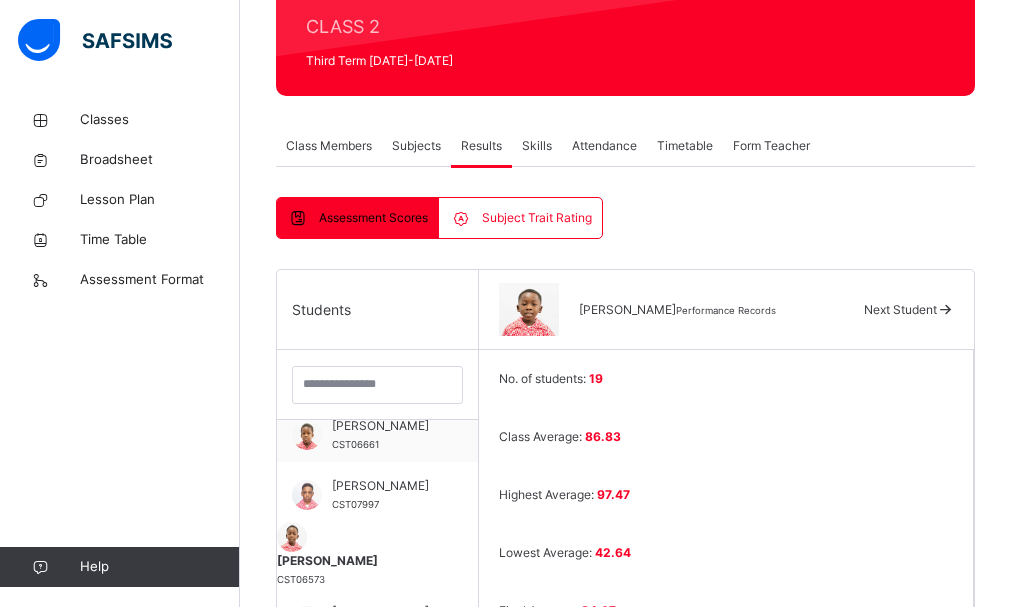 scroll, scrollTop: 447, scrollLeft: 0, axis: vertical 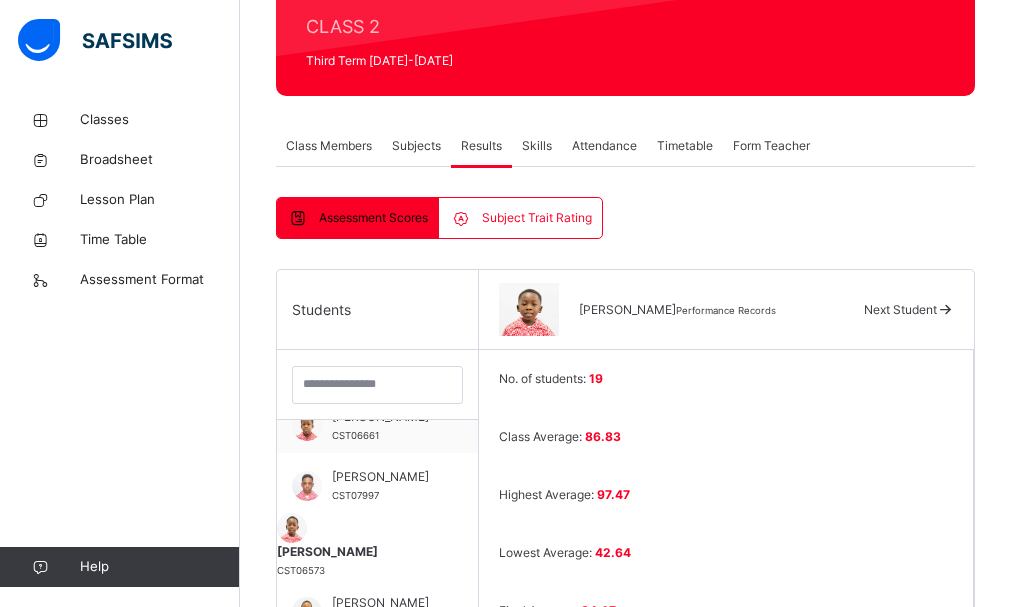 click on "[PERSON_NAME] Performance Records Next Student" at bounding box center (726, 310) 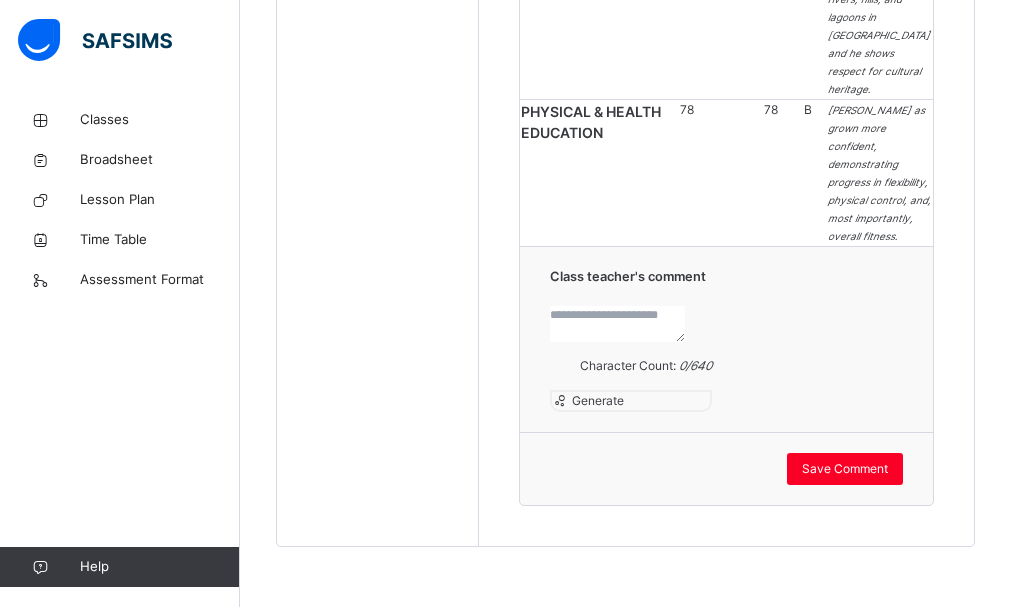 scroll, scrollTop: 3029, scrollLeft: 0, axis: vertical 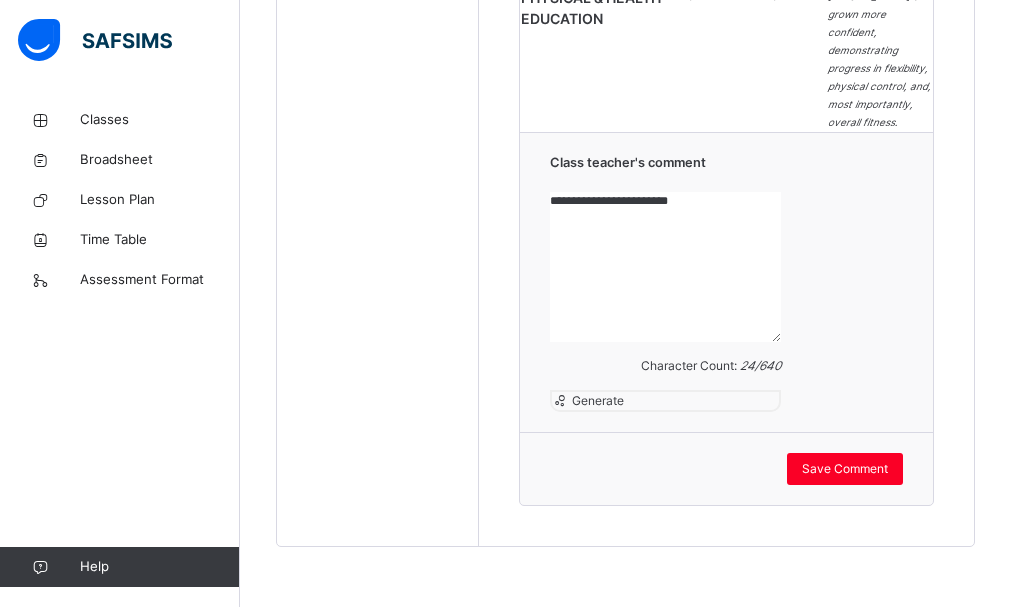 paste on "**********" 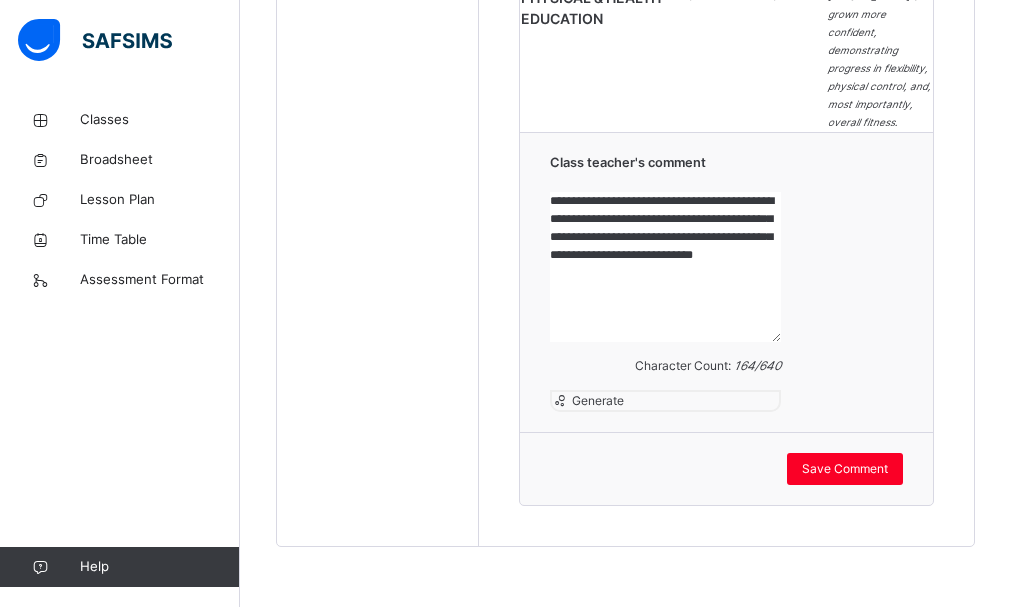 click on "**********" at bounding box center (665, 267) 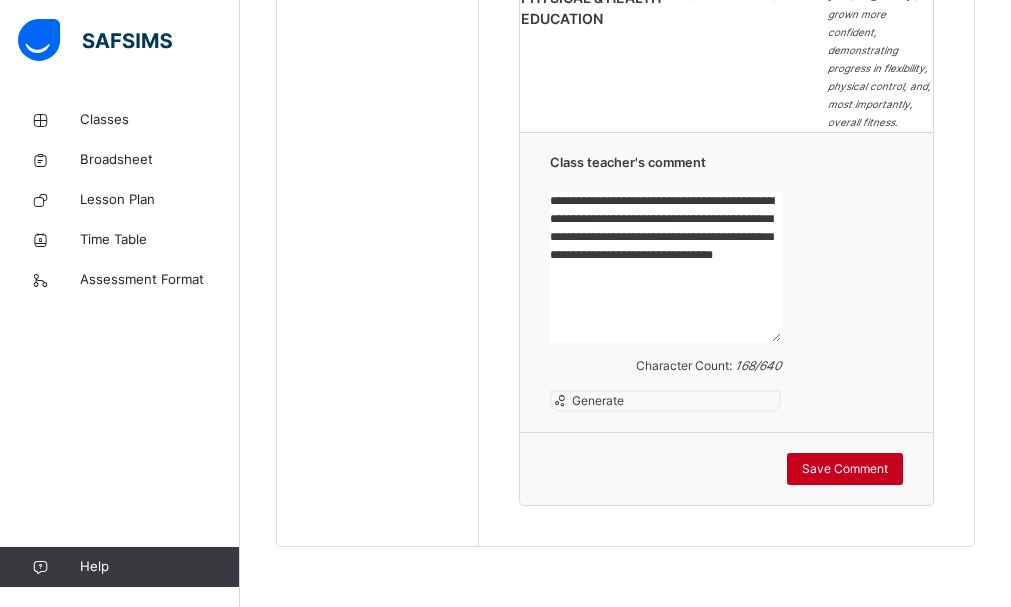 type on "**********" 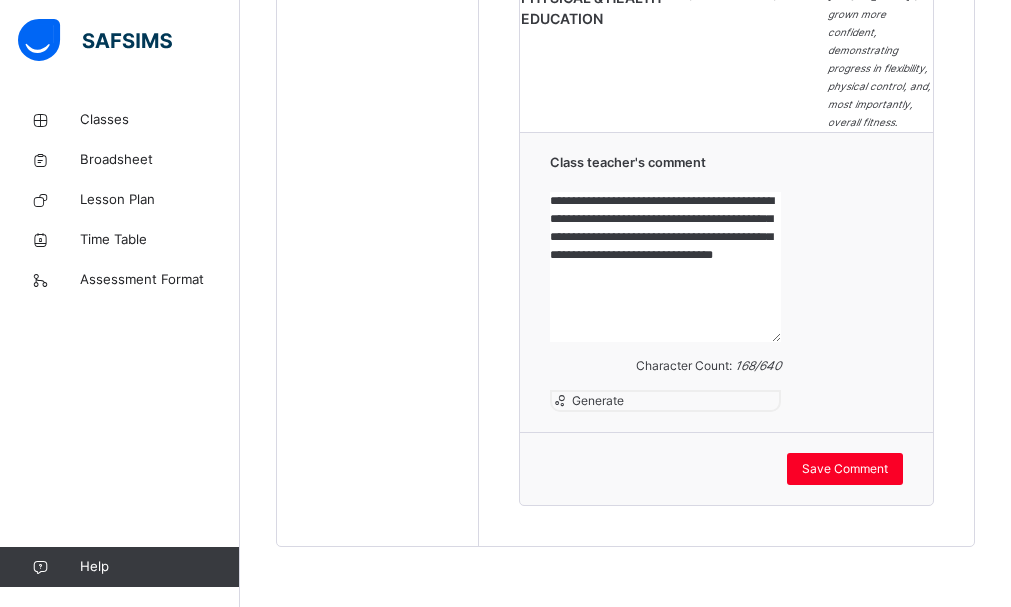click on "No. of students:   19   Class Average:   86.83   Highest Average:   97.47   Lowest Average:   42.64   Final Average:   94.07   Final Grade:   A Subjects CA EXAM  Total Grade Comment   LITERACY   SPELLING   [ 10 %] 4.78 4.50 92.8 A CREATIVE WRITING   [ 10 %] 3.85 3.75 76 B READING   [ 10 %] 3.96 4.65 86.1 B GRAMMAR   [ 40 %] 20.00 16.75 91.88 A COMPREHENSION   [ 20 %] 9.08 4.50 67.9 C [PERSON_NAME] enjoys reading and demonstrates basic comprehension. Continued support with inferencing and identifying main ideas will help strengthen his higher-level thinking skills. VERBAL REASONING   [ 10 %] 4.84 4.35 91.9 A TOTAL 46.51 38.5 85.01 B Good   NUMERACY   QUANTITATIVE REASONING   [ 20 %] 9.84 9.50 96.7 A MATHEMATICS   [ 80 %] 40.00 21.60 77 B [PERSON_NAME] has an excellent understanding of shapes, tells time accurately, and confidently calculates perimeter and area. Keep up the great work! TOTAL 49.84 31.1 96.34 A Good ICT 47 50 97 A [PERSON_NAME] can outline the various types of simple machines.  SCIENCE 48.5 45.5 94 A HANDWRITING 74.2" at bounding box center [726, -594] 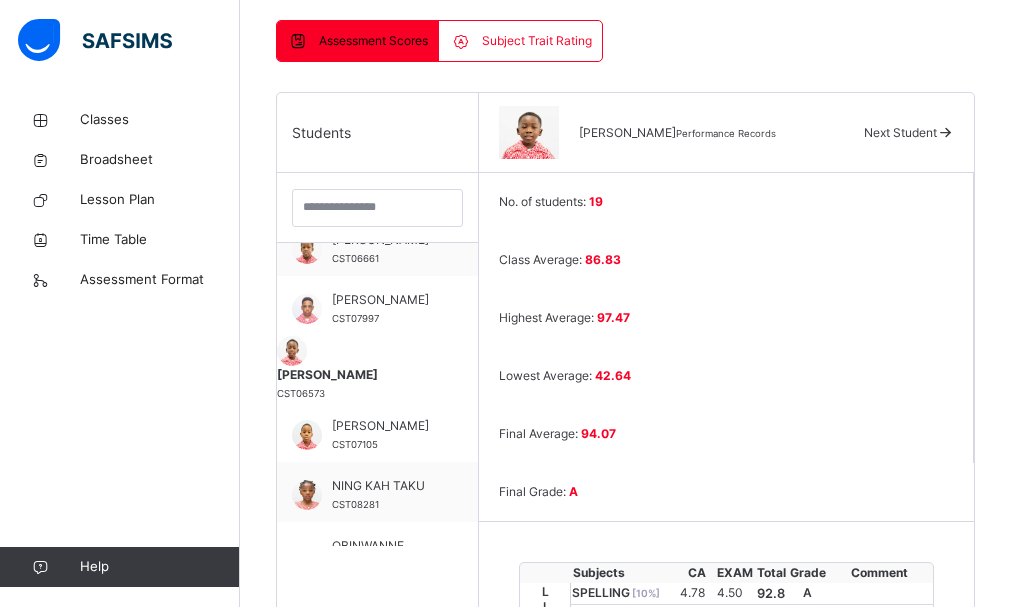 scroll, scrollTop: 429, scrollLeft: 0, axis: vertical 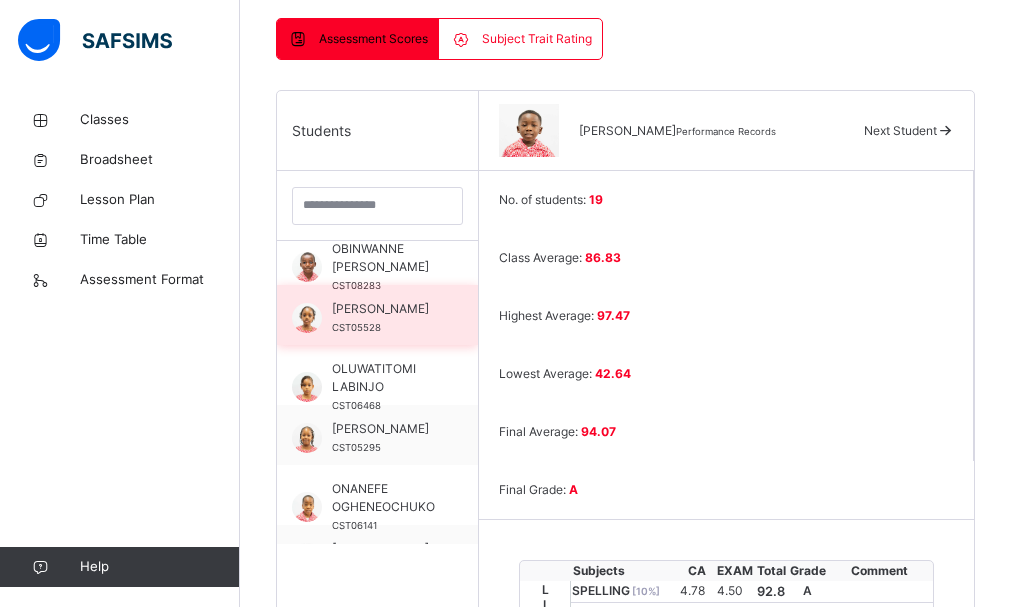 click on "[PERSON_NAME]" at bounding box center (382, 309) 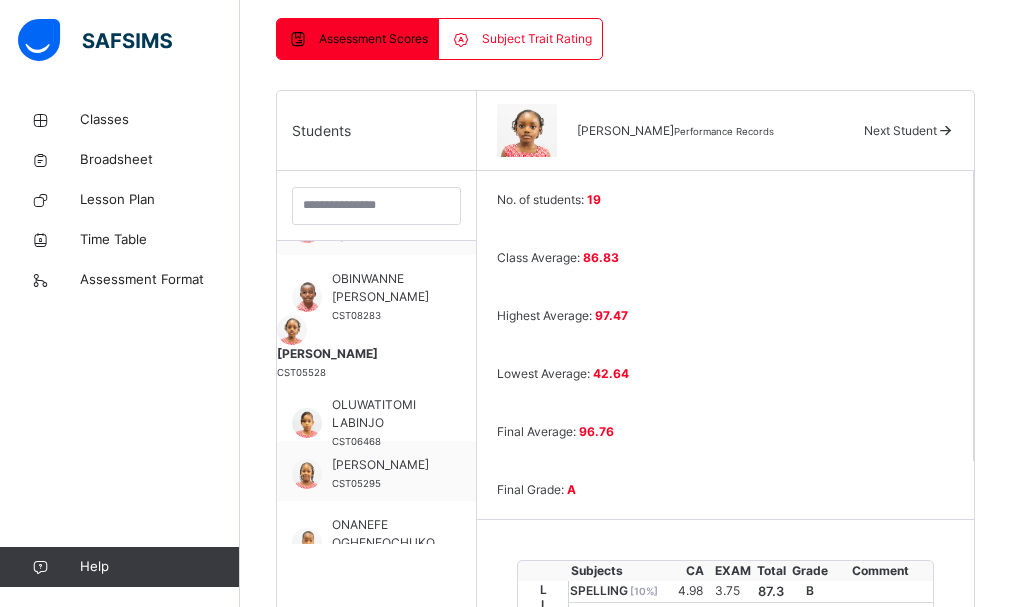scroll, scrollTop: 742, scrollLeft: 0, axis: vertical 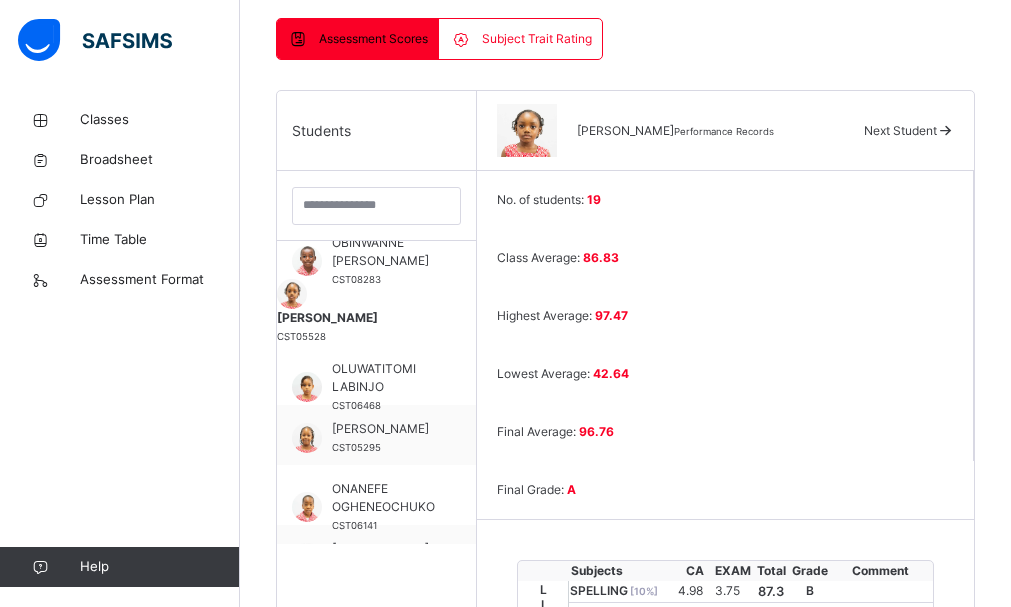click on "LITERACY" at bounding box center (543, 773) 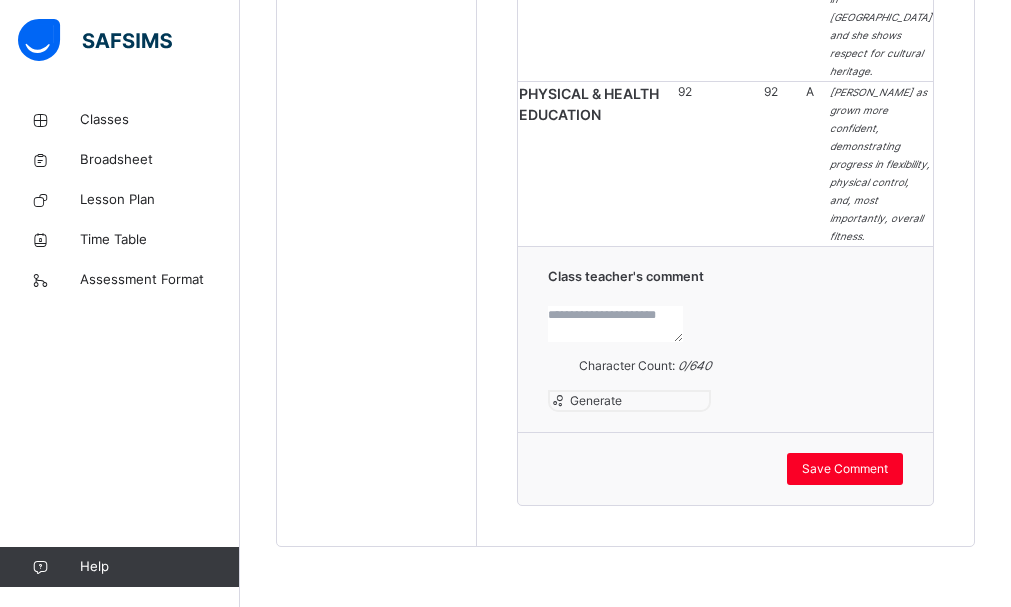 scroll, scrollTop: 3090, scrollLeft: 0, axis: vertical 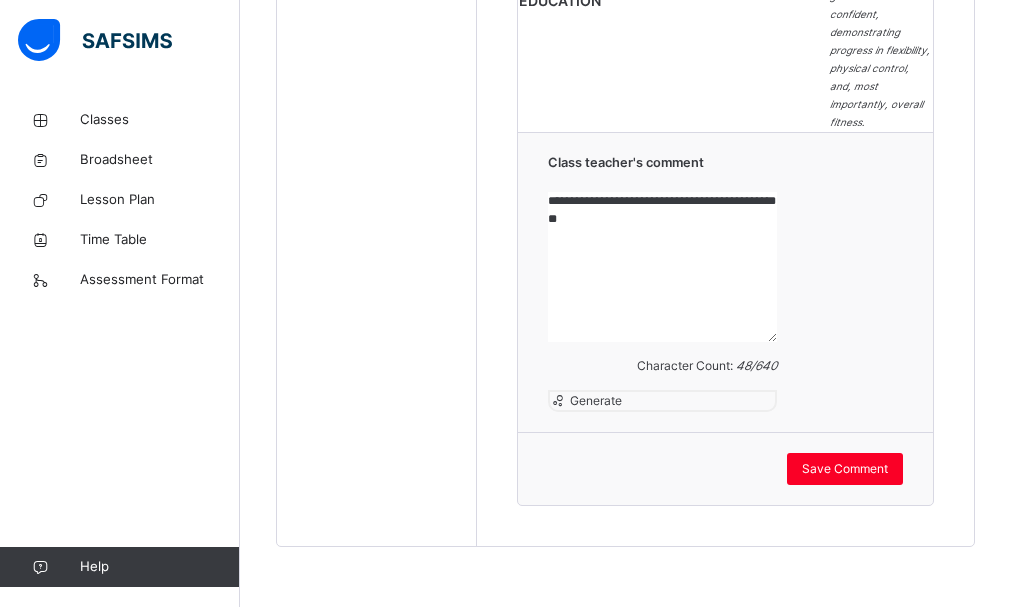 paste on "**********" 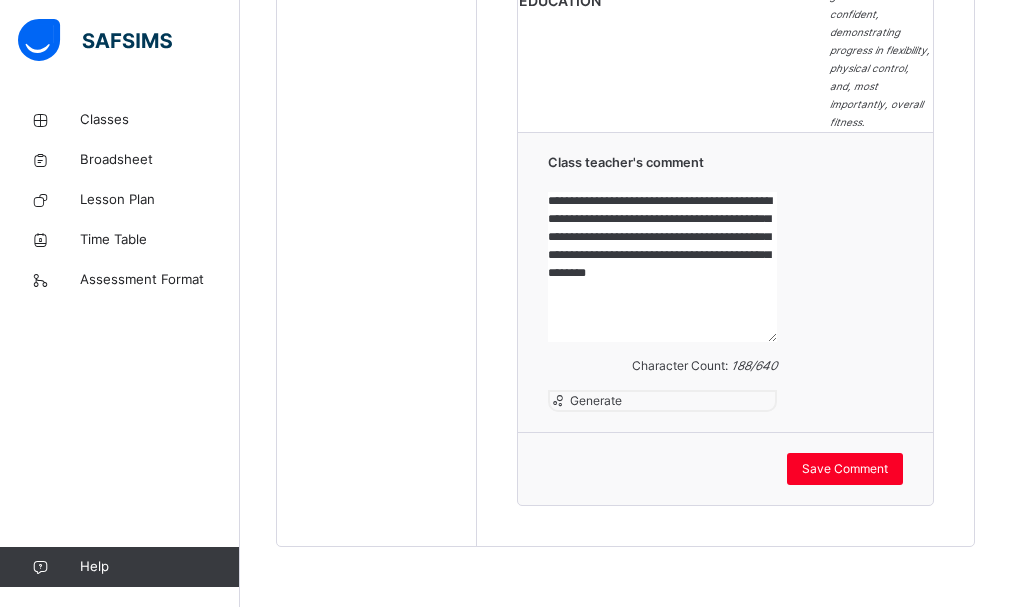click on "**********" at bounding box center (662, 267) 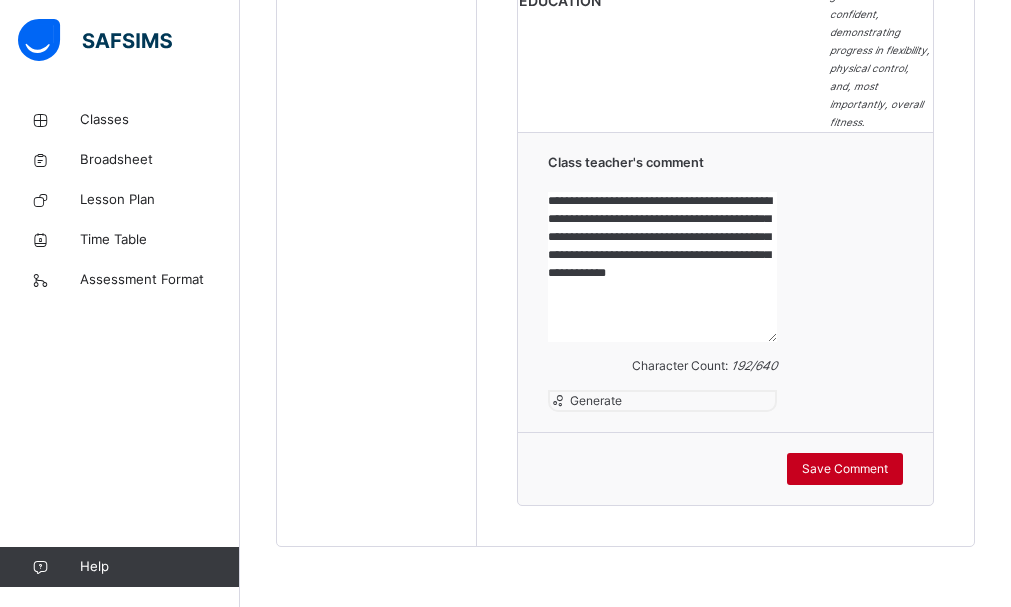 click on "Save Comment" at bounding box center (845, 469) 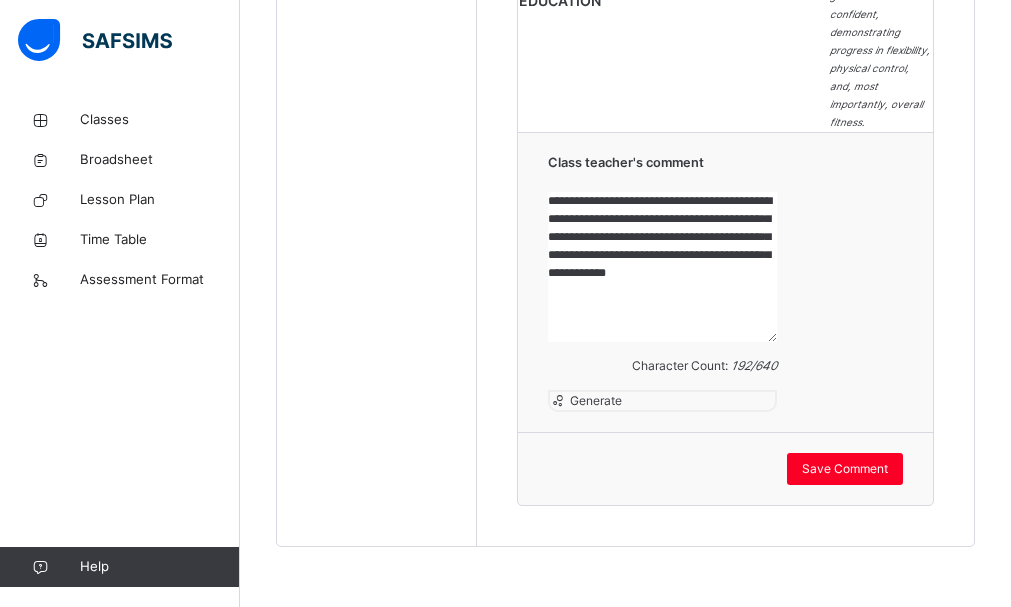 click on "**********" at bounding box center [662, 267] 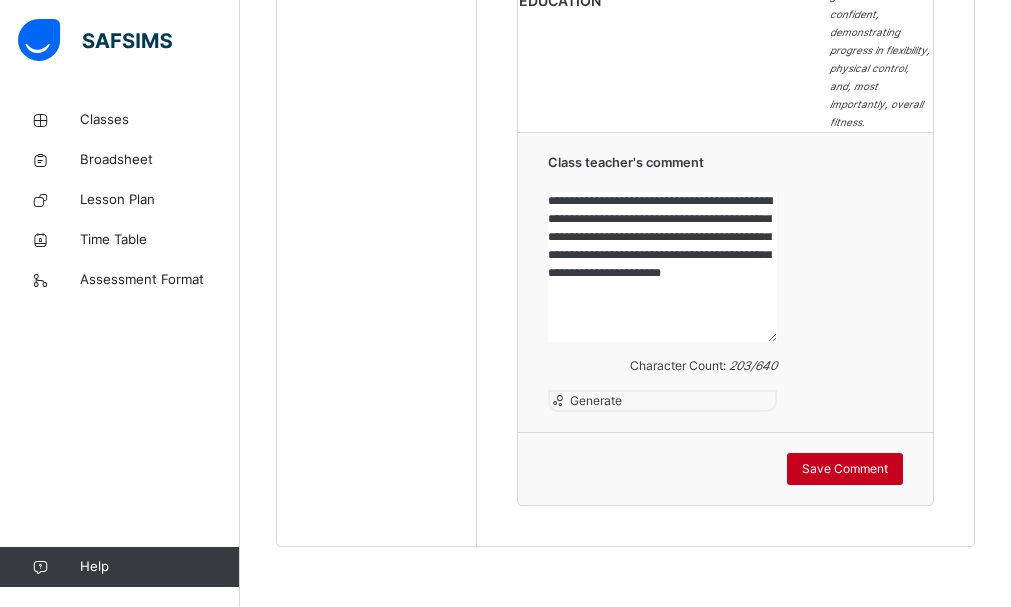 type on "**********" 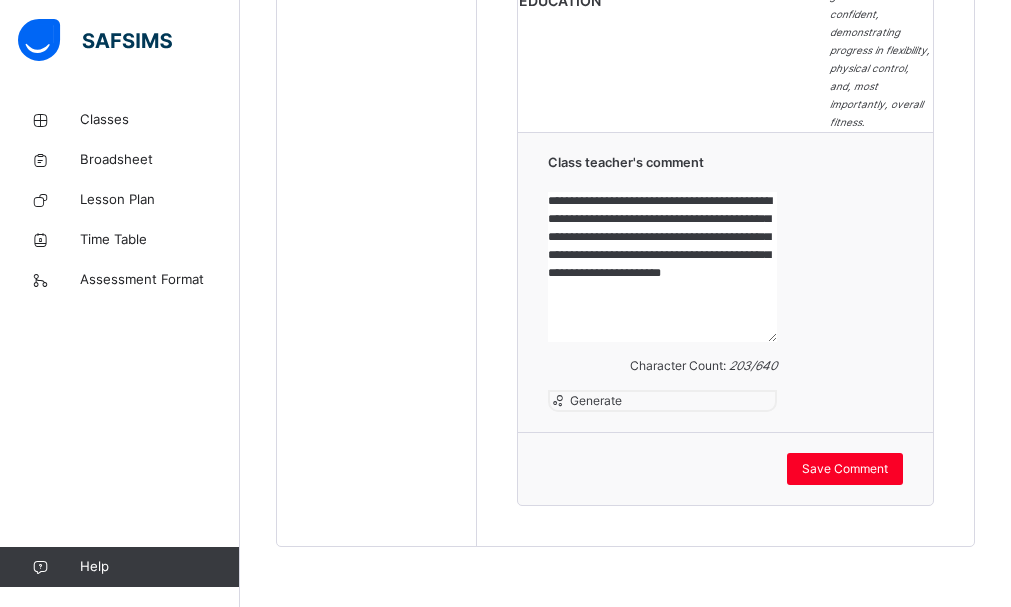 click on "Students ABDULSALAAM  SANNI CST06570 [PERSON_NAME] CST07686 AIDEN [PERSON_NAME] CST07999 [PERSON_NAME] CST06222 [PERSON_NAME] UDIMINUE CST07816 EHIOSE  [PERSON_NAME] CST06481 [PERSON_NAME] CST07059 [PERSON_NAME] CST06661 JADEN ADEBIMISIREOLUWA DAVIES CST07997 [PERSON_NAME] CST06573 [PERSON_NAME] CST07105 NING KAH  TAKU CST08281 OBINWANNE OWUNNA  OWUNNA CST08283 [PERSON_NAME] CST05528 OLUWATITOMI  LABINJO CST06468 [PERSON_NAME] CST05295 ONANEFE  OGHENEOCHUKO CST06141 [PERSON_NAME] CST07815 TIWALADEOLUWA [PERSON_NAME] CST08415" at bounding box center (377, -625) 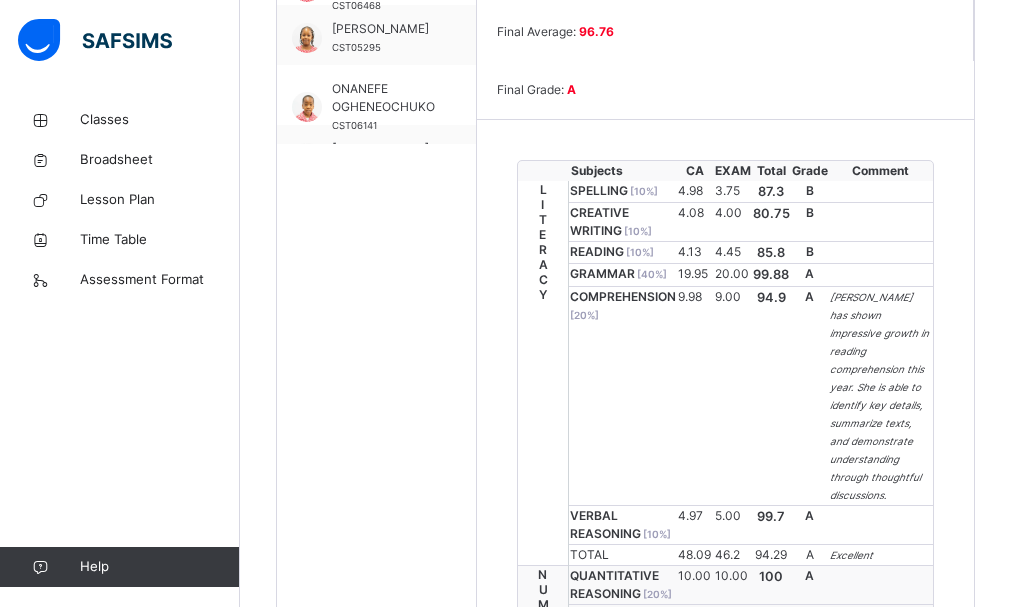 scroll, scrollTop: 610, scrollLeft: 0, axis: vertical 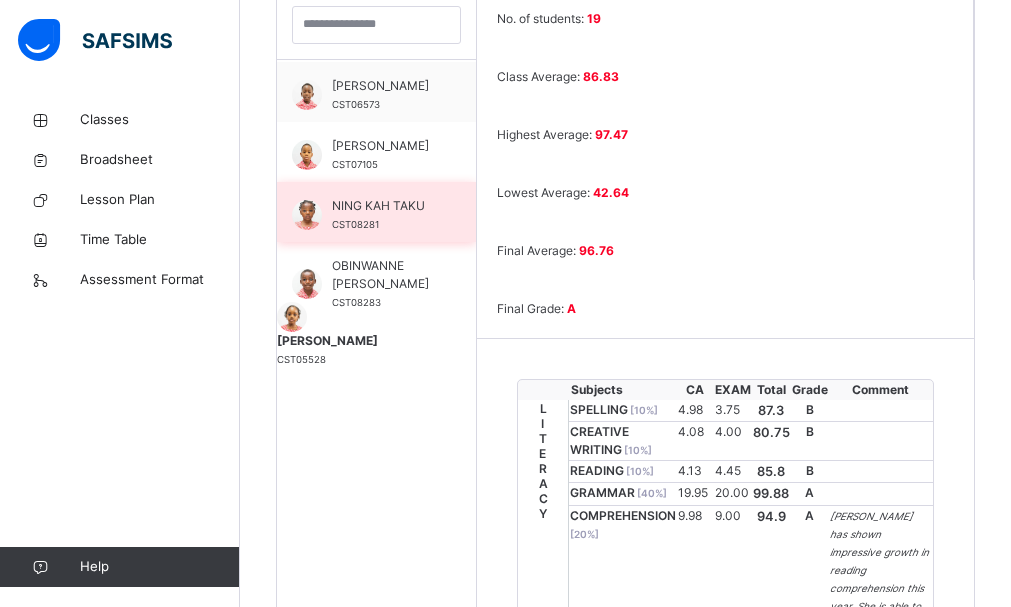 click on "NING KAH  TAKU" at bounding box center [381, 206] 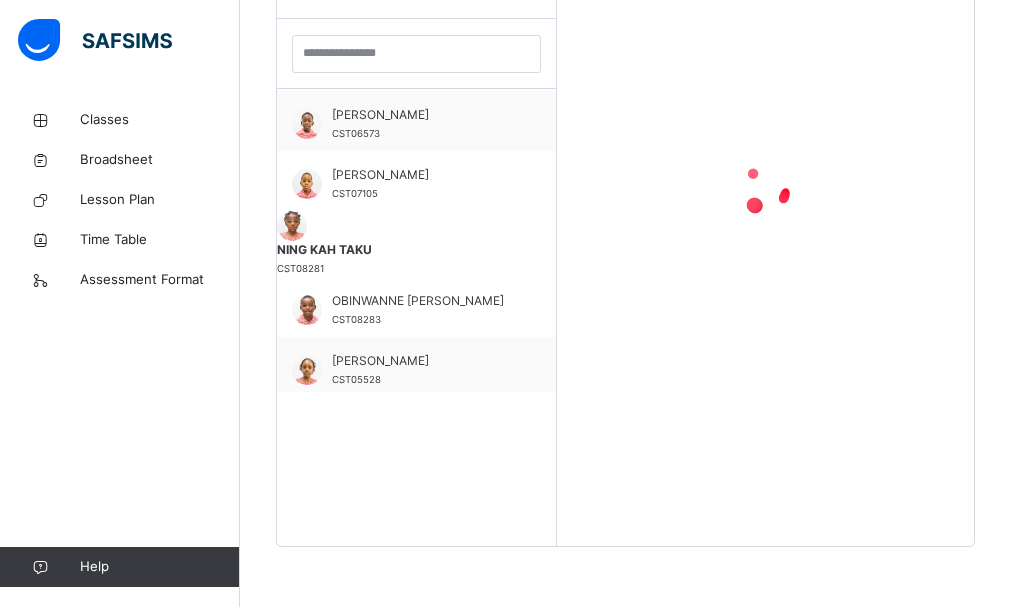 scroll, scrollTop: 529, scrollLeft: 0, axis: vertical 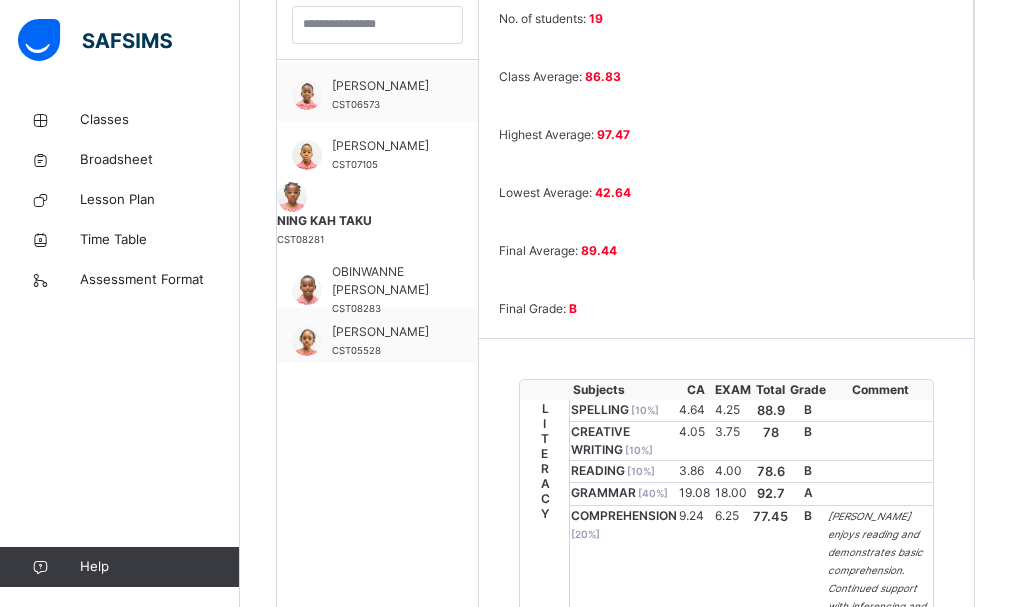 click on "LITERACY" at bounding box center (545, 583) 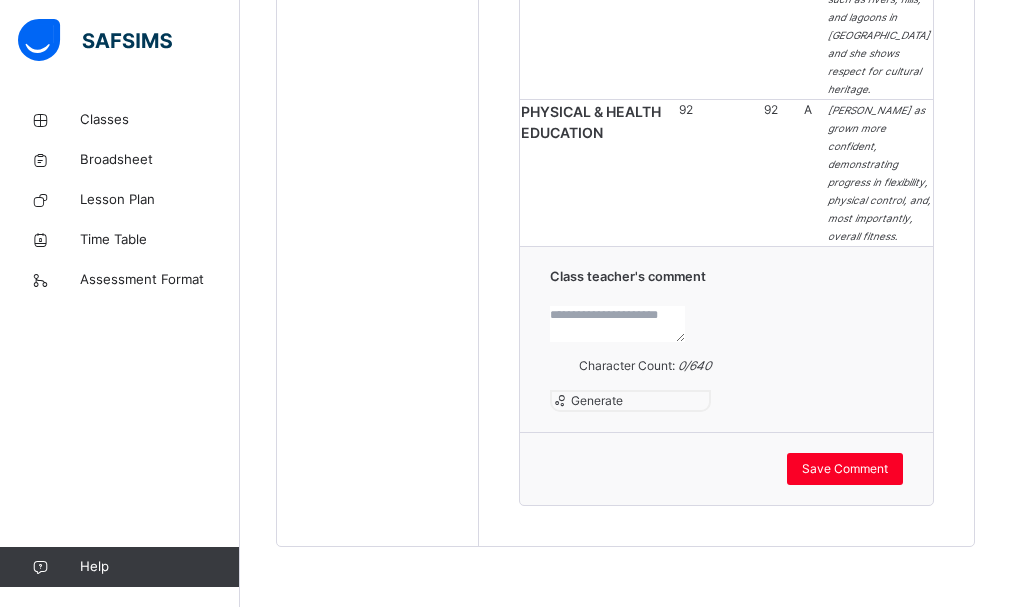 scroll, scrollTop: 3087, scrollLeft: 0, axis: vertical 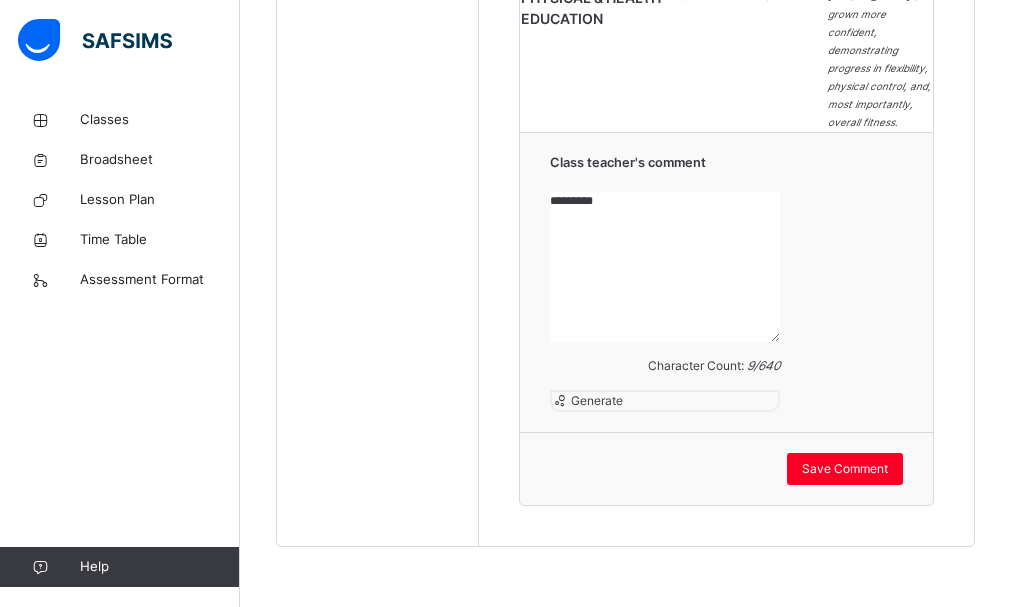 paste on "**********" 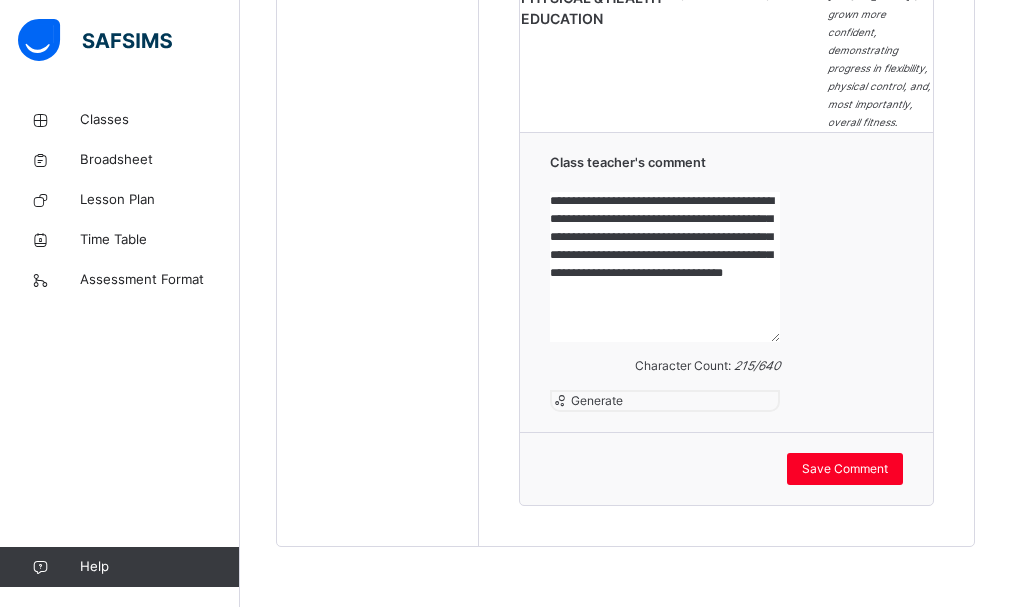 click on "**********" at bounding box center [665, 267] 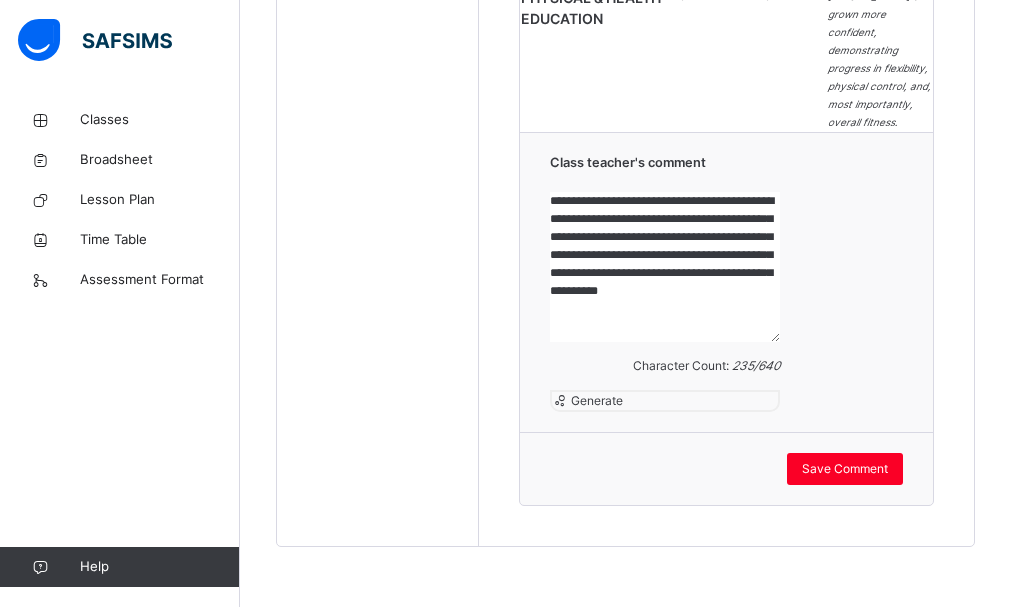 click on "**********" at bounding box center (665, 267) 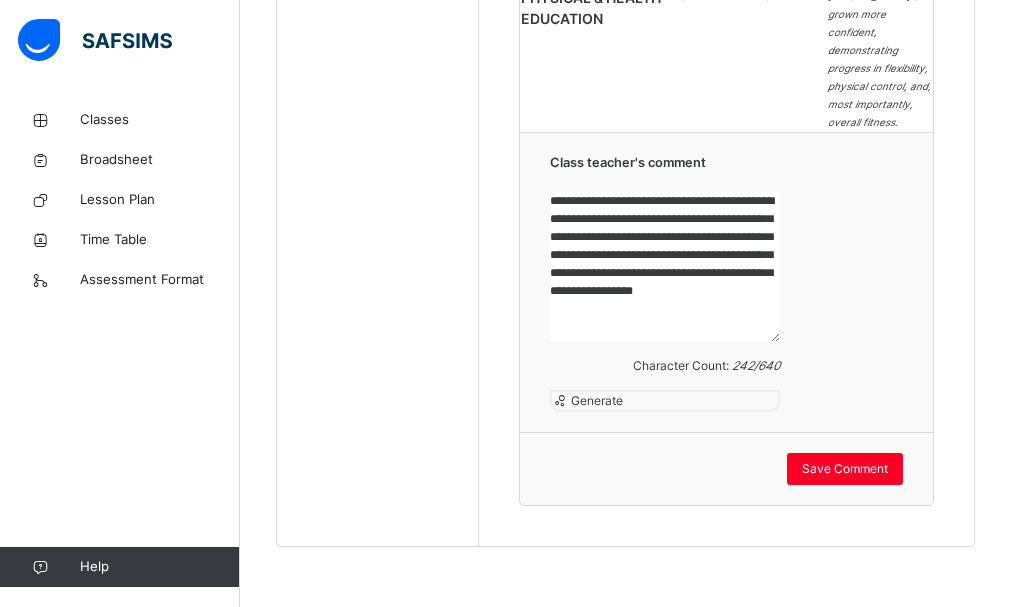 scroll, scrollTop: 5, scrollLeft: 0, axis: vertical 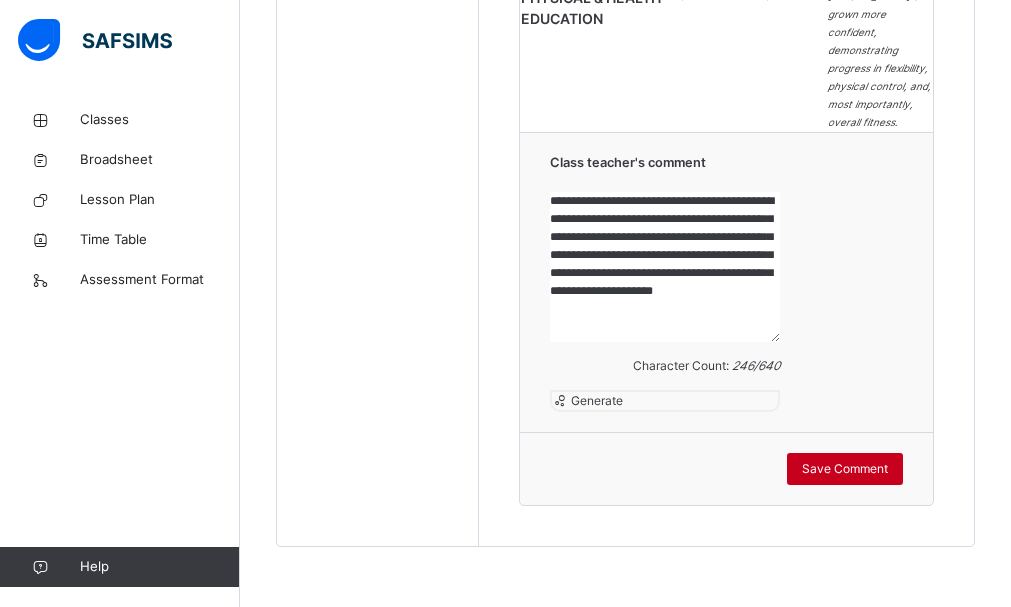 type on "**********" 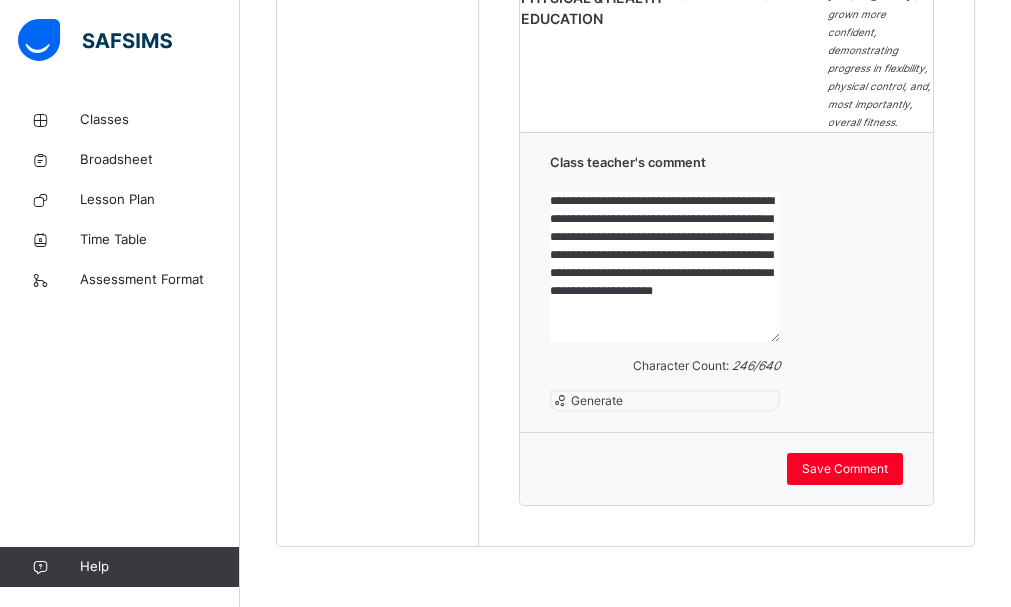 click on "No. of students:   19   Class Average:   86.83   Highest Average:   97.47   Lowest Average:   42.64   Final Average:   89.44   Final Grade:   B Subjects CA EXAM  Total Grade Comment   LITERACY   SPELLING   [ 10 %] 4.64 4.25 88.9 B CREATIVE WRITING   [ 10 %] 4.05 3.75 78 B READING   [ 10 %] 3.86 4.00 78.6 B GRAMMAR   [ 40 %] 19.08 18.00 92.7 A COMPREHENSION   [ 20 %] 9.24 6.25 77.45 B [PERSON_NAME] enjoys reading and demonstrates basic comprehension. Continued support with inferencing and identifying main ideas will help strengthen her higher-level thinking skills. VERBAL REASONING   [ 10 %] 4.74 4.50 92.4 A TOTAL 45.61 40.75 86.36 B Good   NUMERACY   QUANTITATIVE REASONING   [ 20 %] 9.86 10.00 99.3 A MATHEMATICS   [ 80 %] 38.40 19.60 72.5 B Ning Kah is progressing well in Mathematics and can tell time to the hour and half-hour. Regular practice of skills from class 2 will further strengthen her understanding. TOTAL 48.26 29.6 92.36 A Good ICT 47 36 83 B Ning can describe the concept of evolution. SCIENCE 49 45 A" at bounding box center (727, -576) 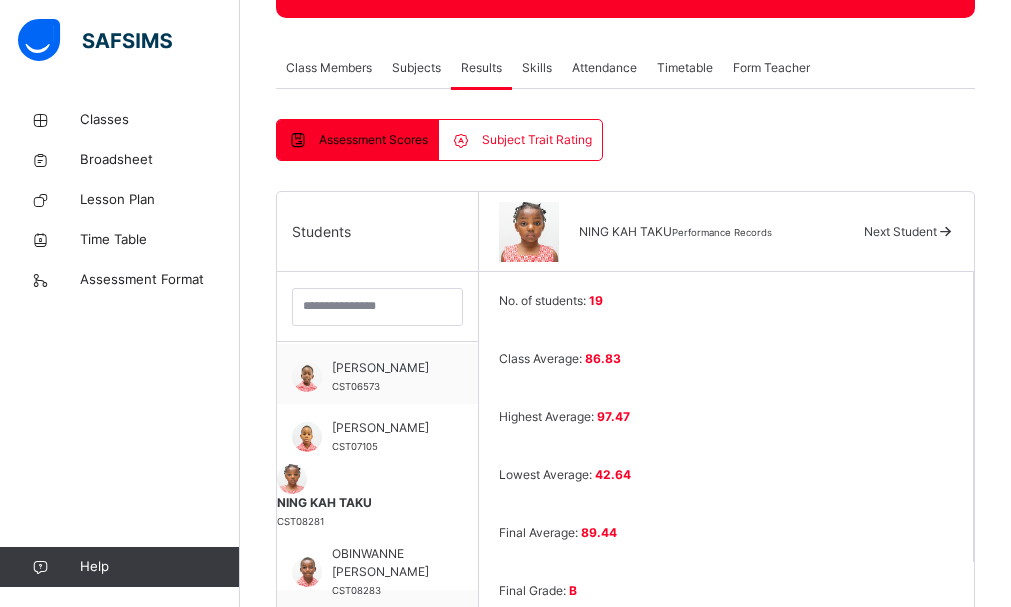 scroll, scrollTop: 327, scrollLeft: 0, axis: vertical 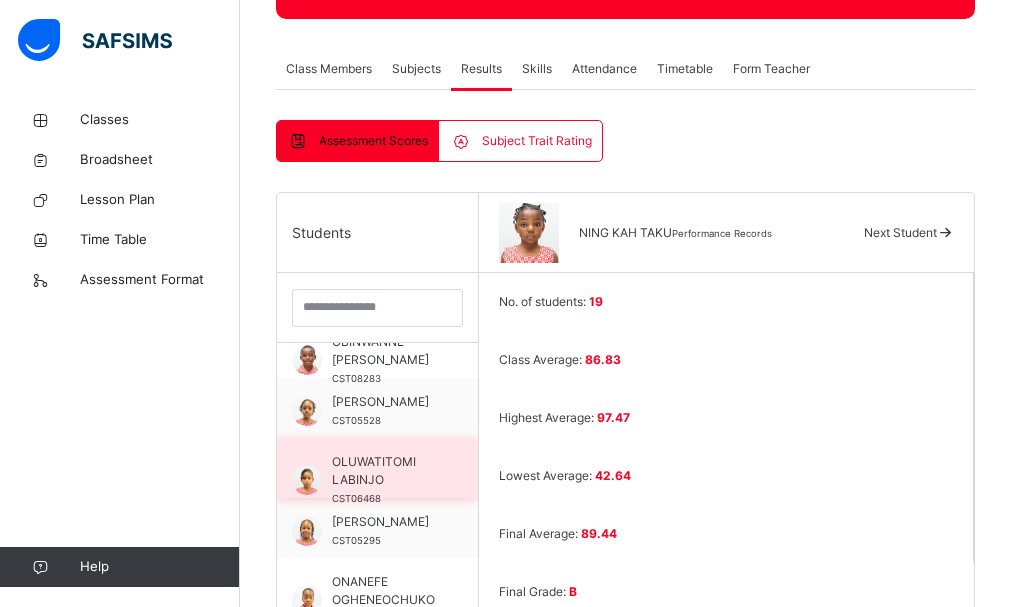 click on "OLUWATITOMI  LABINJO" at bounding box center (382, 471) 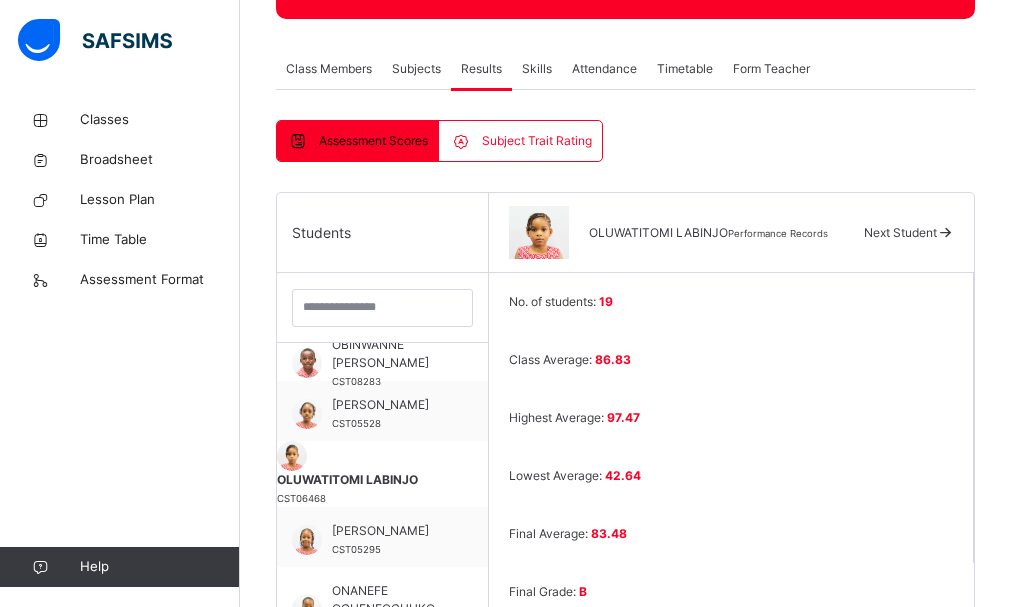 scroll, scrollTop: 751, scrollLeft: 0, axis: vertical 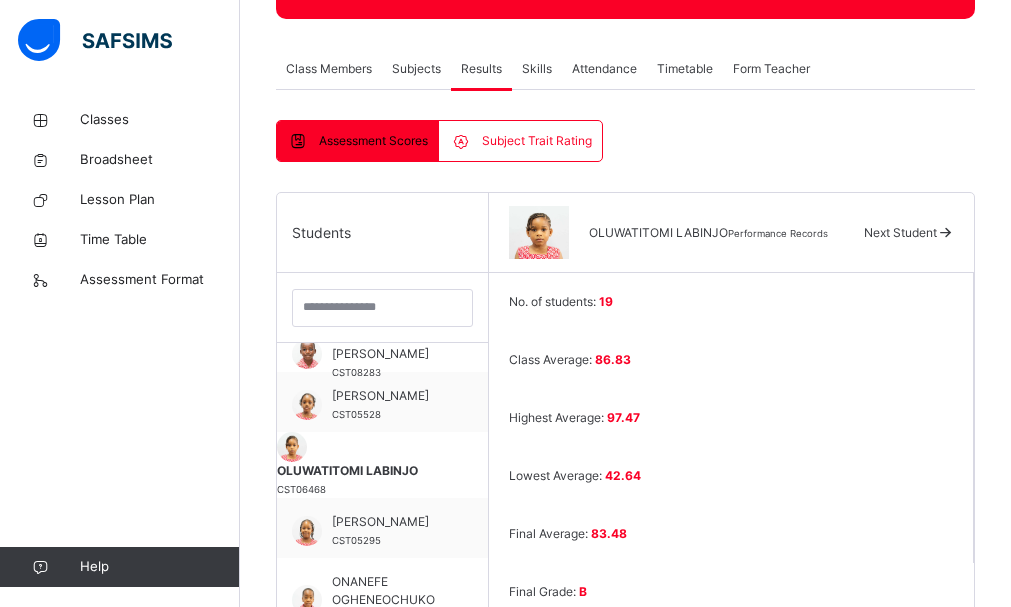 click on "No. of students:   19   Class Average:   86.83   Highest Average:   97.47   Lowest Average:   42.64   Final Average:   83.48   Final Grade:   B Subjects CA EXAM  Total Grade Comment   LITERACY   SPELLING   [ 10 %] 4.73 4.25 89.8 B CREATIVE WRITING   [ 10 %] 3.48 2.25 57.25 C READING   [ 10 %] 3.96 3.95 79.1 B GRAMMAR   [ 40 %] 18.74 14.50 83.1 B COMPREHENSION   [ 20 %] 9.01 5.25 71.3 B Oluwatitomi enjoys reading and demonstrates basic comprehension. Continued support with inferencing and identifying main ideas will help strengthen her higher-level thinking skills. VERBAL REASONING   [ 10 %] 4.62 3.65 82.7 B TOTAL 44.54 33.85 78.38 B Good   NUMERACY   QUANTITATIVE REASONING   [ 20 %] 10.00 8.00 90 A MATHEMATICS   [ 80 %] 38.40 18.40 71 B Oluwatitomi is progressing well in Mathematics and can tell time to the hour and half-hour. Regular practice of skills from class 2 will further strengthen her understanding. TOTAL 48.4 26.4 89 B Good ICT 45 34 79 B Oluwatitomi can provide examples of machines.  SCIENCE 49 A" at bounding box center (732, 1466) 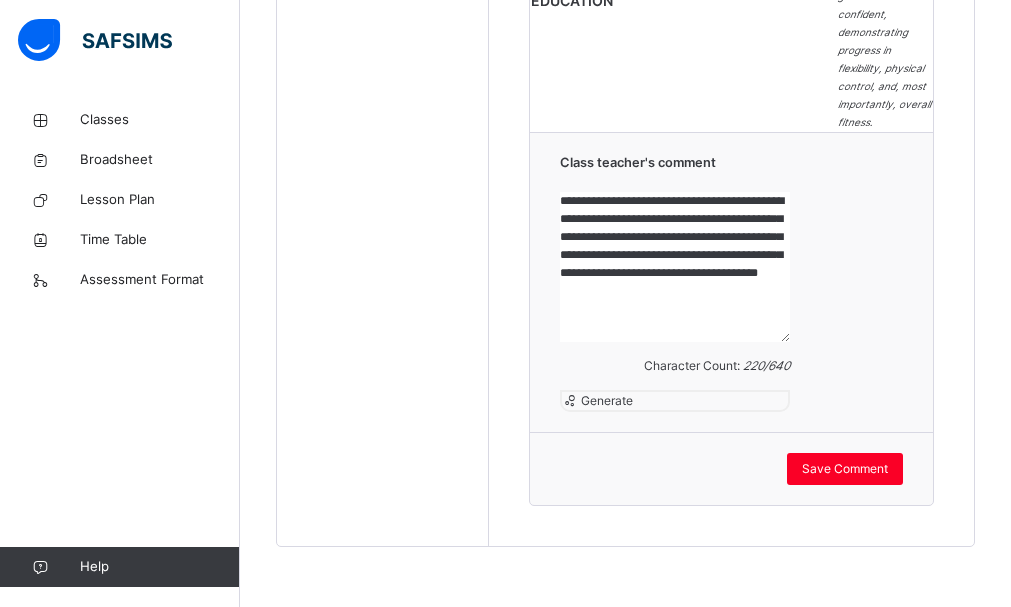 scroll, scrollTop: 3126, scrollLeft: 0, axis: vertical 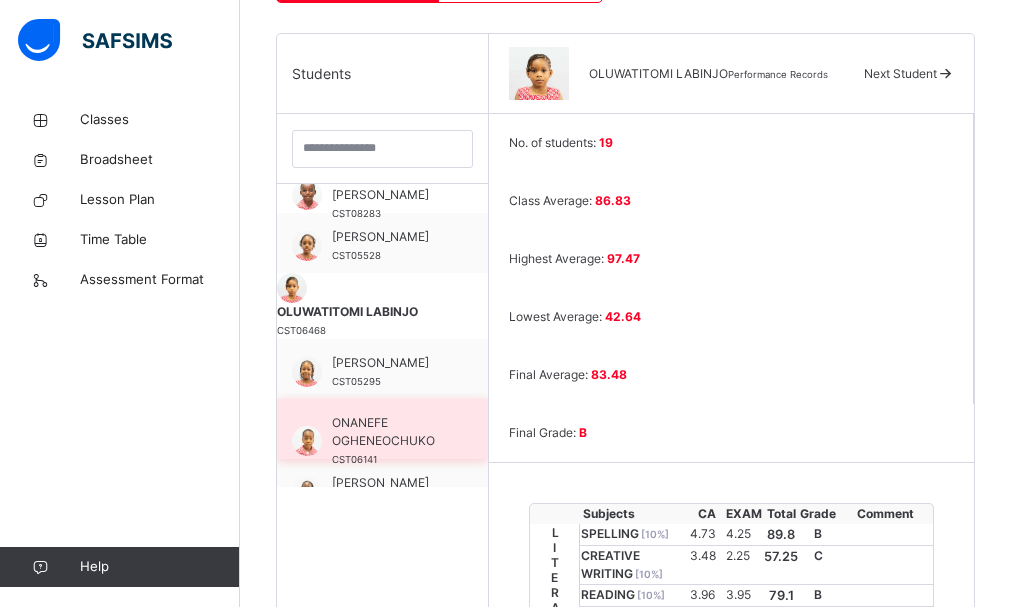click on "ONANEFE  OGHENEOCHUKO" at bounding box center (387, 432) 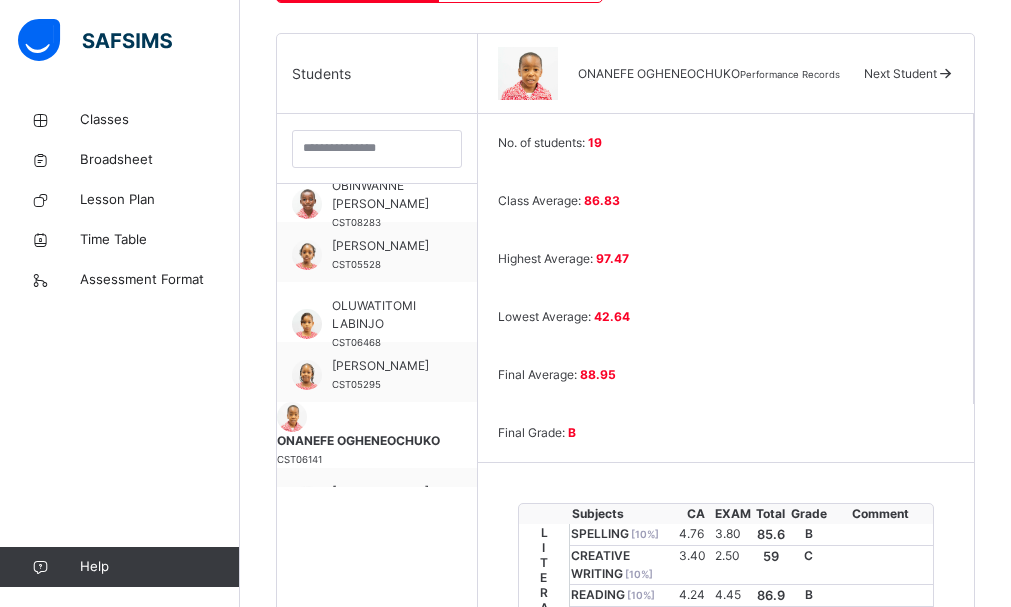 scroll, scrollTop: 751, scrollLeft: 0, axis: vertical 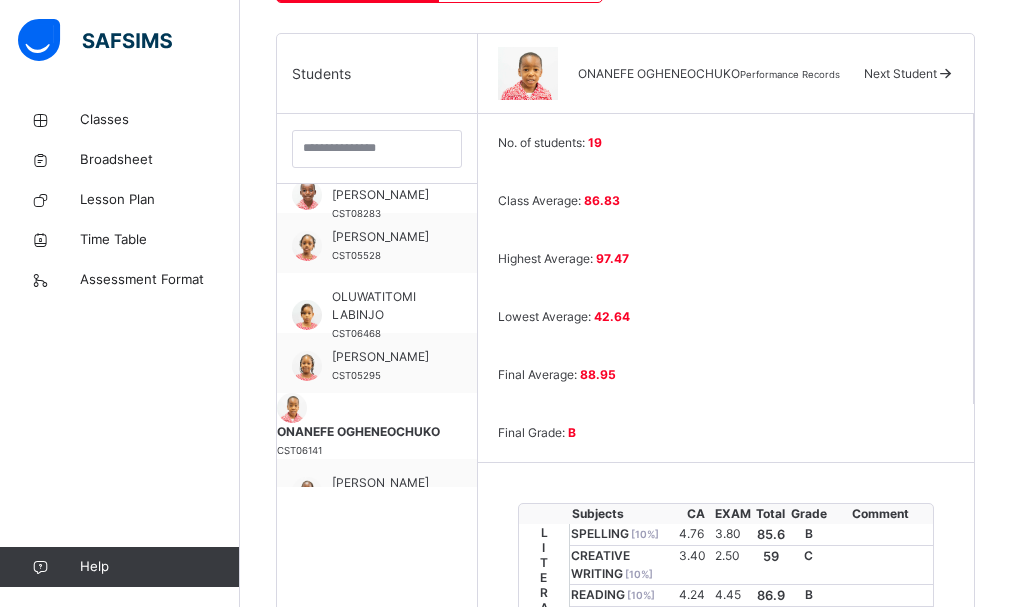 click on "No. of students:   19   Class Average:   86.83   Highest Average:   97.47   Lowest Average:   42.64   Final Average:   88.95   Final Grade:   B Subjects CA EXAM  Total Grade Comment   LITERACY   SPELLING   [ 10 %] 4.76 3.80 85.6 B CREATIVE WRITING   [ 10 %] 3.40 2.50 59 C READING   [ 10 %] 4.24 4.45 86.9 B GRAMMAR   [ 40 %] 19.61 16.25 89.65 B COMPREHENSION   [ 20 %] 9.61 8.25 89.3 B Onanefe has shown impressive growth in reading comprehension this year. He is able to identify key details, summarize texts, and demonstrate understanding through thoughtful discussions. VERBAL REASONING   [ 10 %] 4.71 4.15 88.6 B TOTAL 46.33 39.4 85.73 B Good   NUMERACY   QUANTITATIVE REASONING   [ 20 %] 10.00 10.00 100 A MATHEMATICS   [ 80 %] 39.20 21.60 76 B Onanefe is progressing well in Mathematics and can tell time to the hour and half-hour. Regular practice of skills from class 2 will further strengthen his understanding. TOTAL 49.2 31.6 96 A Good ICT 45 34 79 B Onanefe can identify the major divisions of machines.  49 A" at bounding box center [726, 1226] 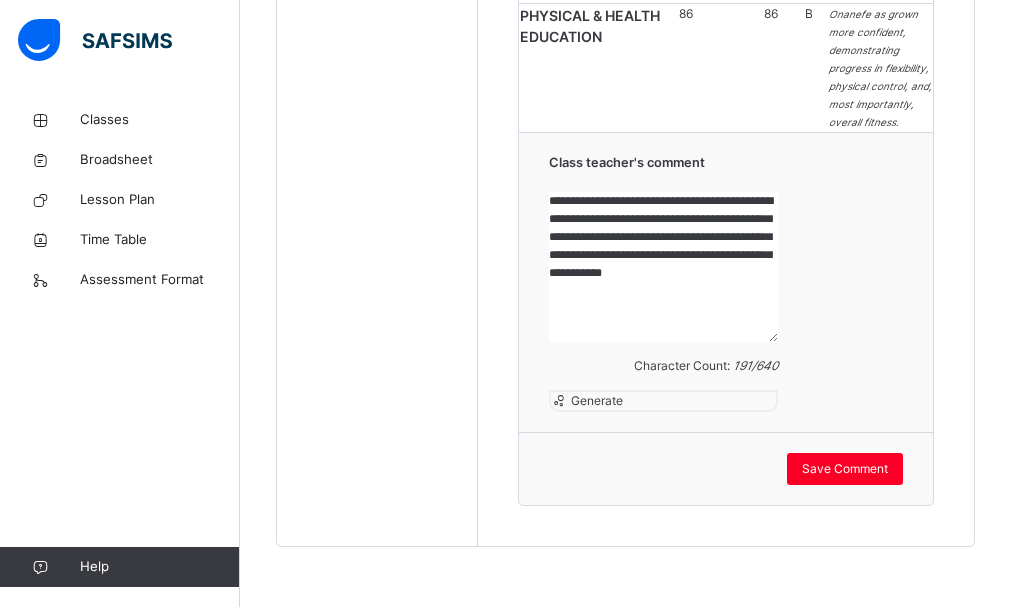 scroll, scrollTop: 3199, scrollLeft: 0, axis: vertical 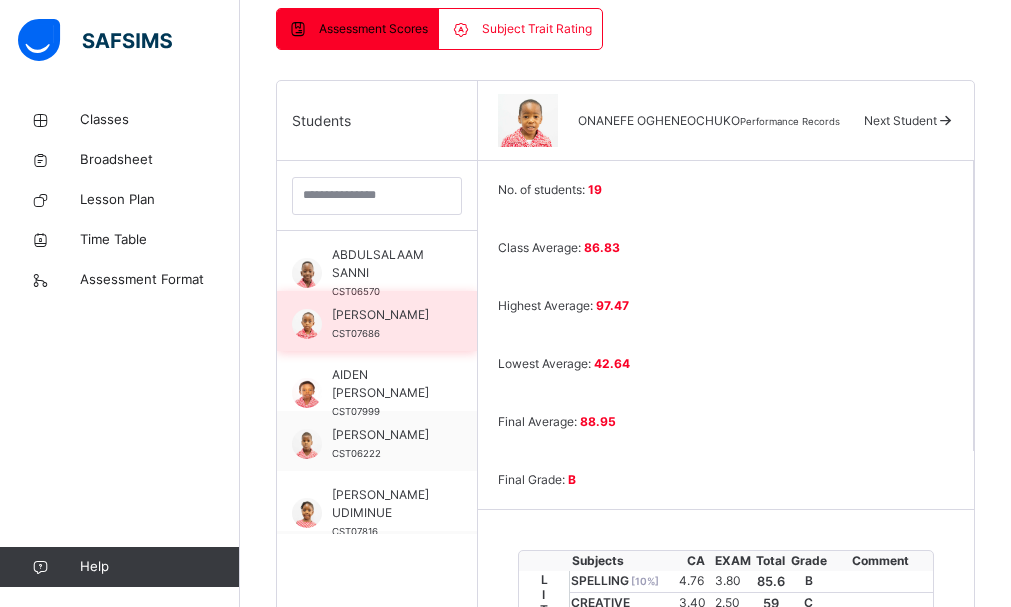 click on "[PERSON_NAME]" at bounding box center [382, 315] 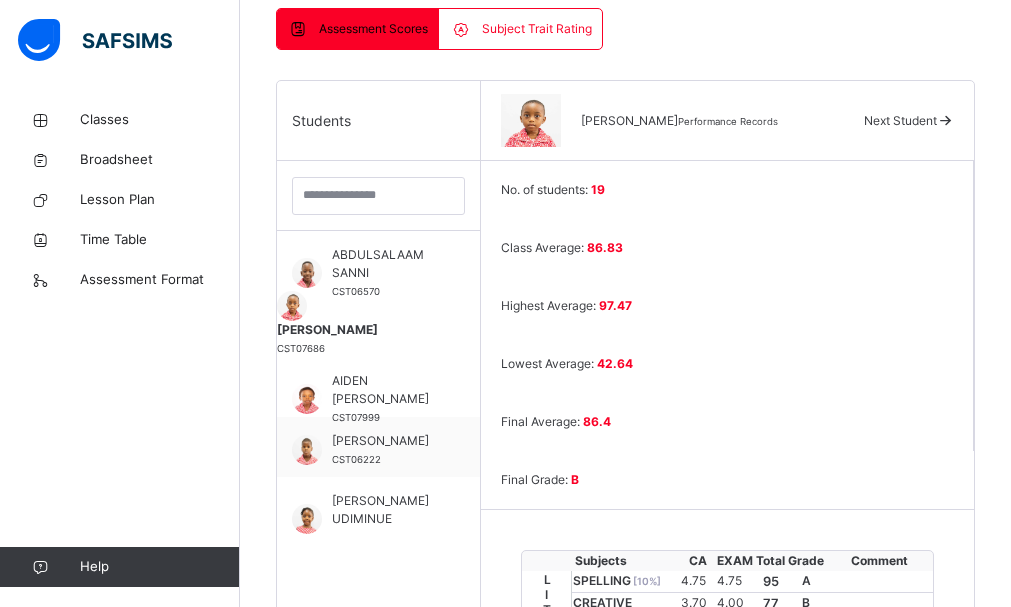 click on "No. of students:   19   Class Average:   86.83   Highest Average:   97.47   Lowest Average:   42.64   Final Average:   86.4   Final Grade:   B Subjects CA EXAM  Total Grade Comment   LITERACY   SPELLING   [ 10 %] 4.75 4.75 95 A CREATIVE WRITING   [ 10 %] 3.70 4.00 77 B READING   [ 10 %] 4.08 3.75 78.3 B GRAMMAR   [ 40 %] 19.37 16.75 90.3 A COMPREHENSION   [ 20 %] 9.31 5.75 75.3 B Adedayo enjoys reading and demonstrates basic comprehension. Continued support with inferencing and identifying main ideas will help strengthen his higher-level thinking skills. VERBAL REASONING   [ 10 %] 4.59 4.35 89.4 B TOTAL 45.8 39.35 85.15 B Good   NUMERACY   QUANTITATIVE REASONING   [ 20 %] 9.84 9.00 94.2 A MATHEMATICS   [ 80 %] 38.40 19.60 72.5 B Adedayo is progressing well in Mathematics and can tell time to the hour and half-hour. Regular practice of skills from class 2 will further strengthen his understanding. TOTAL 48.24 28.6 91.34 A Good ICT 44 32 76 B  Adedayo can provide examples of machines.  SCIENCE 49 38 87 B 78 B" at bounding box center (728, 1255) 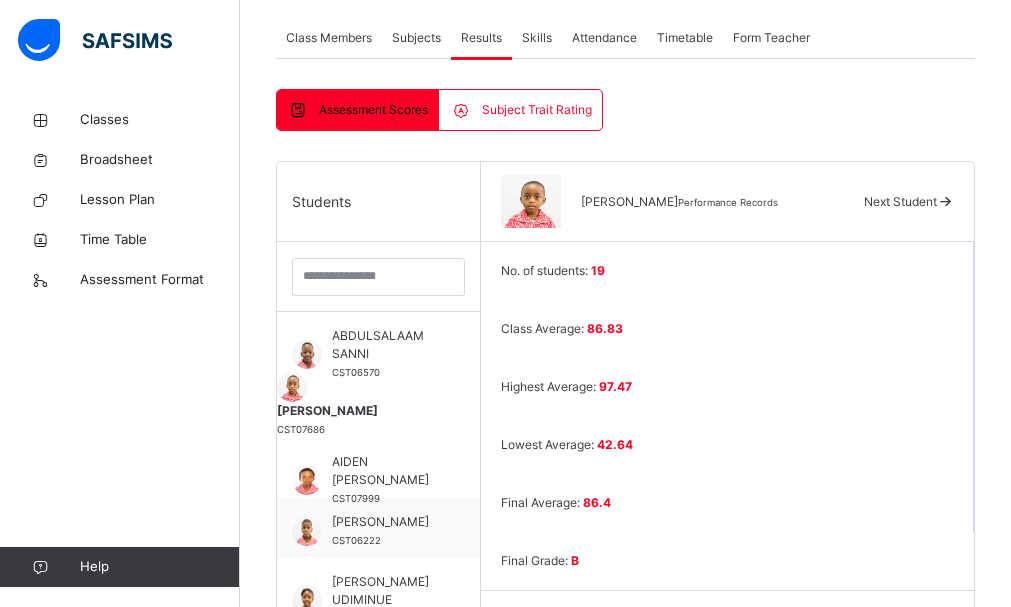 scroll, scrollTop: 360, scrollLeft: 0, axis: vertical 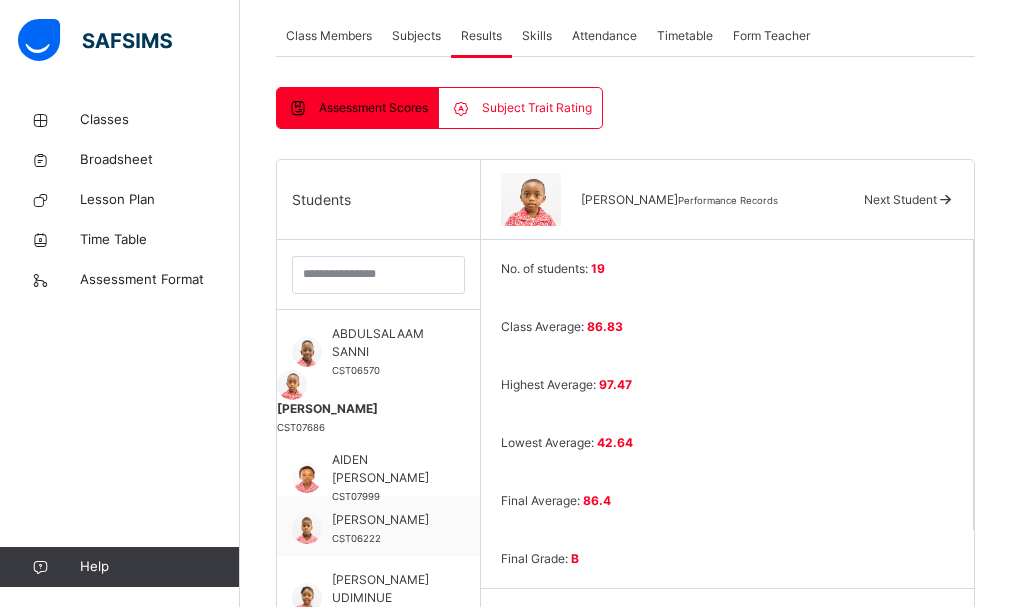 click on "[PERSON_NAME]" at bounding box center (629, 199) 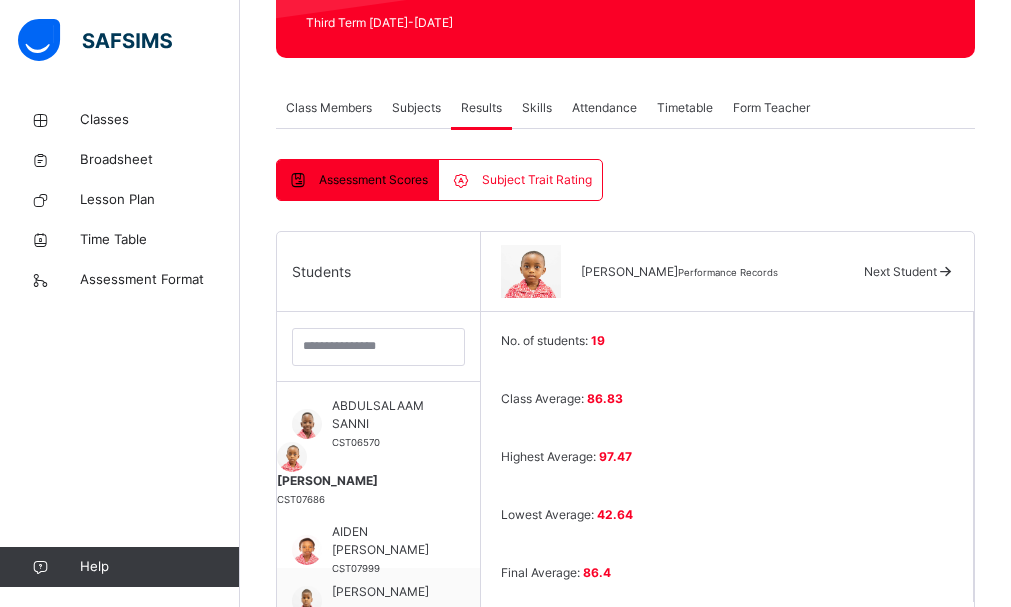 scroll, scrollTop: 290, scrollLeft: 0, axis: vertical 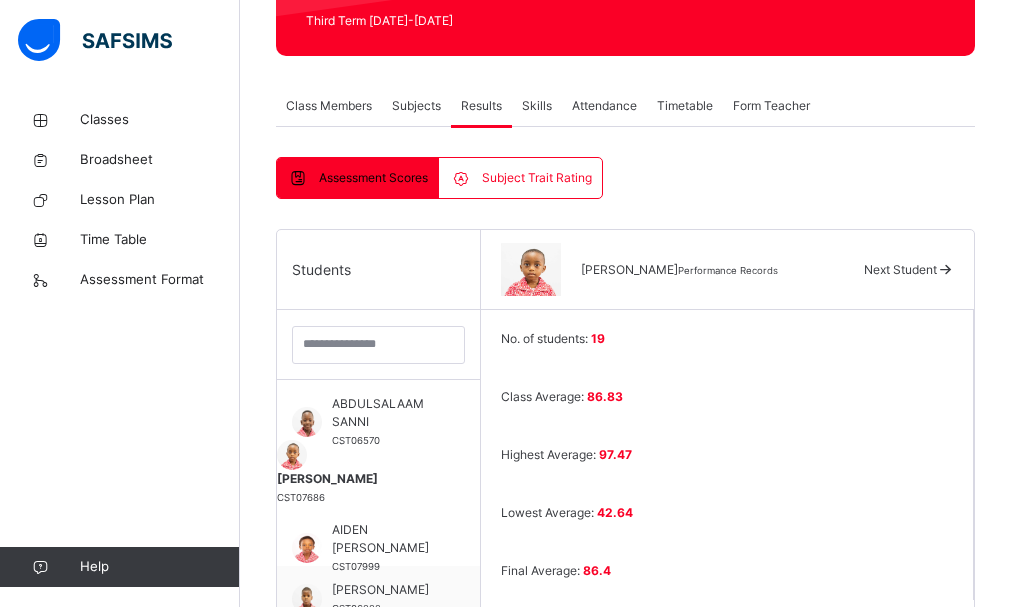 click on "[PERSON_NAME]" at bounding box center [378, 479] 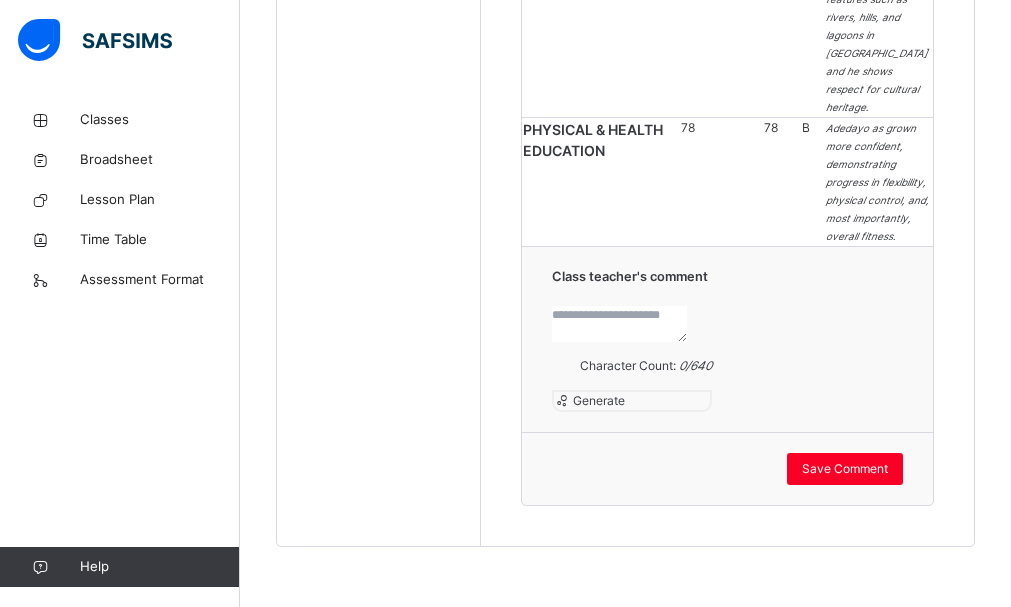 scroll, scrollTop: 3130, scrollLeft: 0, axis: vertical 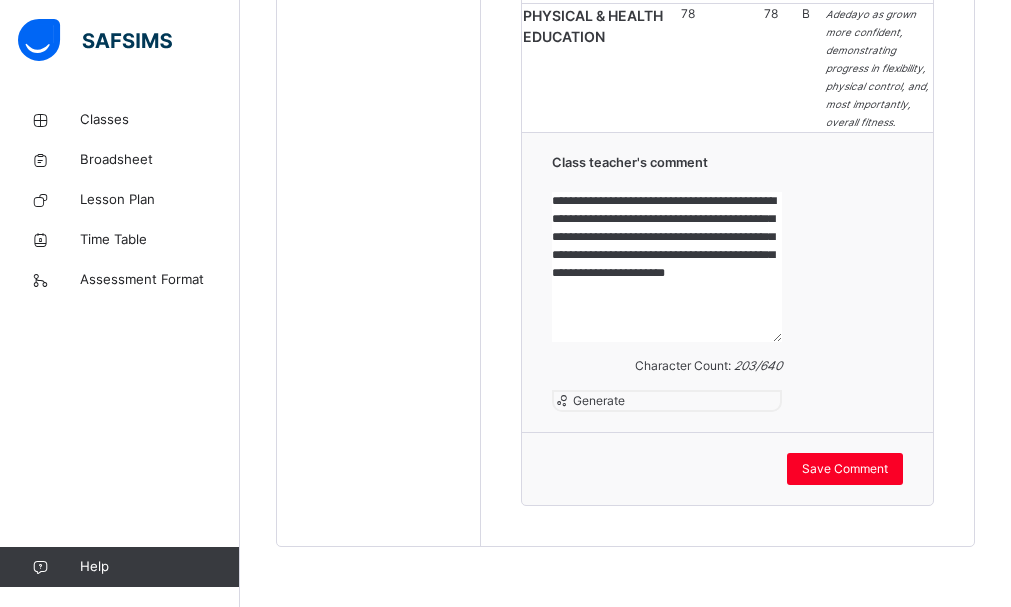 click on "**********" at bounding box center (667, 267) 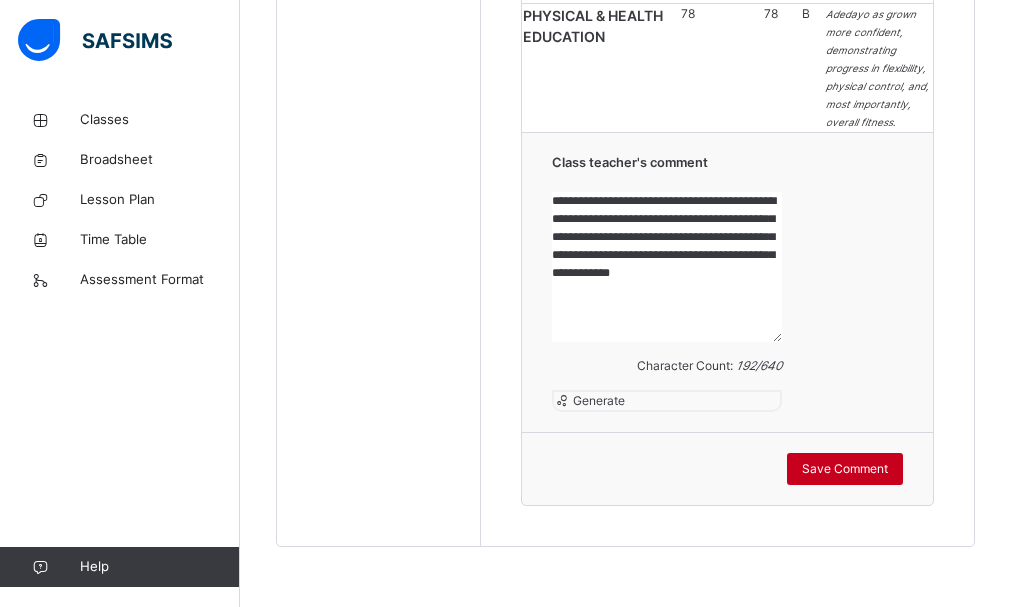 type on "**********" 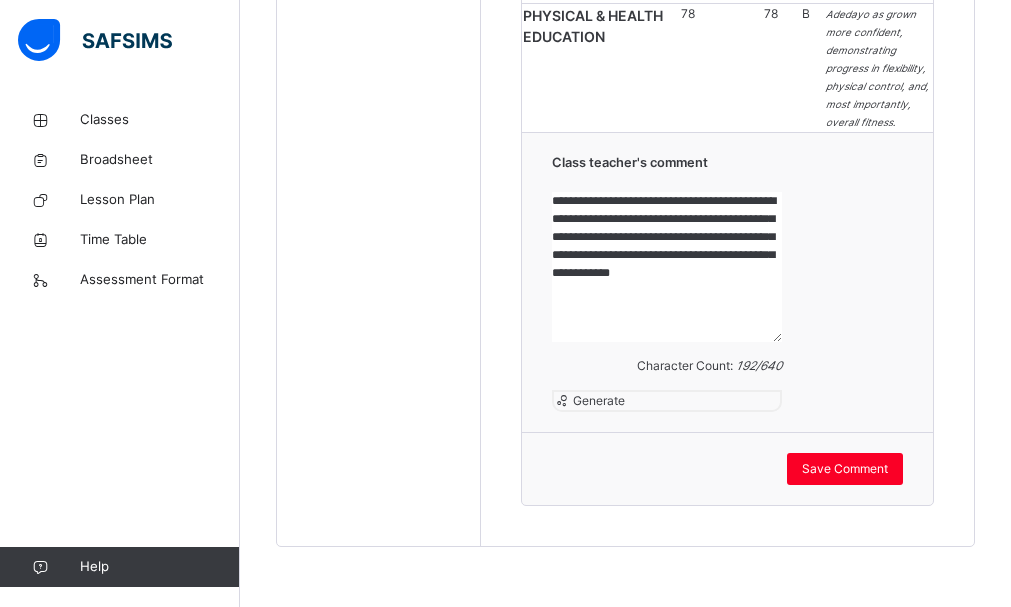 click on "Students ABDULSALAAM  SANNI CST06570 [PERSON_NAME] CST07686 AIDEN [PERSON_NAME] CST07999 [PERSON_NAME] CST06222 [PERSON_NAME] UDIMINUE CST07816 EHIOSE  [PERSON_NAME] CST06481 [PERSON_NAME] CST07059 [PERSON_NAME] CST06661 JADEN ADEBIMISIREOLUWA DAVIES CST07997 [PERSON_NAME] CST06573 [PERSON_NAME] CST07105 NING KAH  TAKU CST08281 OBINWANNE OWUNNA  OWUNNA CST08283 [PERSON_NAME] CST05528 OLUWATITOMI  LABINJO CST06468 [PERSON_NAME] CST05295 ONANEFE  OGHENEOCHUKO CST06141 [PERSON_NAME] CST07815 TIWALADEOLUWA [PERSON_NAME] CST08415" at bounding box center [379, -589] 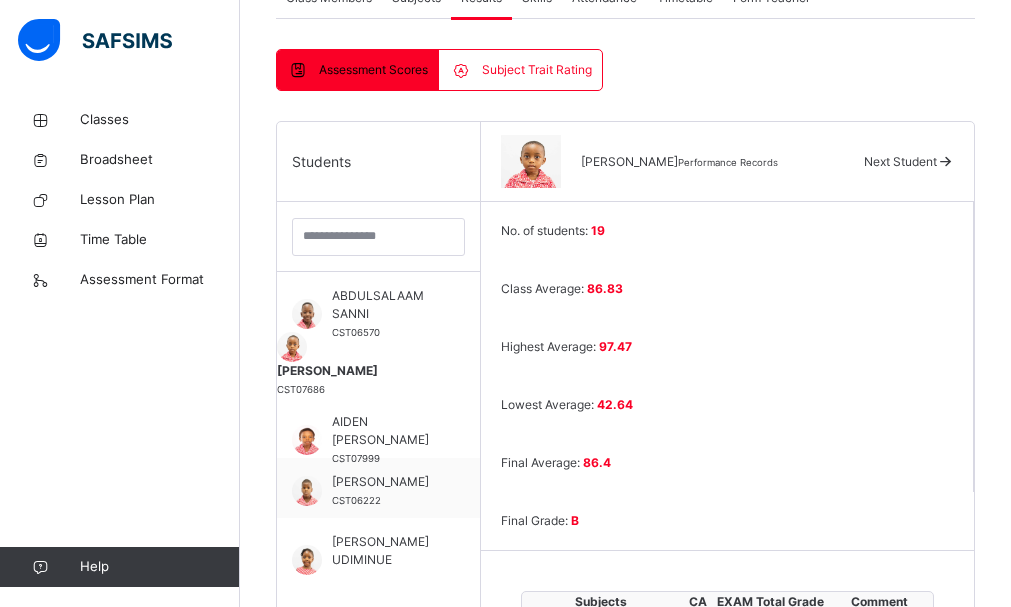 scroll, scrollTop: 400, scrollLeft: 0, axis: vertical 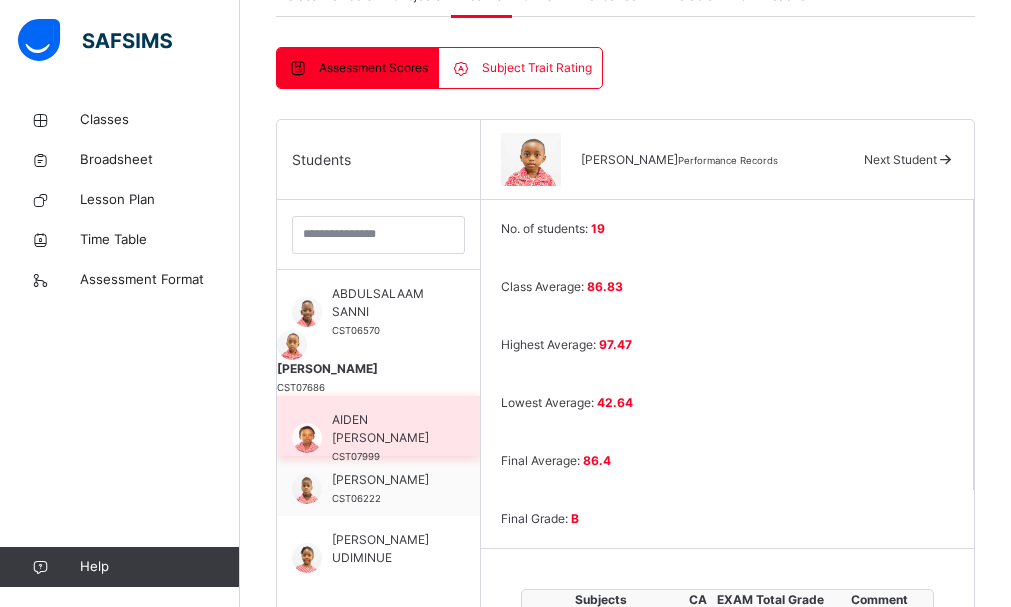 click on "AIDEN [PERSON_NAME]" at bounding box center (383, 429) 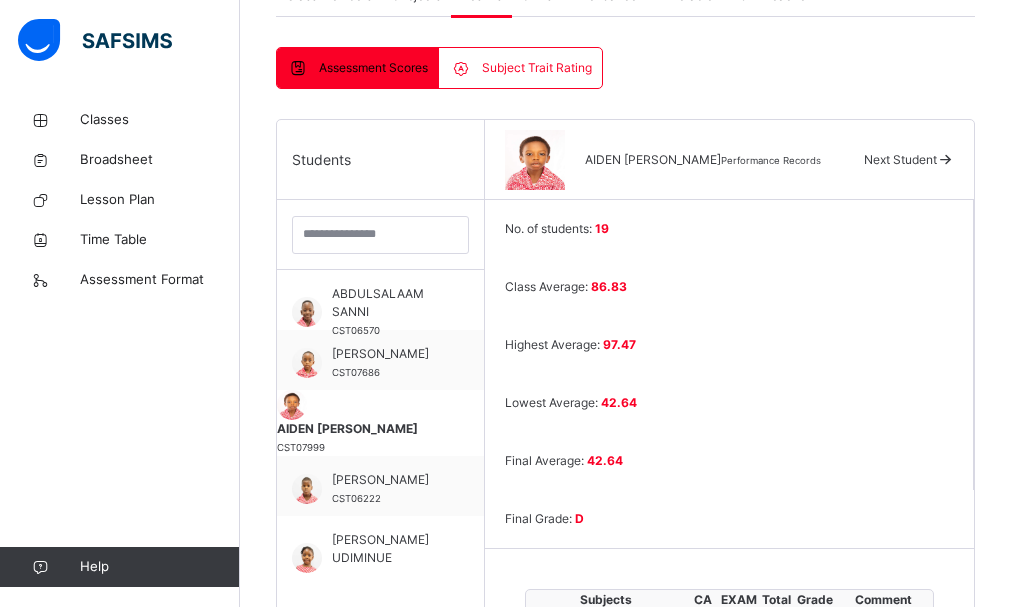 click on "No. of students:   19   Class Average:   86.83   Highest Average:   97.47   Lowest Average:   42.64   Final Average:   42.64   Final Grade:   D Subjects CA EXAM  Total Grade Comment   LITERACY   SPELLING   [ 10 %] 3.13 3.25 63.8 C CREATIVE WRITING   [ 10 %] 0.00 0.00 0 E READING   [ 10 %] 2.00 1.50 35 E GRAMMAR   [ 40 %] 15.43 10.25 64.2 C COMPREHENSION   [ 20 %] 5.15 6.50 58.25 C Aiden's level of comprehension continues to improve gradually and he has been able to identify basic adjectives with prompting questions.  VERBAL REASONING   [ 10 %] 4.21 3.50 77.1 B TOTAL 29.92 25 54.92 C Average   NUMERACY   QUANTITATIVE REASONING   [ 20 %] 6.60 7.00 68 C MATHEMATICS   [ 80 %] 24.96 16.00 51.2 C Aiden is steadily progressing in Mathematics and can tell time to the hour and half-hour. He should keep practicing what he learned in class 2. TOTAL 31.56 23 64.8 C Average ICT 27 18 45 D Aiden can identify the major divisions of machines.  SCIENCE 25 23.5 48.5 D HANDWRITING 54 54 C YORUBA 0 0 0 E HOME ECONOMICS 78 78 B" at bounding box center (729, 1039) 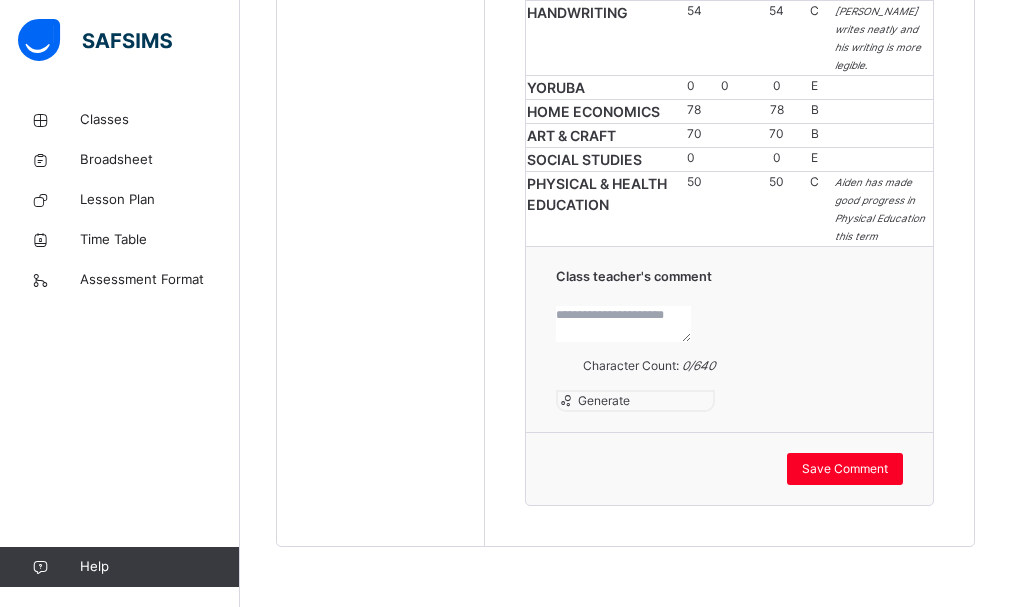 scroll, scrollTop: 2311, scrollLeft: 0, axis: vertical 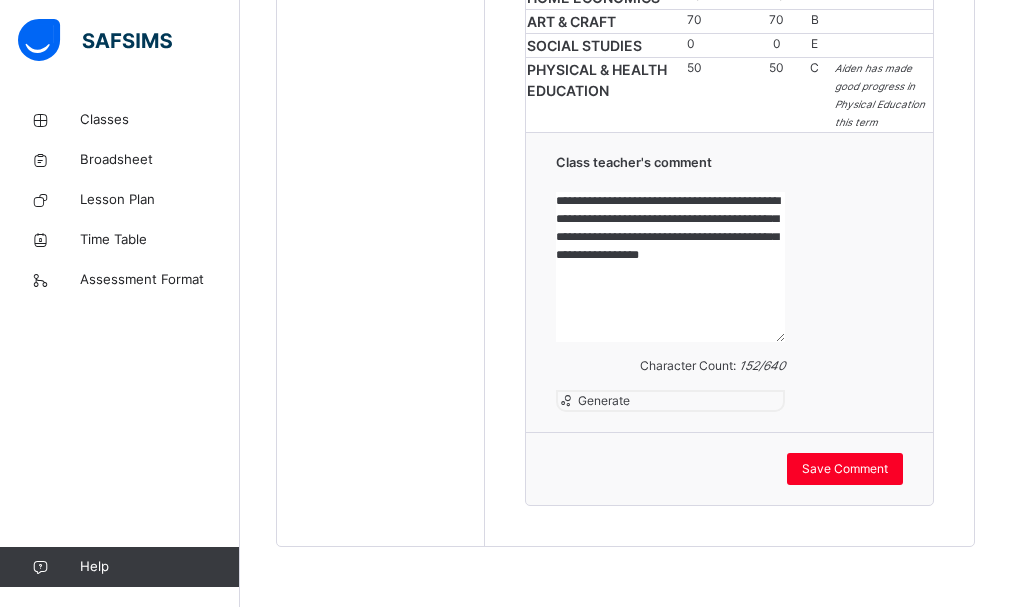 click on "**********" at bounding box center [670, 267] 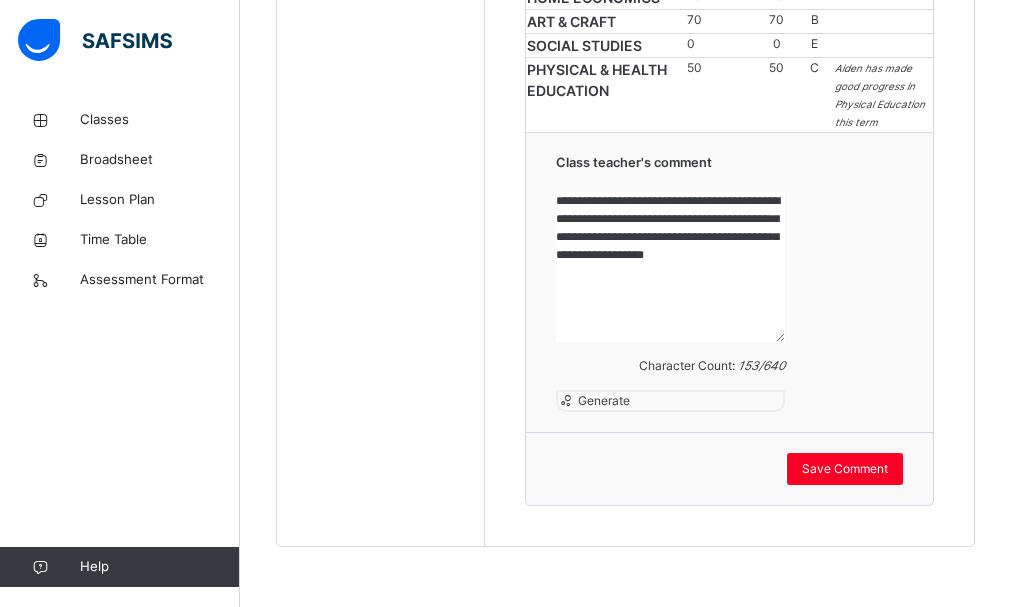 click on "**********" at bounding box center (670, 267) 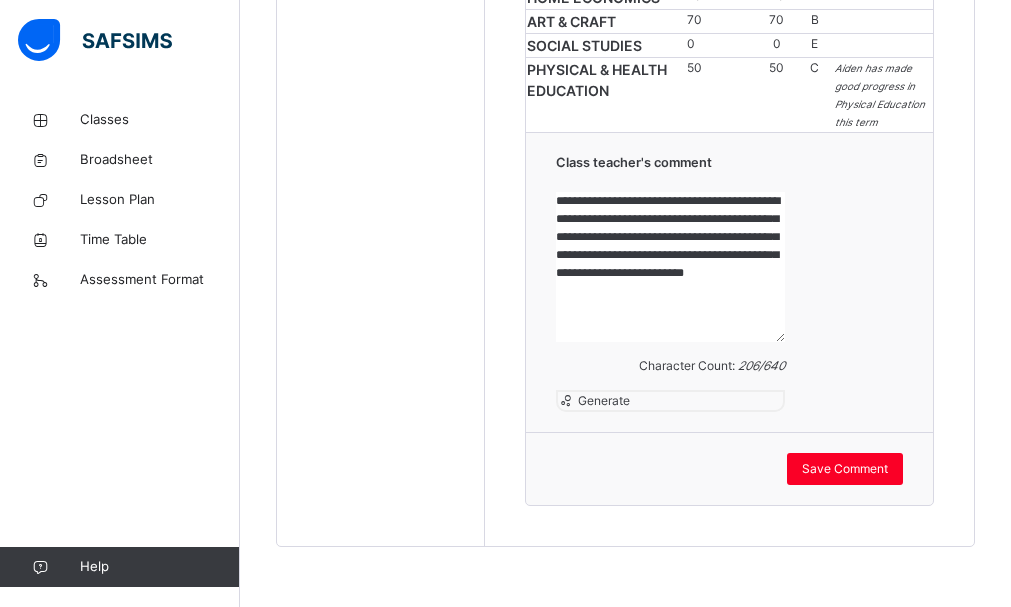 click on "**********" at bounding box center (670, 267) 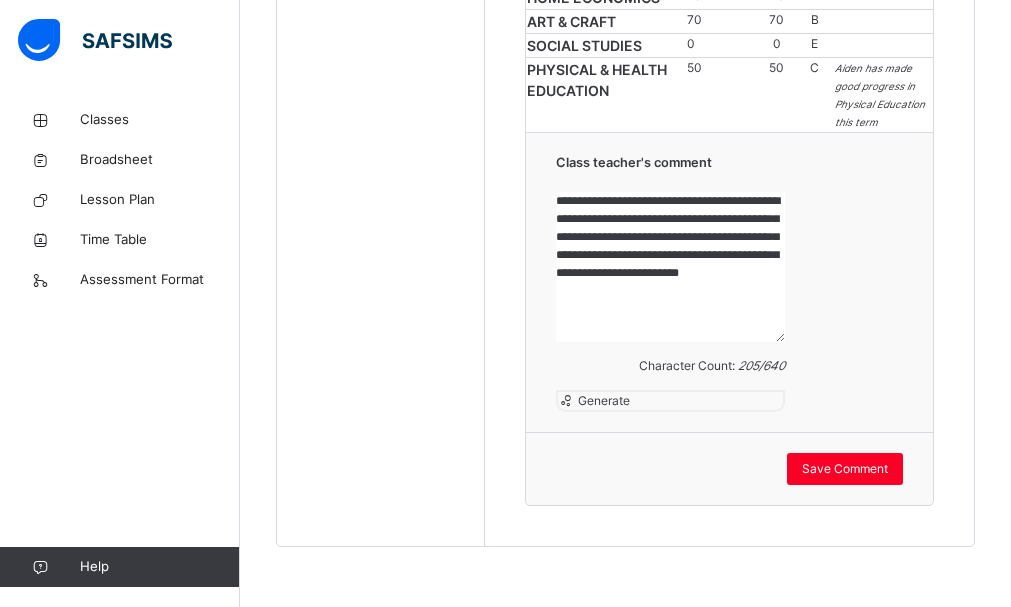 click on "**********" at bounding box center [670, 267] 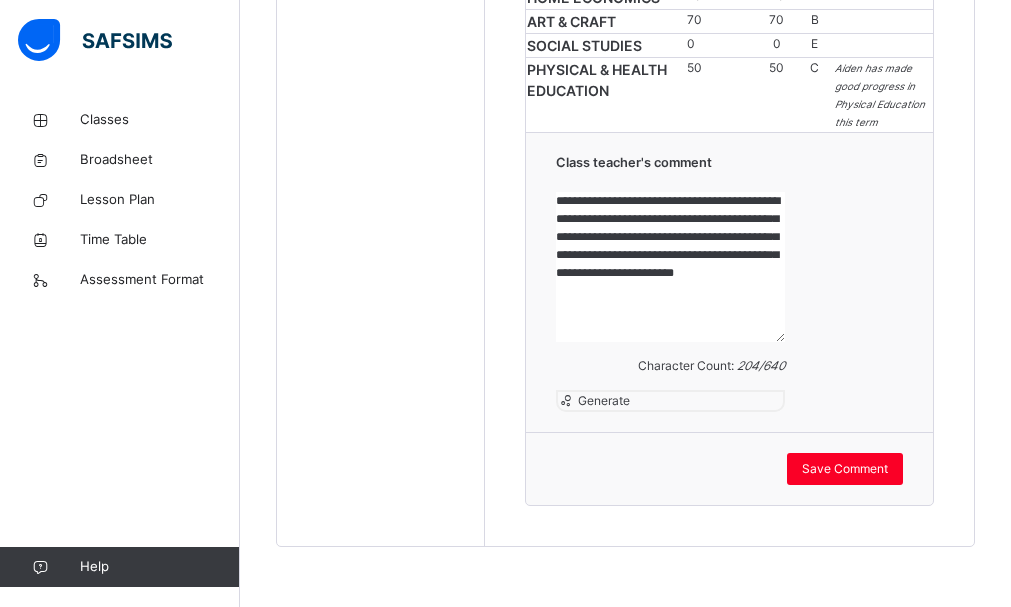click on "**********" at bounding box center [670, 267] 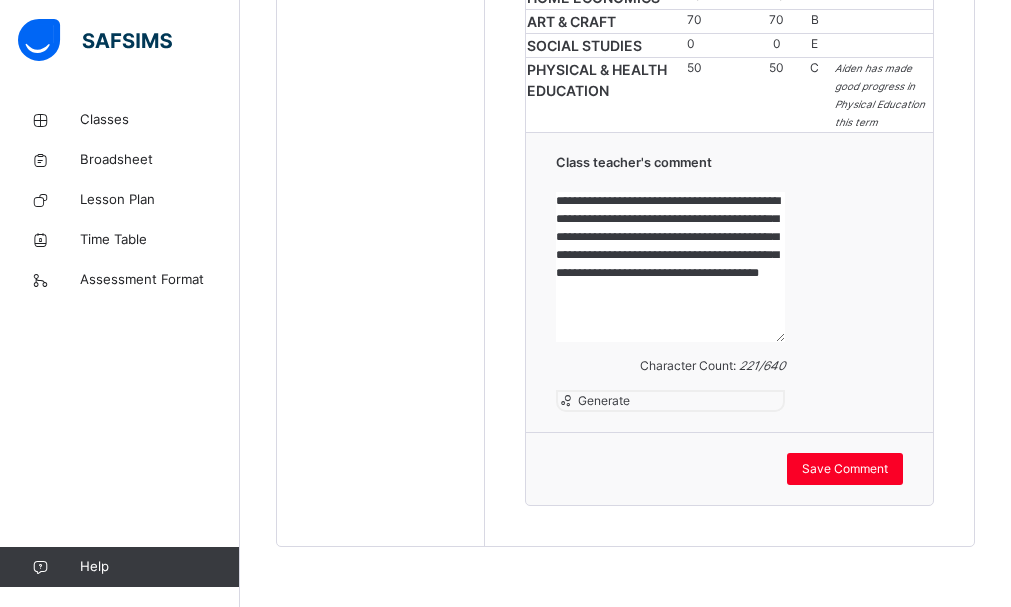 scroll, scrollTop: 2591, scrollLeft: 0, axis: vertical 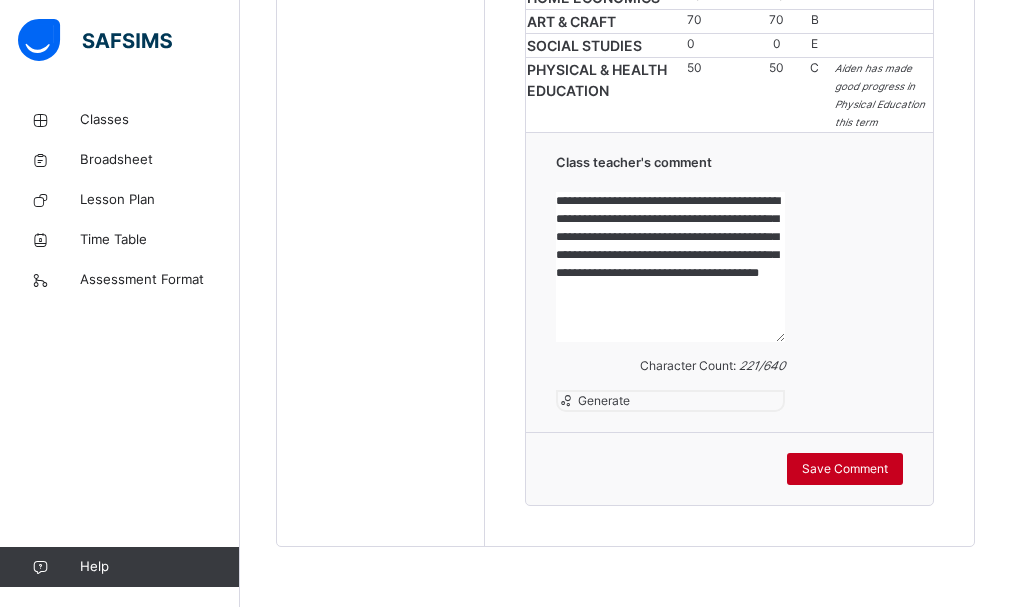 type on "**********" 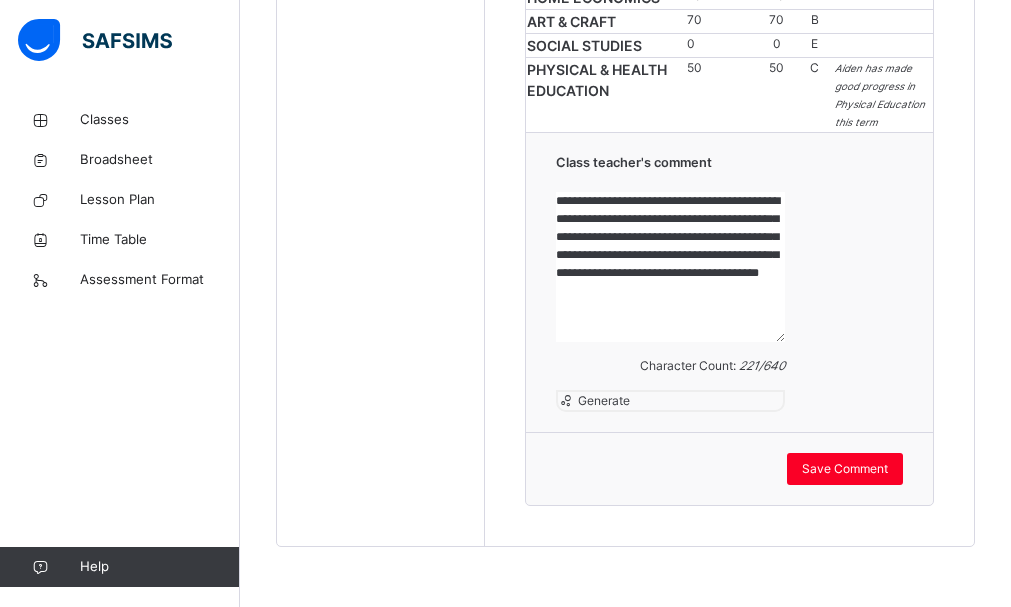 click on "No. of students:   19   Class Average:   86.83   Highest Average:   97.47   Lowest Average:   42.64   Final Average:   42.64   Final Grade:   D Subjects CA EXAM  Total Grade Comment   LITERACY   SPELLING   [ 10 %] 3.13 3.25 63.8 C CREATIVE WRITING   [ 10 %] 0.00 0.00 0 E READING   [ 10 %] 2.00 1.50 35 E GRAMMAR   [ 40 %] 15.43 10.25 64.2 C COMPREHENSION   [ 20 %] 5.15 6.50 58.25 C Aiden's level of comprehension continues to improve gradually and he has been able to identify basic adjectives with prompting questions.  VERBAL REASONING   [ 10 %] 4.21 3.50 77.1 B TOTAL 29.92 25 54.92 C Average   NUMERACY   QUANTITATIVE REASONING   [ 20 %] 6.60 7.00 68 C MATHEMATICS   [ 80 %] 24.96 16.00 51.2 C Aiden is steadily progressing in Mathematics and can tell time to the hour and half-hour. He should keep practicing what he learned in class 2. TOTAL 31.56 23 64.8 C Average ICT 27 18 45 D Aiden can identify the major divisions of machines.  SCIENCE 25 23.5 48.5 D HANDWRITING 54 54 C YORUBA 0 0 0 E HOME ECONOMICS 78 78 B" at bounding box center (729, -351) 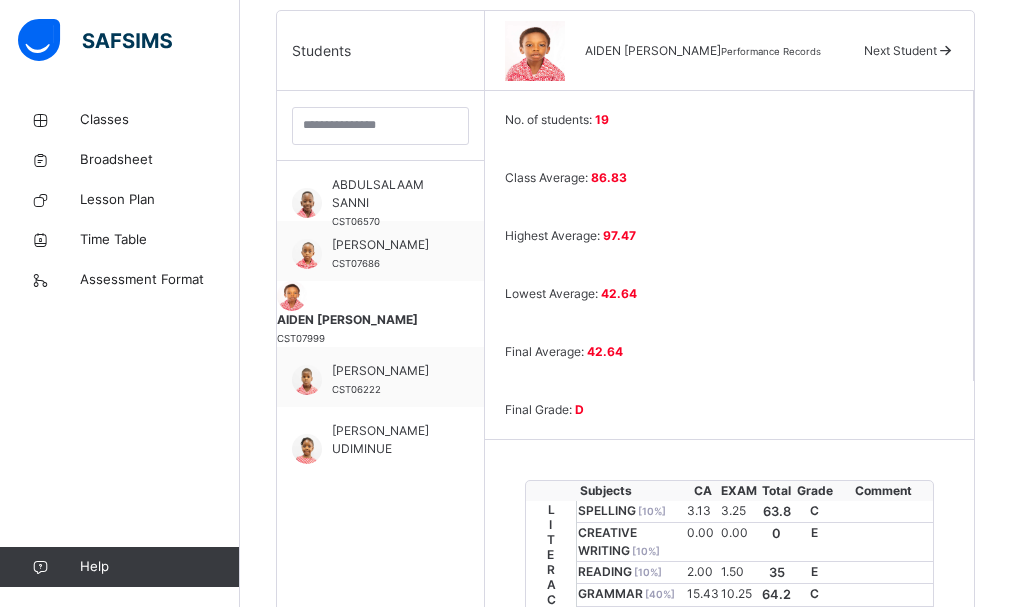 scroll, scrollTop: 511, scrollLeft: 0, axis: vertical 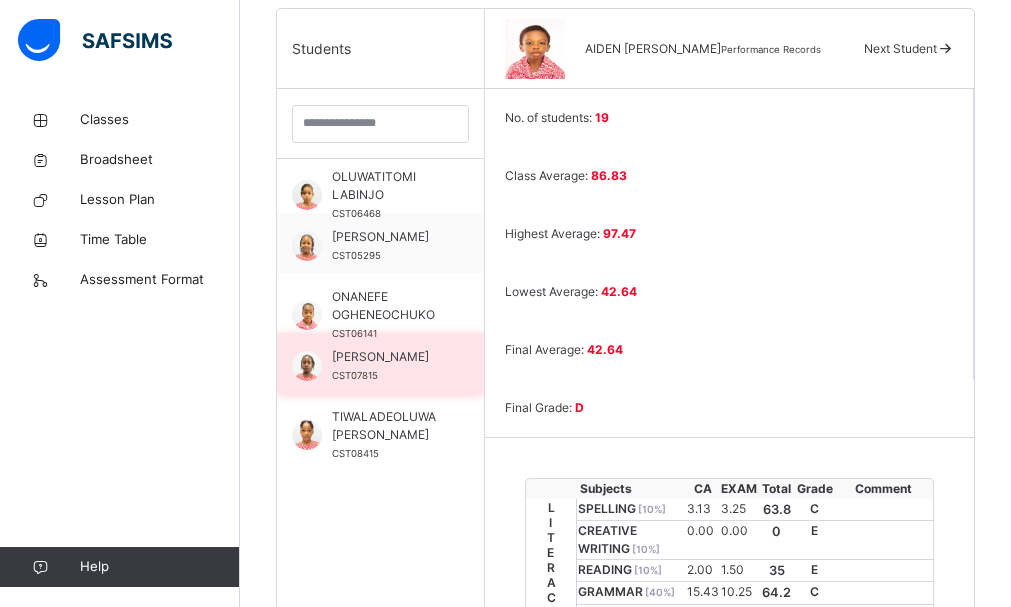 click on "[PERSON_NAME]" at bounding box center [385, 357] 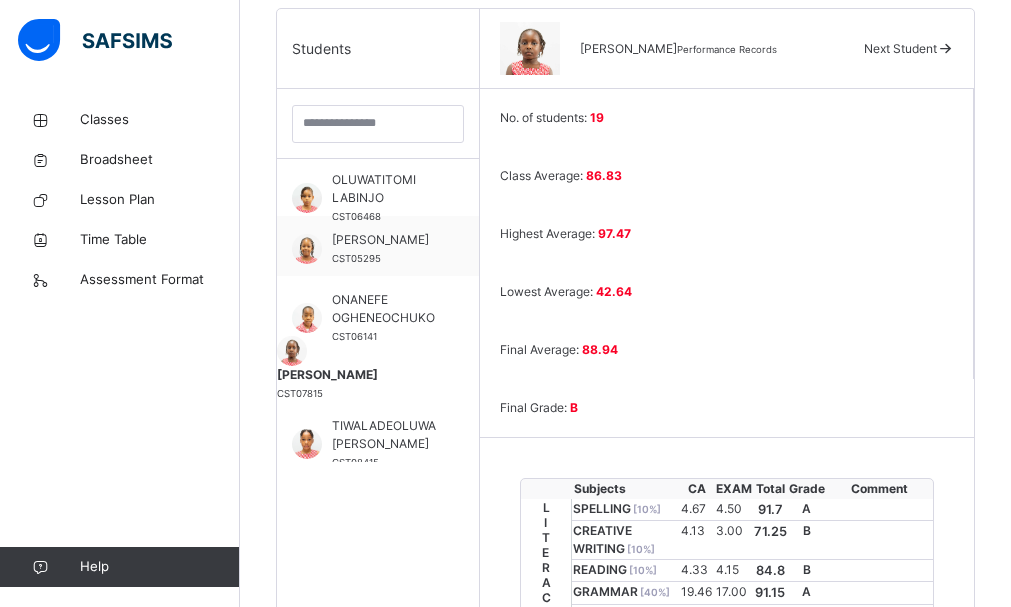 scroll, scrollTop: 861, scrollLeft: 0, axis: vertical 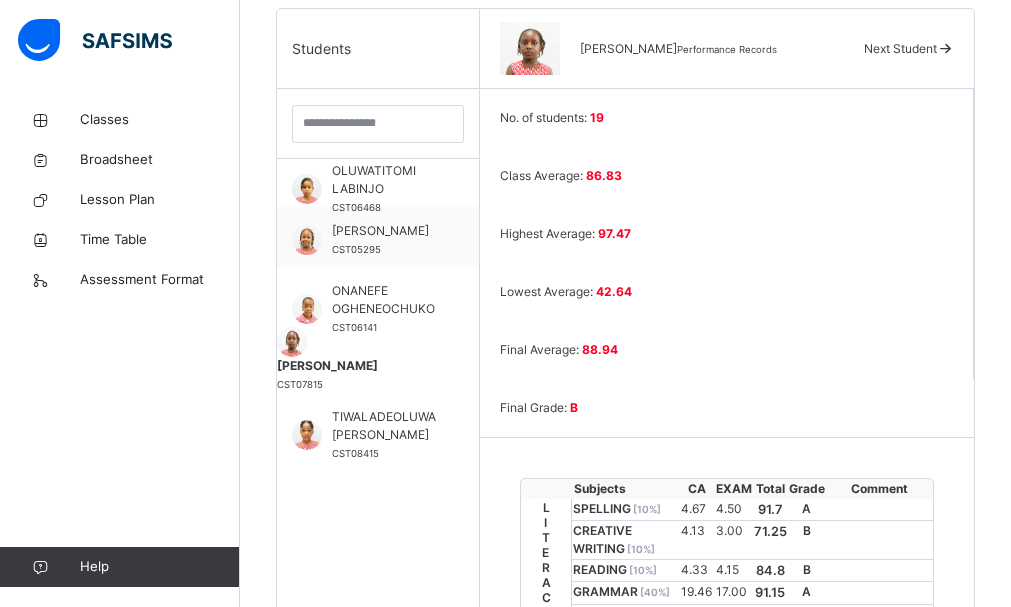 click on "LITERACY" at bounding box center [546, 682] 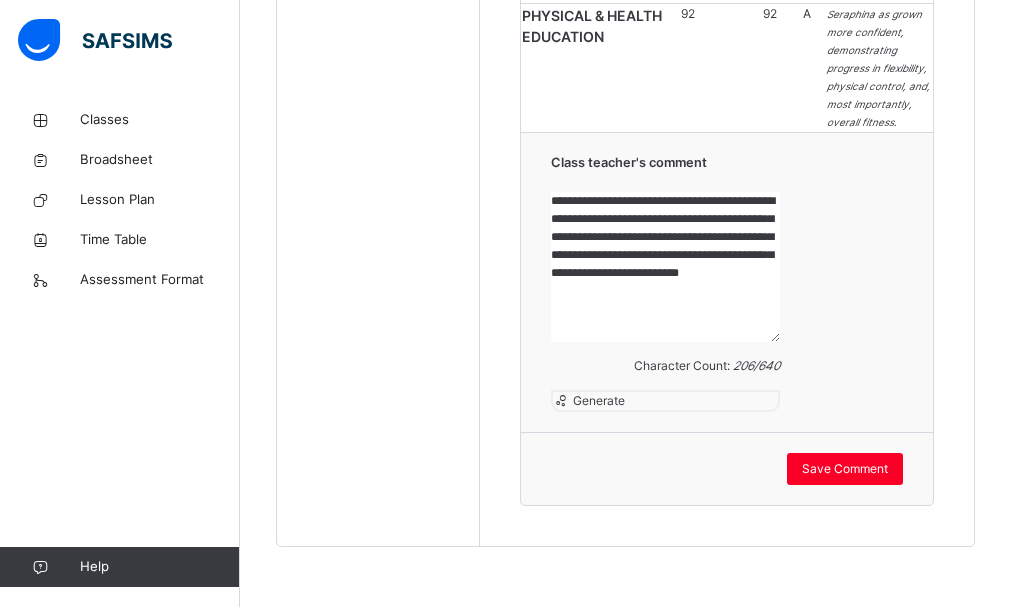 scroll, scrollTop: 3238, scrollLeft: 0, axis: vertical 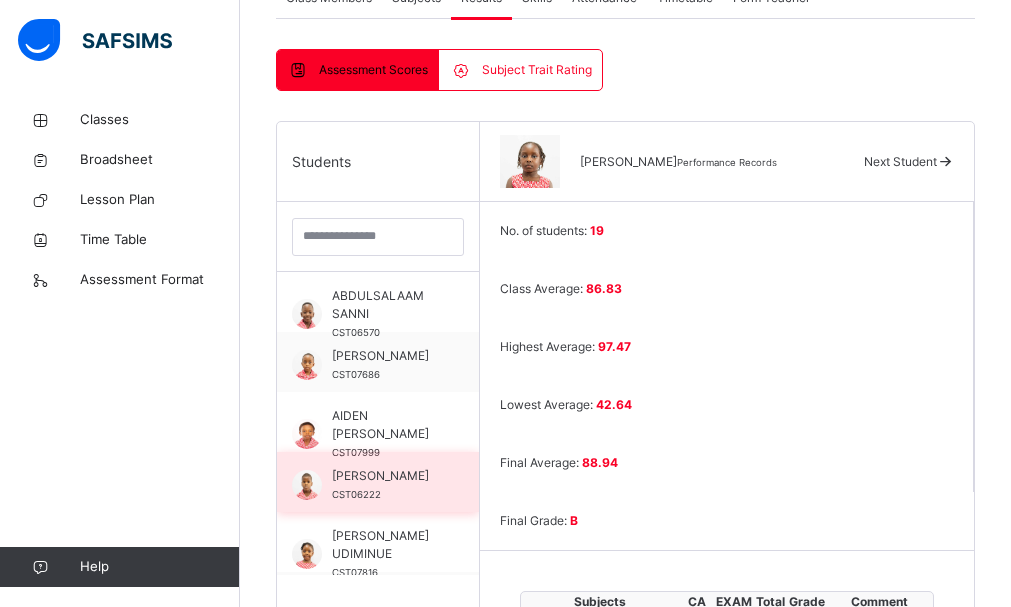 click on "[PERSON_NAME]" at bounding box center [383, 476] 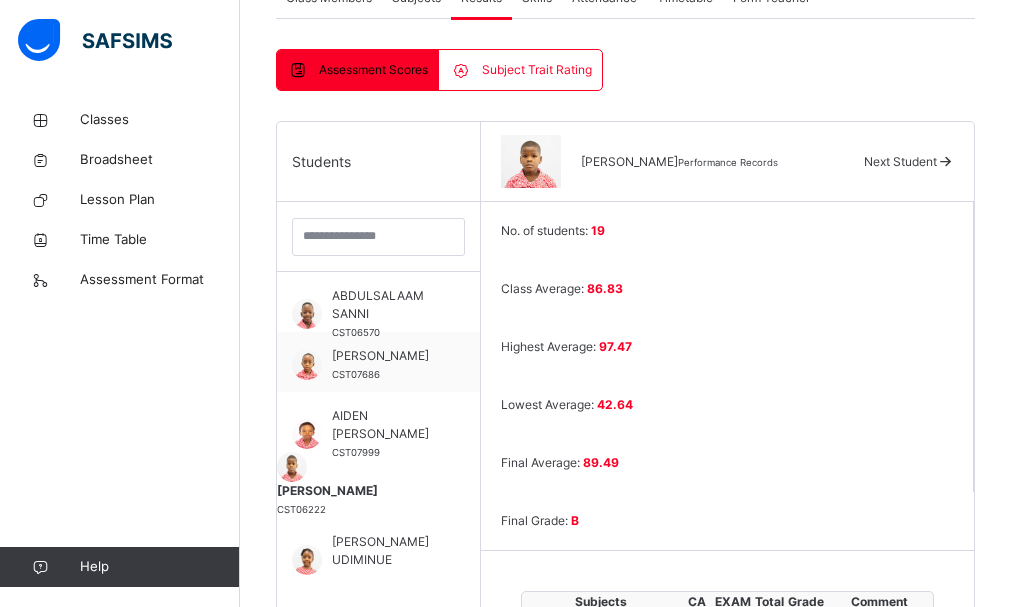 click on "No. of students:   19   Class Average:   86.83   Highest Average:   97.47   Lowest Average:   42.64   Final Average:   89.49   Final Grade:   B Subjects CA EXAM  Total Grade Comment   LITERACY   SPELLING   [ 10 %] 4.71 4.15 88.6 B CREATIVE WRITING   [ 10 %] 3.88 3.25 71.25 B READING   [ 10 %] 3.78 3.75 75.3 B GRAMMAR   [ 40 %] 19.00 17.75 91.88 A COMPREHENSION   [ 20 %] 9.36 5.50 74.3 B [PERSON_NAME] enjoys reading and demonstrates basic comprehension. Continued support with inferencing and identifying main ideas will help strengthen her higher-level thinking skills. VERBAL REASONING   [ 10 %] 4.86 3.50 83.6 B TOTAL 45.59 37.9 83.49 B Good   NUMERACY   QUANTITATIVE REASONING   [ 20 %] 9.86 10.00 99.3 A MATHEMATICS   [ 80 %] 37.28 20.40 72.1 B [PERSON_NAME] is progressing well in Mathematics and can tell time to the hour and half-hour. Regular practice of skills from class 2 will further strengthen his understanding. TOTAL 47.14 30.4 91.96 A Good ICT 46 40 86 B [PERSON_NAME] can outline the various types of simple machines." at bounding box center [728, 1256] 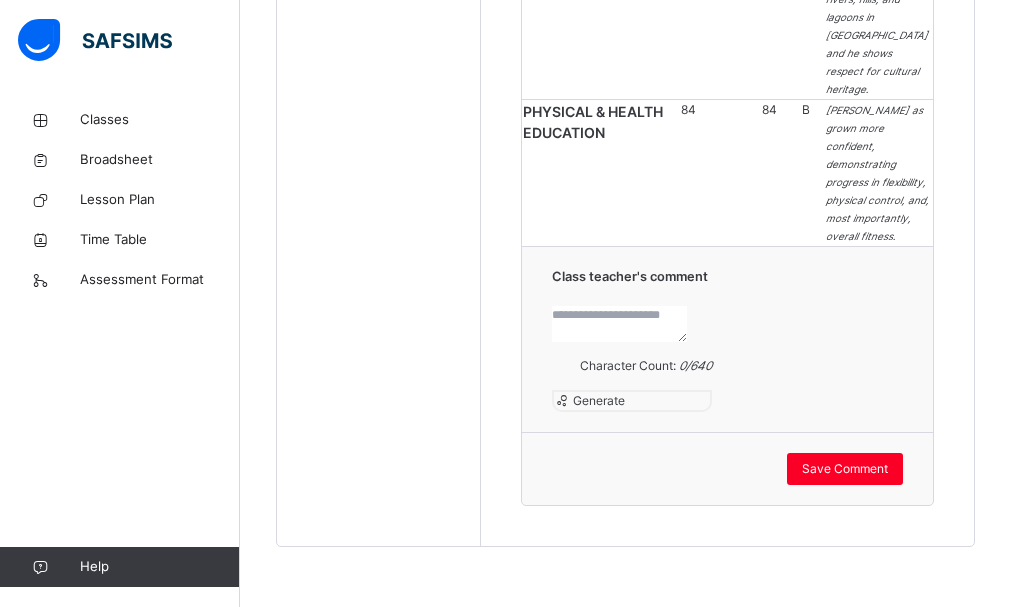 scroll, scrollTop: 2971, scrollLeft: 0, axis: vertical 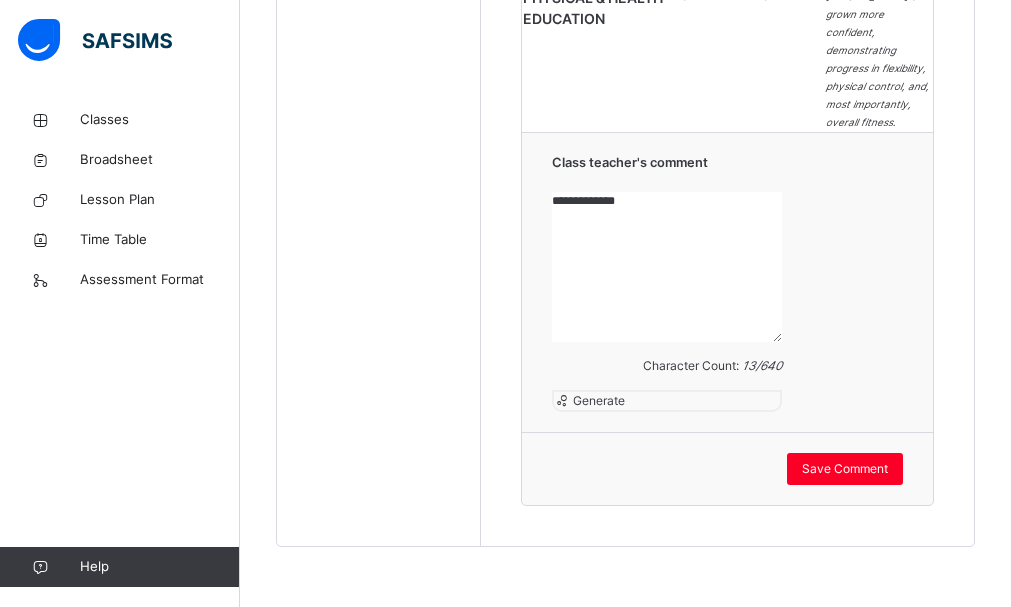 paste on "**********" 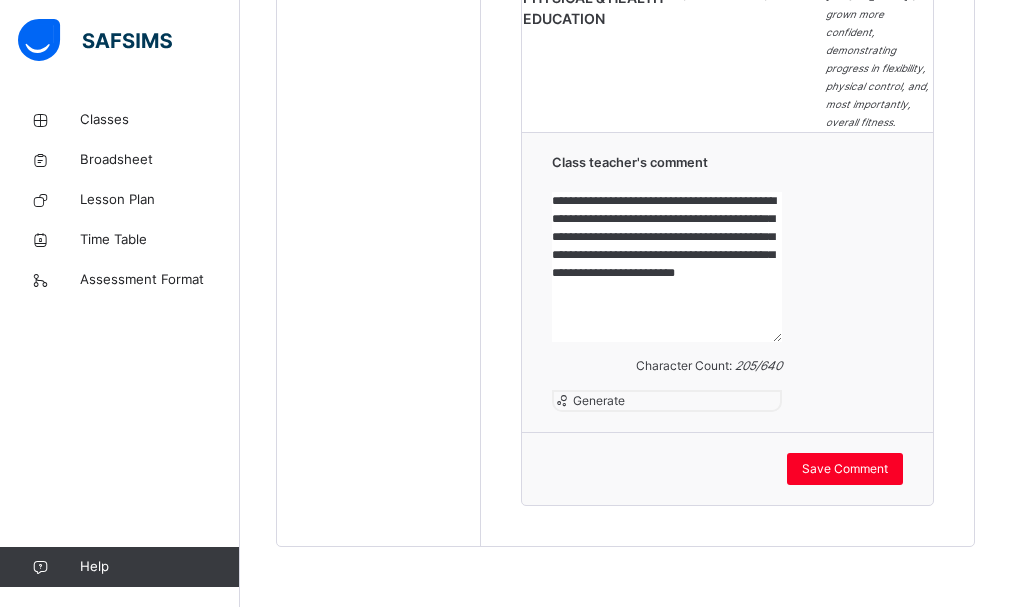 click on "**********" at bounding box center [667, 267] 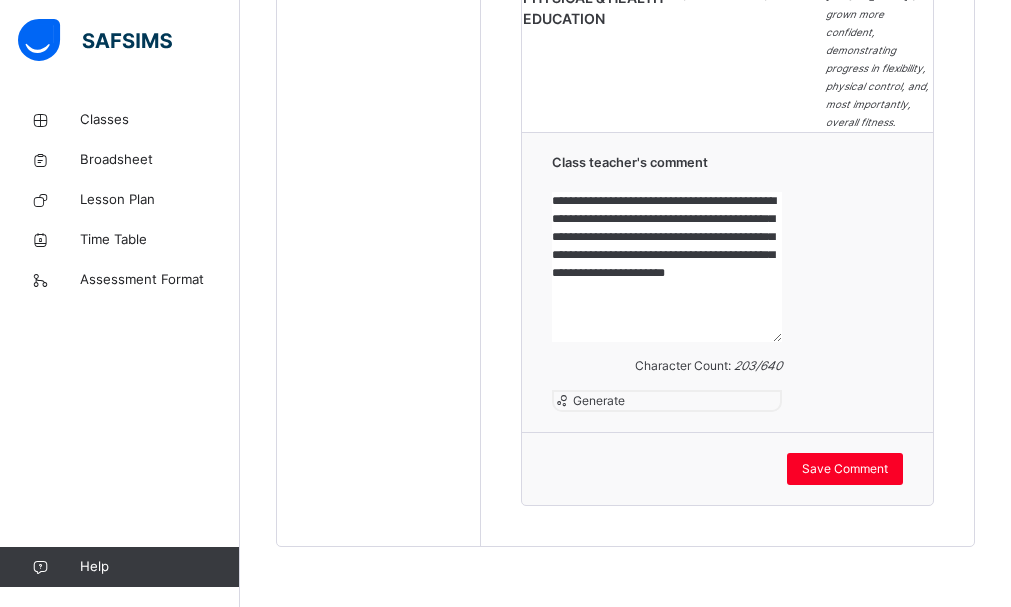 click on "**********" at bounding box center (667, 267) 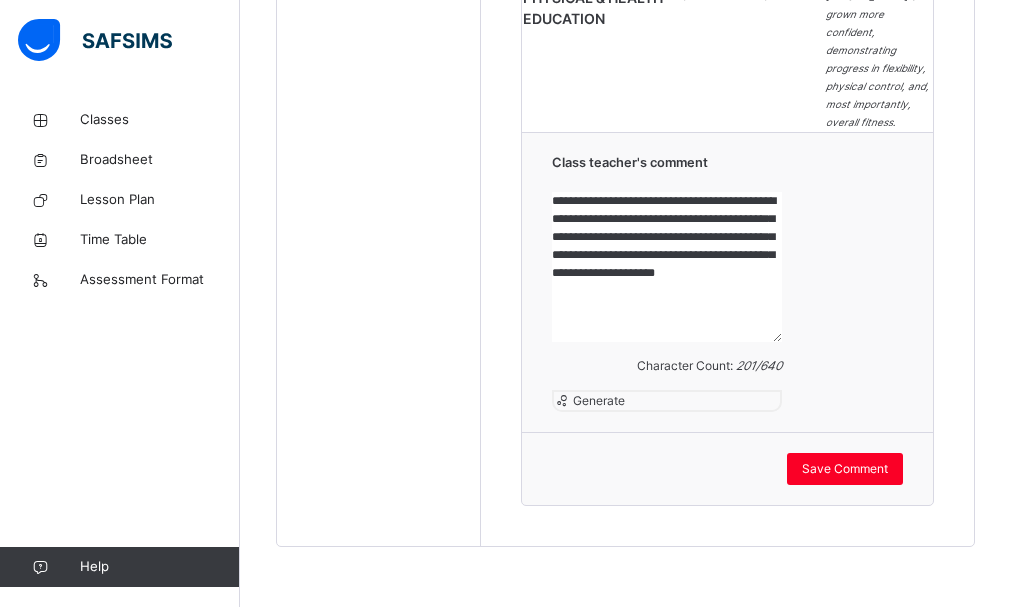 scroll, scrollTop: 3131, scrollLeft: 0, axis: vertical 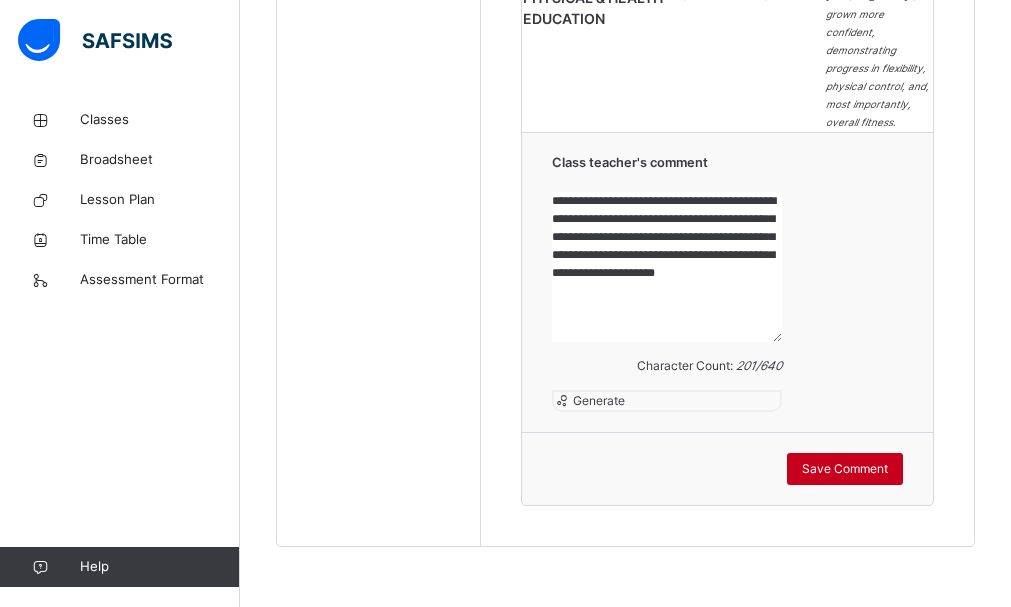 type on "**********" 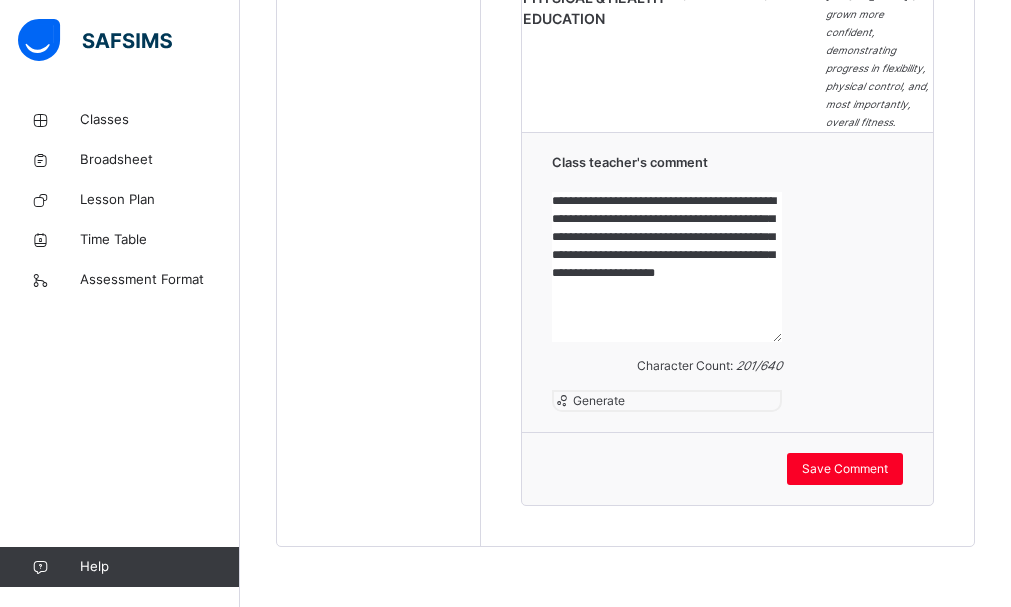 click on "No. of students:   19   Class Average:   86.83   Highest Average:   97.47   Lowest Average:   42.64   Final Average:   89.49   Final Grade:   B Subjects CA EXAM  Total Grade Comment   LITERACY   SPELLING   [ 10 %] 4.71 4.15 88.6 B CREATIVE WRITING   [ 10 %] 3.88 3.25 71.25 B READING   [ 10 %] 3.78 3.75 75.3 B GRAMMAR   [ 40 %] 19.00 17.75 91.88 A COMPREHENSION   [ 20 %] 9.36 5.50 74.3 B [PERSON_NAME] enjoys reading and demonstrates basic comprehension. Continued support with inferencing and identifying main ideas will help strengthen her higher-level thinking skills. VERBAL REASONING   [ 10 %] 4.86 3.50 83.6 B TOTAL 45.59 37.9 83.49 B Good   NUMERACY   QUANTITATIVE REASONING   [ 20 %] 9.86 10.00 99.3 A MATHEMATICS   [ 80 %] 37.28 20.40 72.1 B [PERSON_NAME] is progressing well in Mathematics and can tell time to the hour and half-hour. Regular practice of skills from class 2 will further strengthen his understanding. TOTAL 47.14 30.4 91.96 A Good ICT 46 40 86 B [PERSON_NAME] can outline the various types of simple machines." at bounding box center (728, -565) 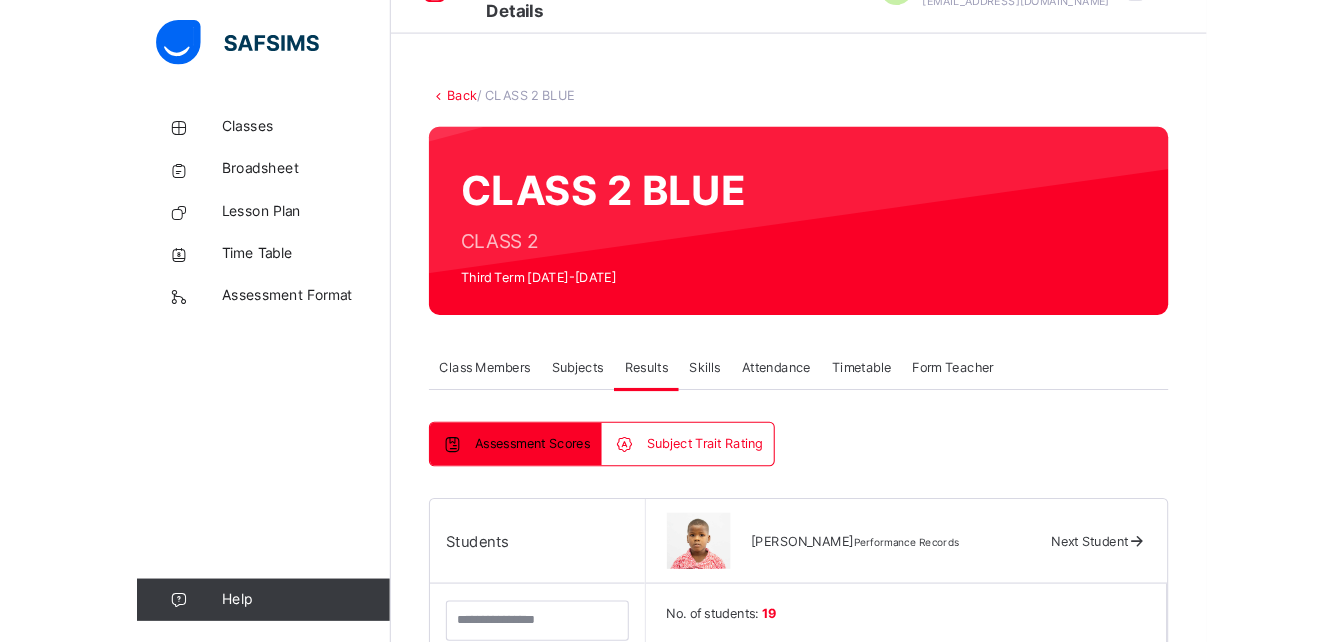 scroll, scrollTop: 0, scrollLeft: 0, axis: both 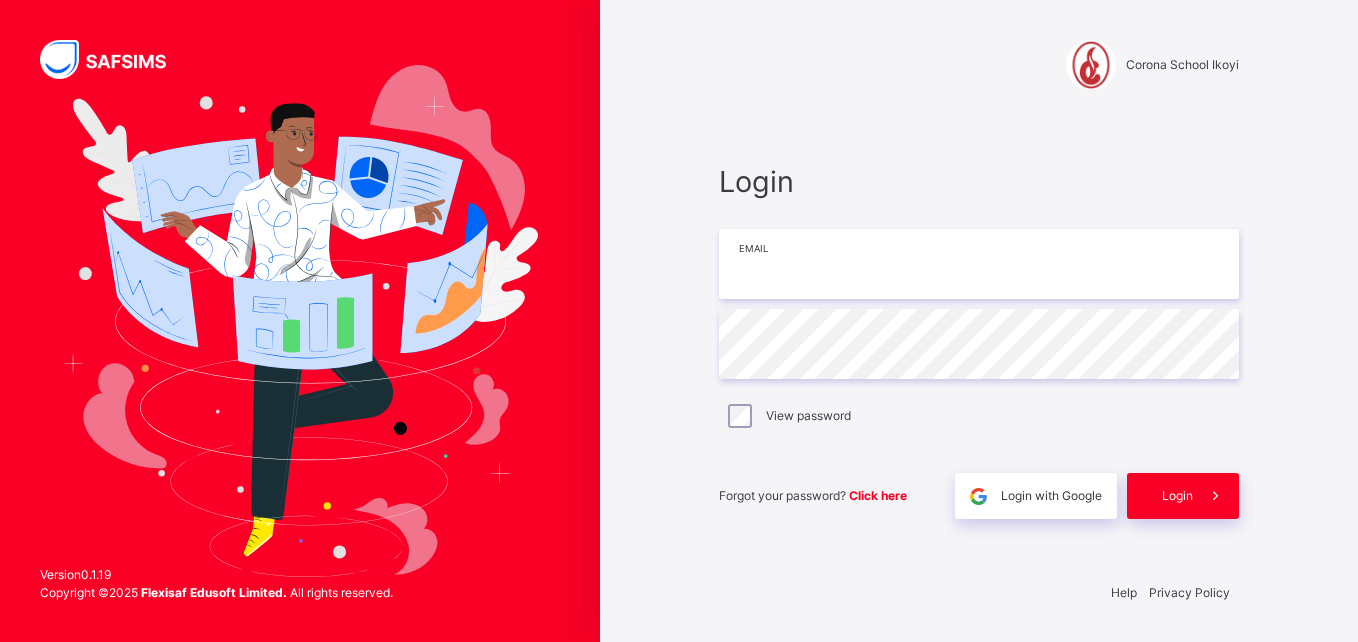 click at bounding box center [979, 264] 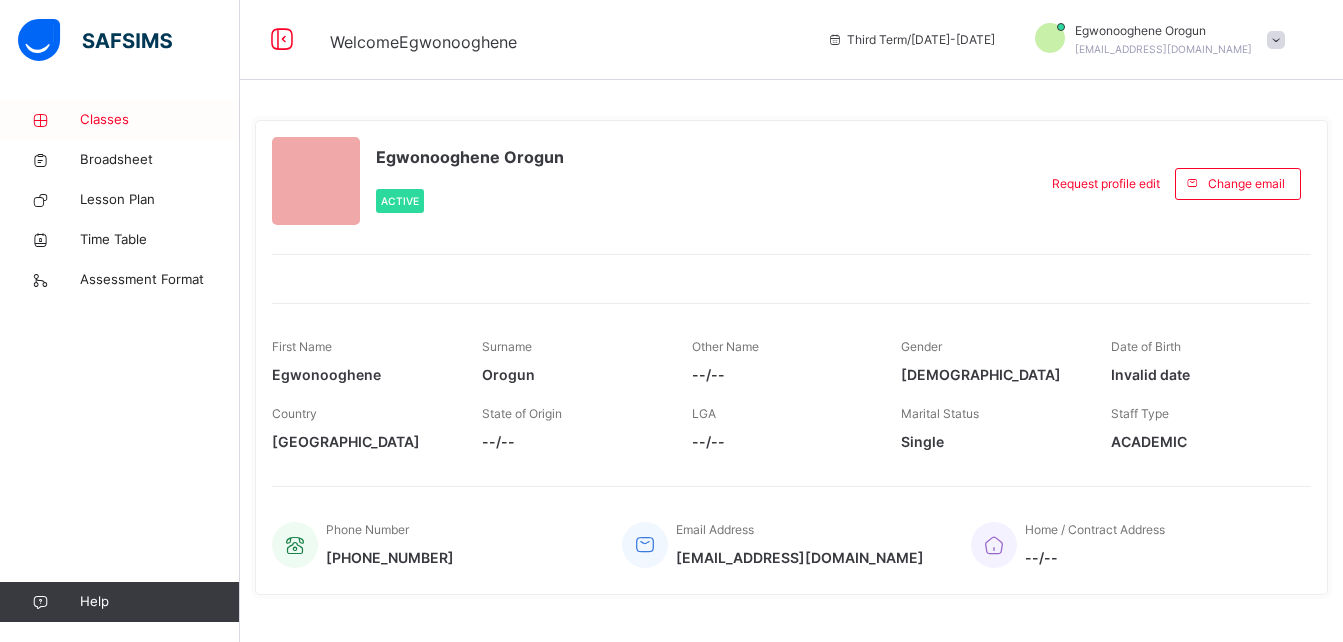 click on "Classes" at bounding box center (160, 120) 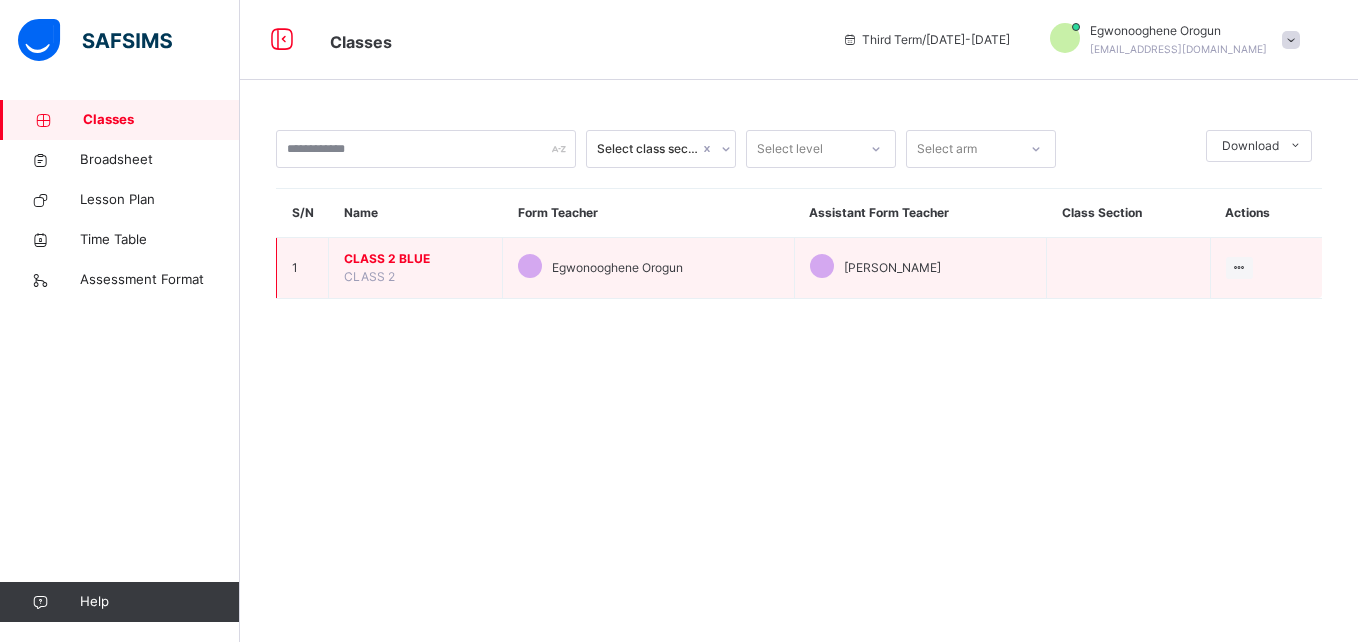 click on "CLASS 2   BLUE" at bounding box center (415, 259) 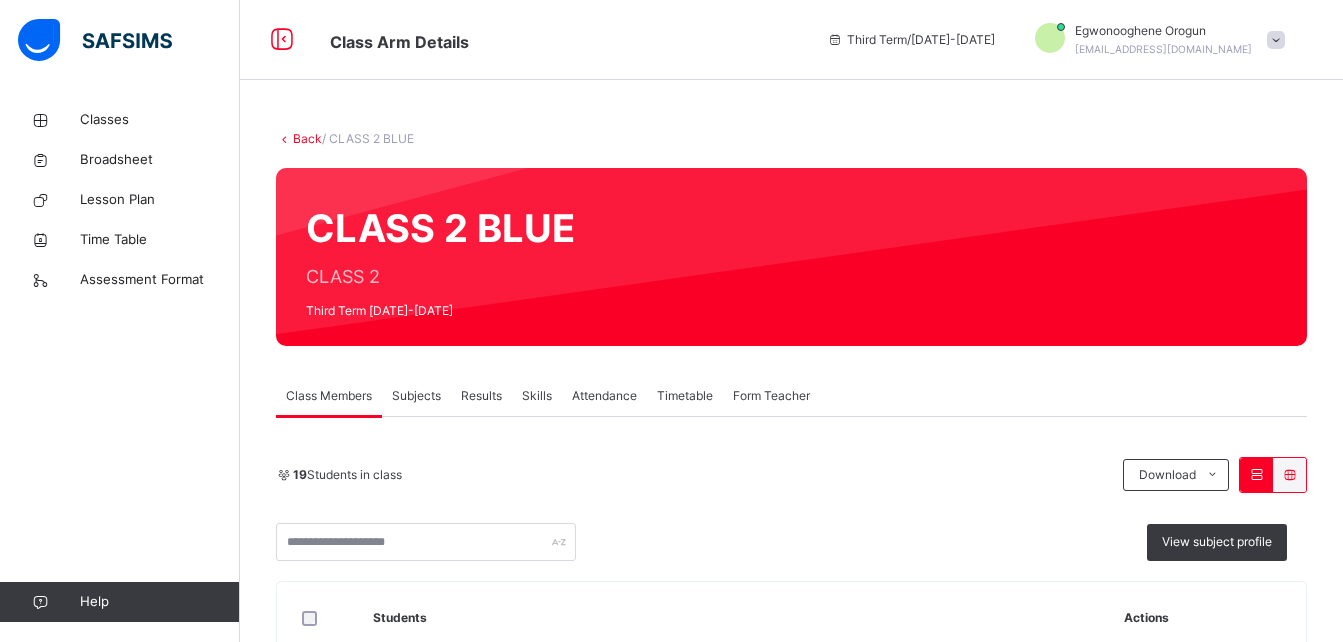 click on "Results" at bounding box center (481, 396) 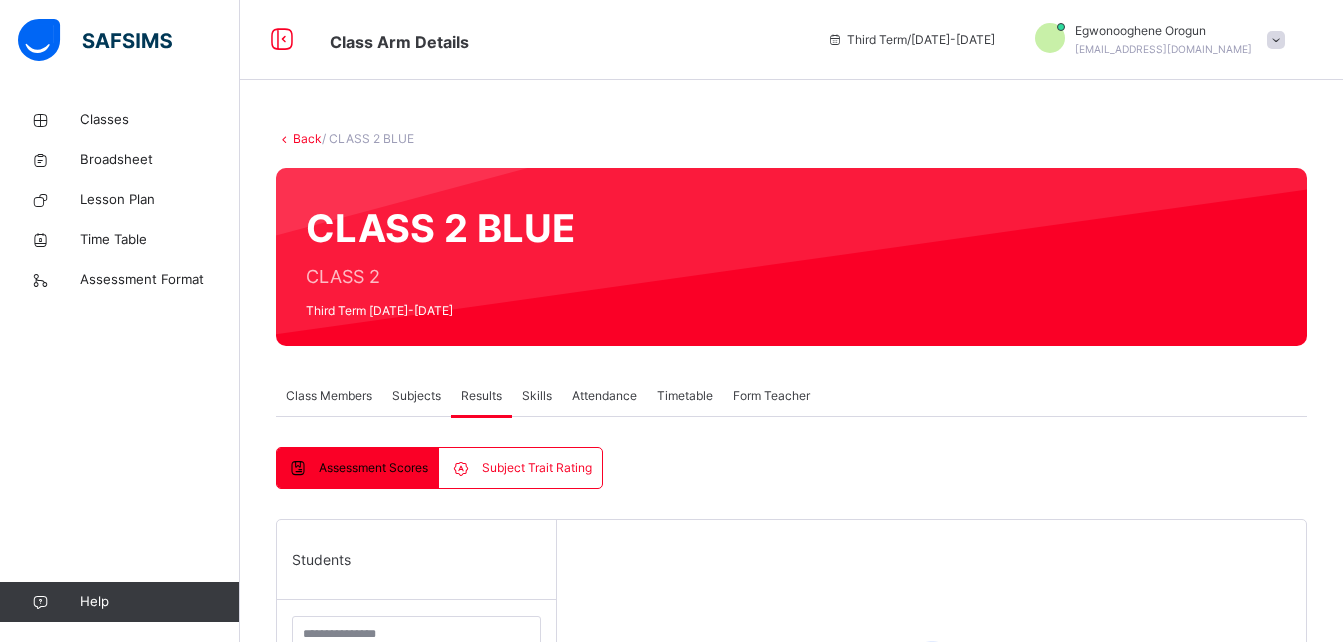 click on "Assessment Scores Subject Trait Rating Assessment Scores Subject Trait Rating Students ABDULSALAAM  SANNI CST06570 [PERSON_NAME] CST07686 AIDEN [PERSON_NAME] CST07999 [PERSON_NAME] CST06222 [PERSON_NAME] UDIMINUE CST07816 EHIOSE  [PERSON_NAME] CST06481 [PERSON_NAME] CST07059 [PERSON_NAME] CST06661 JADEN ADEBIMISIREOLUWA DAVIES CST07997 [PERSON_NAME] CST06573 [PERSON_NAME] CST07105 NING KAH  TAKU CST08281 OBINWANNE OWUNNA  OWUNNA CST08283 OLUWALANI  [PERSON_NAME] CST05528 OLUWATITOMI  LABINJO CST06468 [PERSON_NAME] CST05295 ONANEFE  OGHENEOCHUKO CST06141 [PERSON_NAME] CST07815 TIWALADEOLUWA IJESE  [PERSON_NAME] CST08415 Select a Student Select a student from the list to the left to view records Students ABDULSALAAM  SANNI CST06570 [PERSON_NAME] CST07686 AIDEN [PERSON_NAME] CST07999 [PERSON_NAME] CST06222 [PERSON_NAME] UDIMINUE CST07816 EHIOSE  [PERSON_NAME] CST06481 [PERSON_NAME] CST07059 [PERSON_NAME] CST06661 [PERSON_NAME] CST07997 [PERSON_NAME] CST06573" at bounding box center [791, 795] 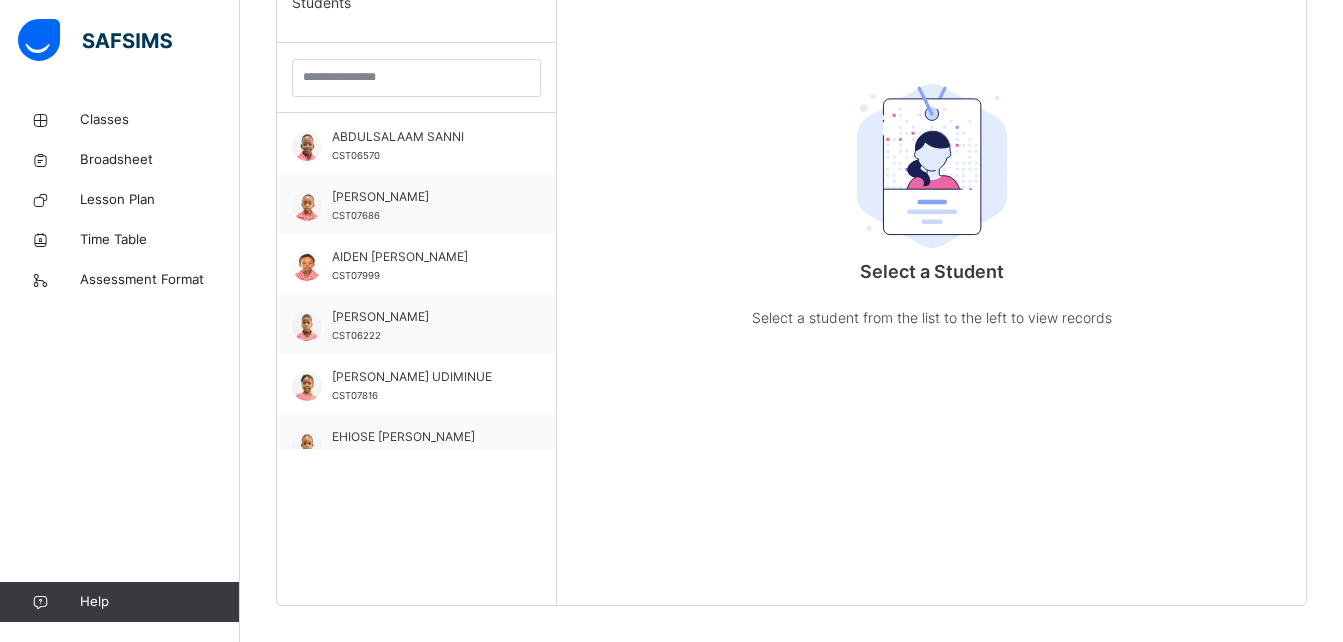 scroll, scrollTop: 560, scrollLeft: 0, axis: vertical 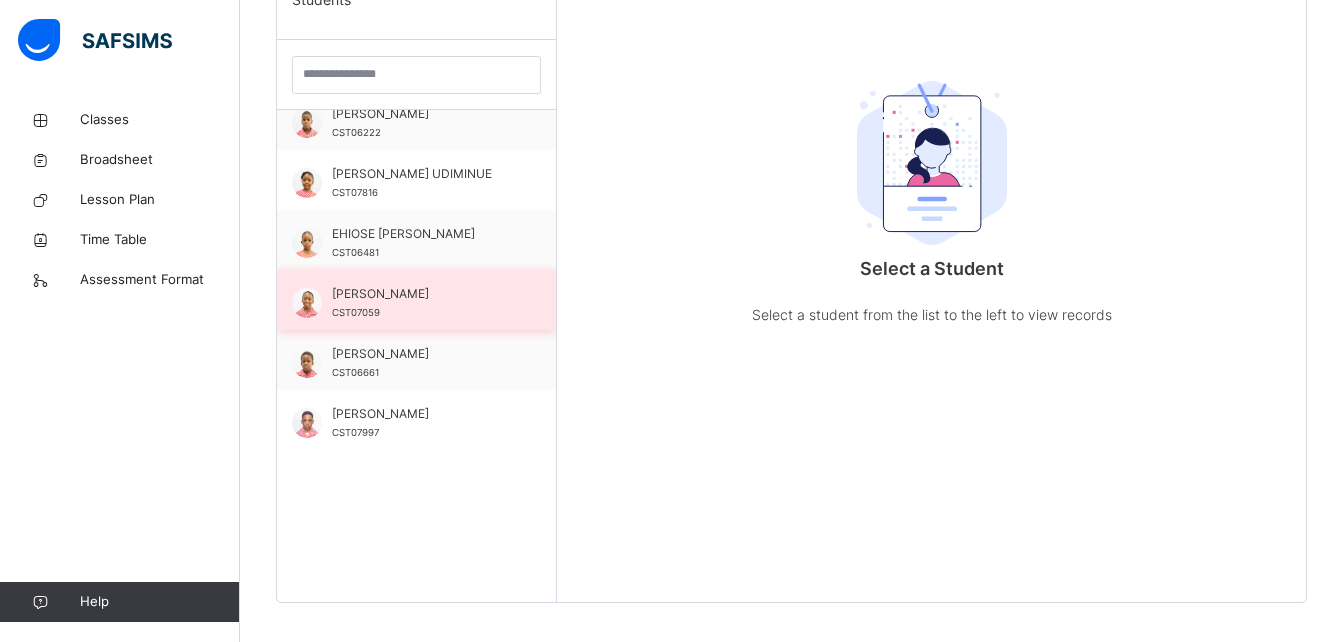 click on "[PERSON_NAME] CST07059" at bounding box center [421, 303] 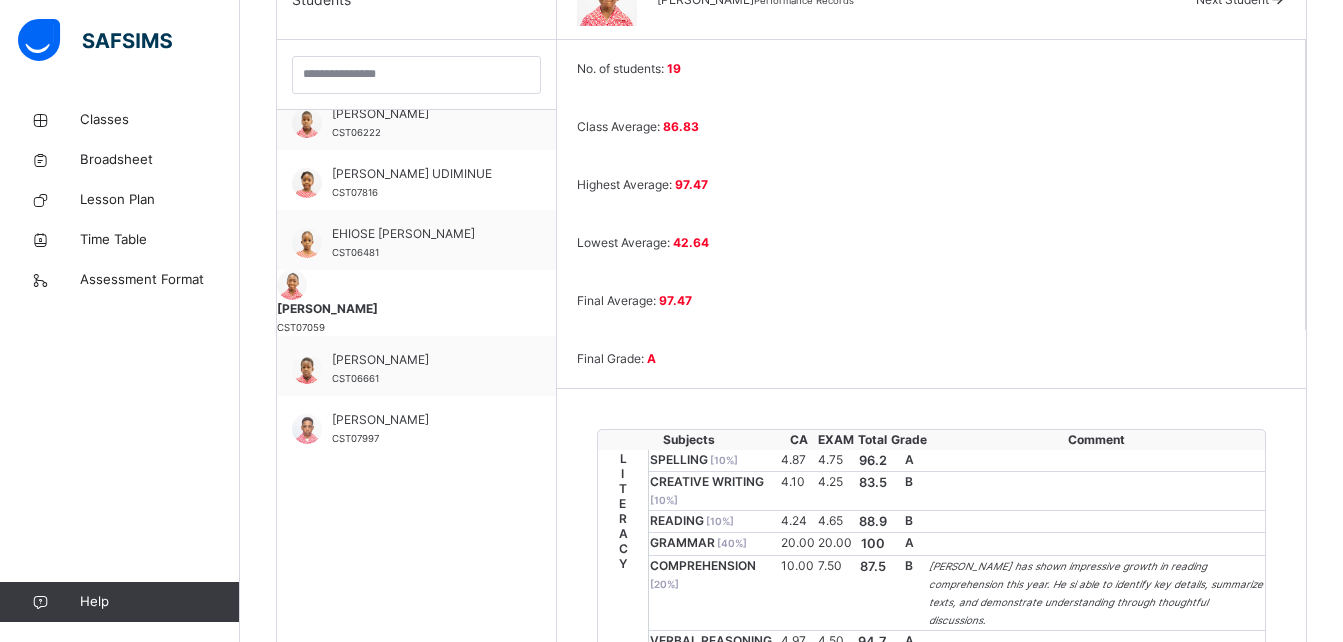 click on "LITERACY" at bounding box center (623, 570) 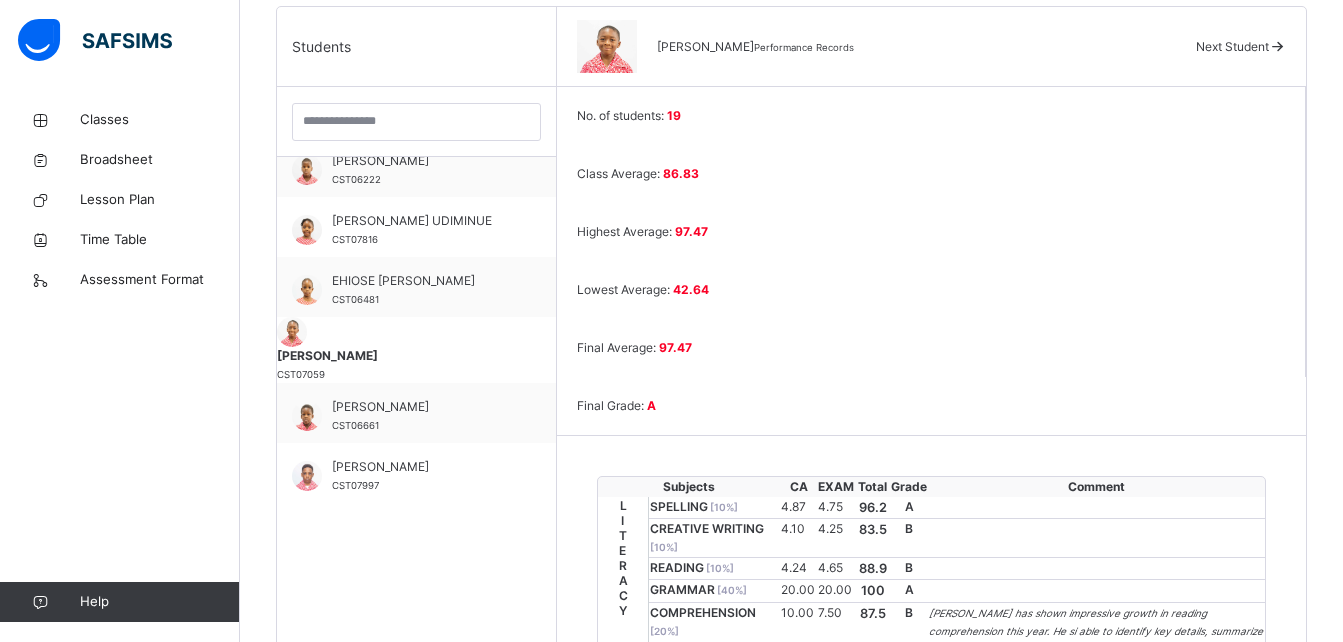 scroll, scrollTop: 480, scrollLeft: 0, axis: vertical 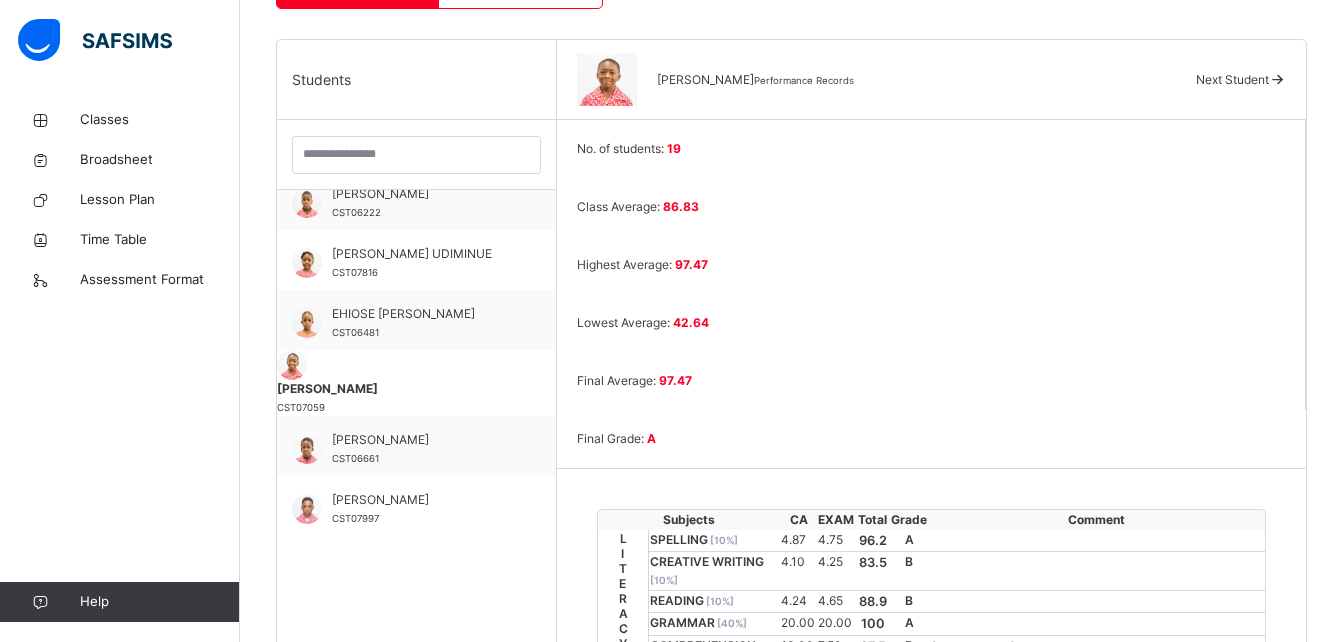 click on "Students ABDULSALAAM  SANNI CST06570 [PERSON_NAME] CST07686 AIDEN [PERSON_NAME] CST07999 [PERSON_NAME] CST06222 [PERSON_NAME] UDIMINUE CST07816 EHIOSE  [PERSON_NAME] CST06481 [PERSON_NAME] CST07059 [PERSON_NAME] CST06661 JADEN ADEBIMISIREOLUWA DAVIES CST07997 [PERSON_NAME] CST06573 [PERSON_NAME] CST07105 NING KAH  TAKU CST08281 OBINWANNE OWUNNA  OWUNNA CST08283 [PERSON_NAME] CST05528 OLUWATITOMI  LABINJO CST06468 [PERSON_NAME] CST05295 ONANEFE  OGHENEOCHUKO CST06141 [PERSON_NAME] CST07815 TIWALADEOLUWA [PERSON_NAME] CST08415" at bounding box center [417, 835] 